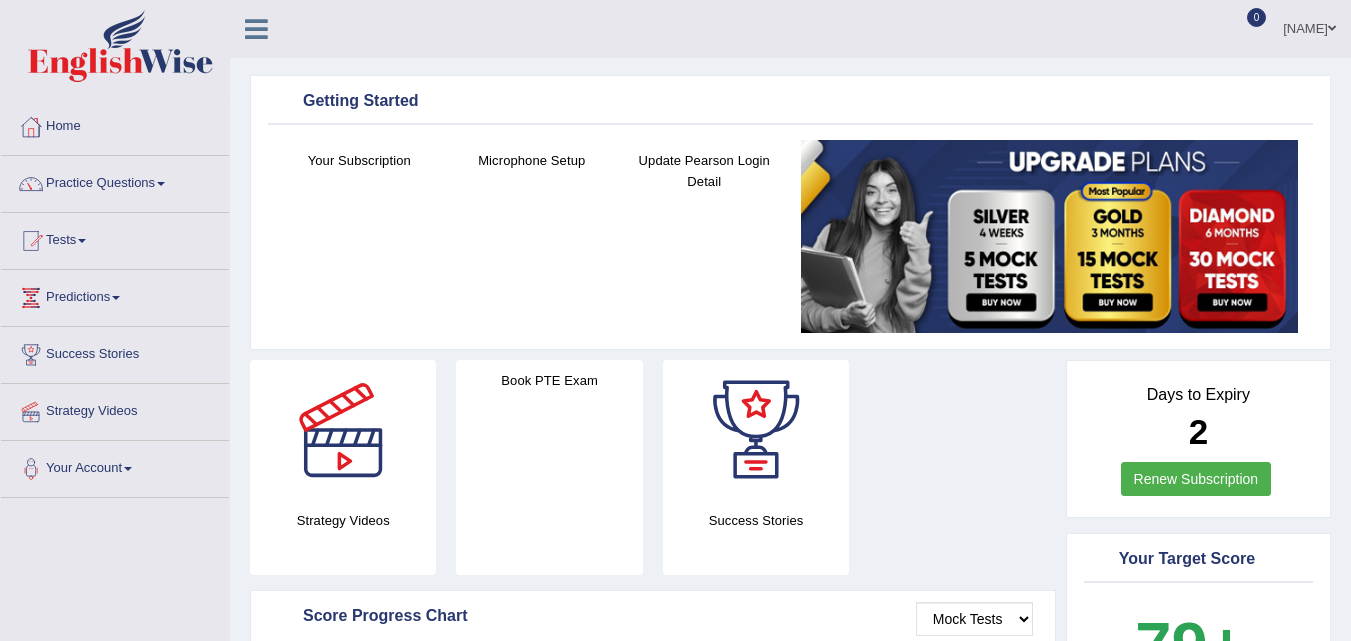 scroll, scrollTop: 0, scrollLeft: 0, axis: both 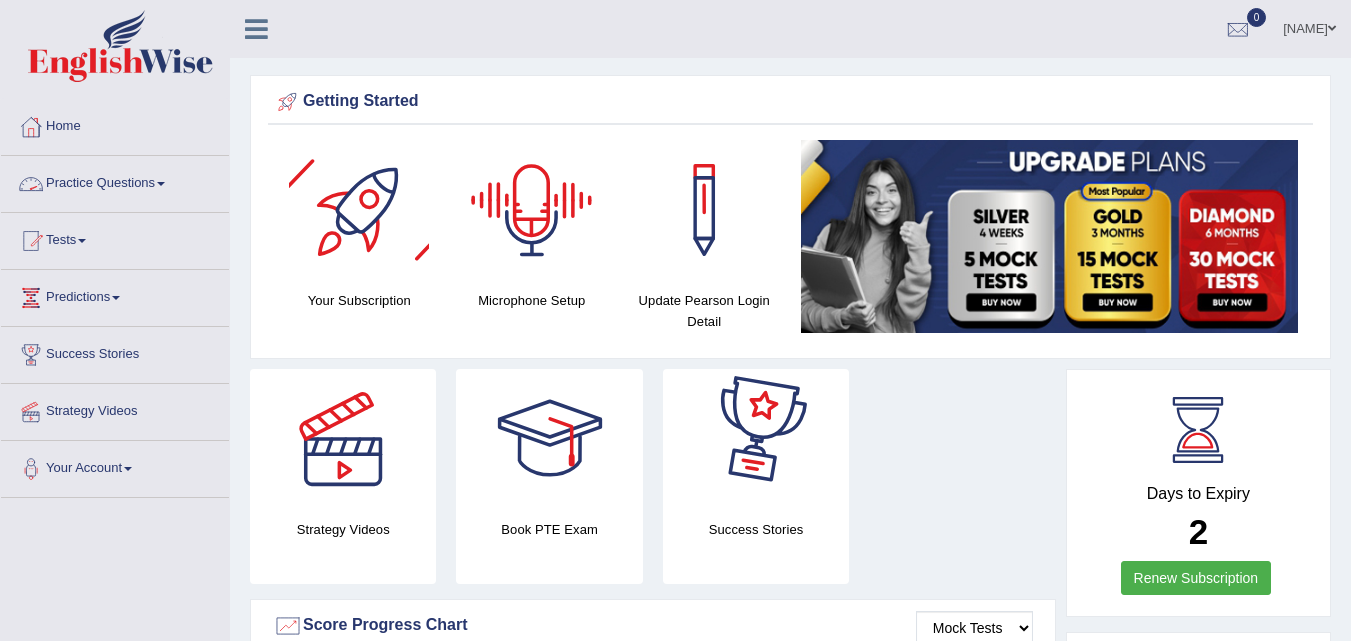 click on "Practice Questions" at bounding box center [115, 181] 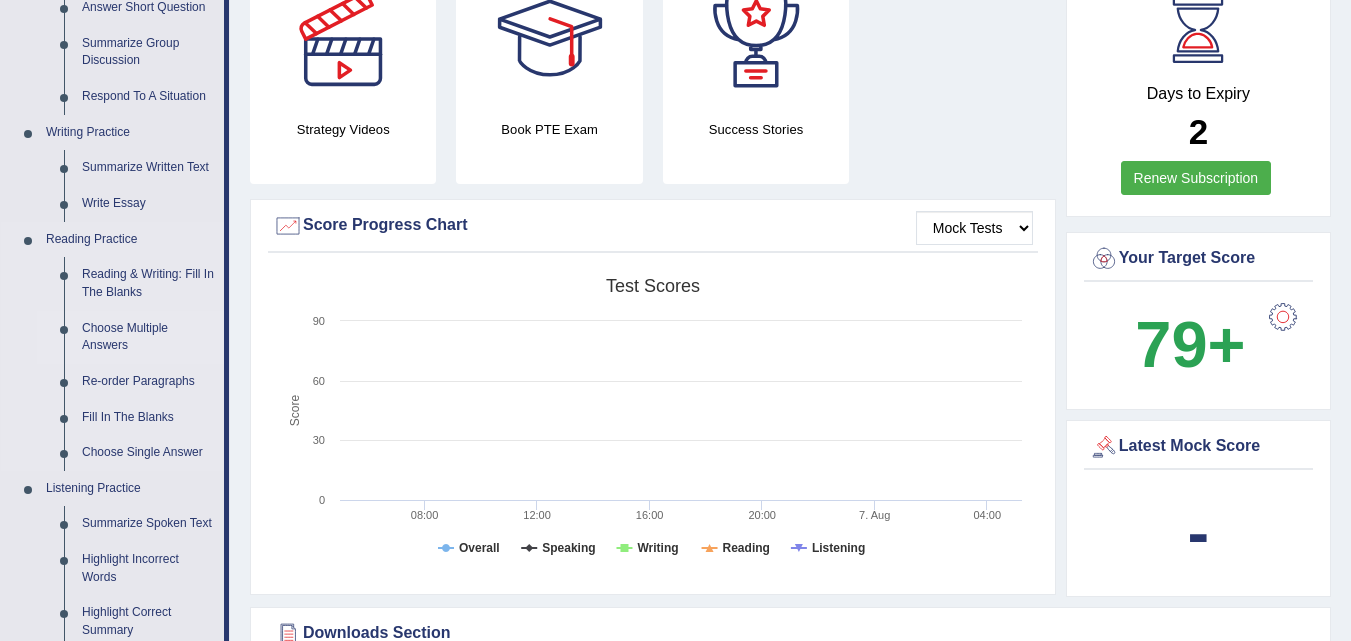 scroll, scrollTop: 500, scrollLeft: 0, axis: vertical 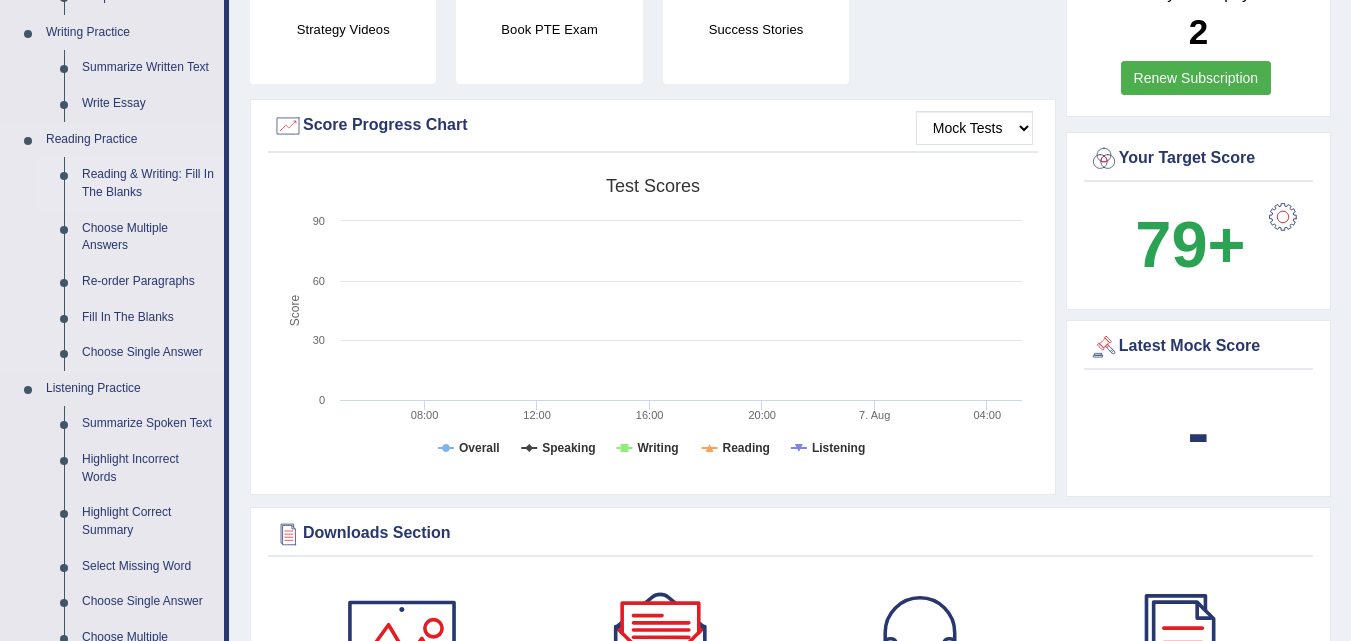 click on "Reading & Writing: Fill In The Blanks" at bounding box center (148, 183) 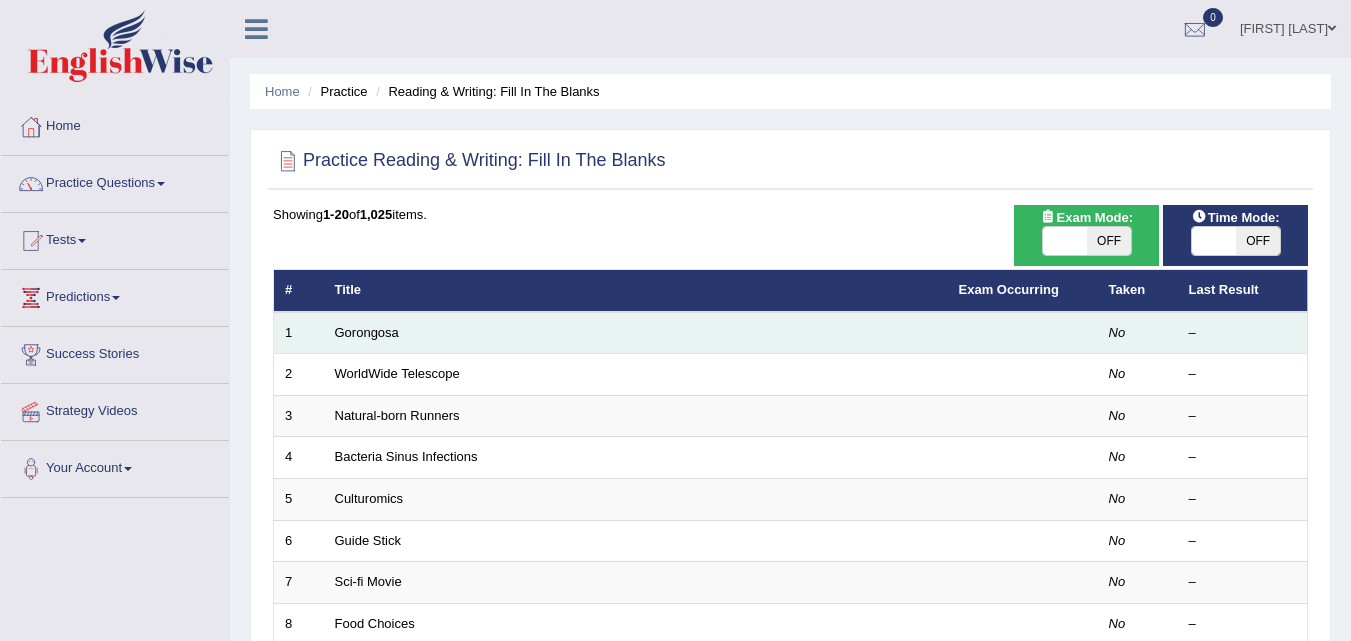 scroll, scrollTop: 0, scrollLeft: 0, axis: both 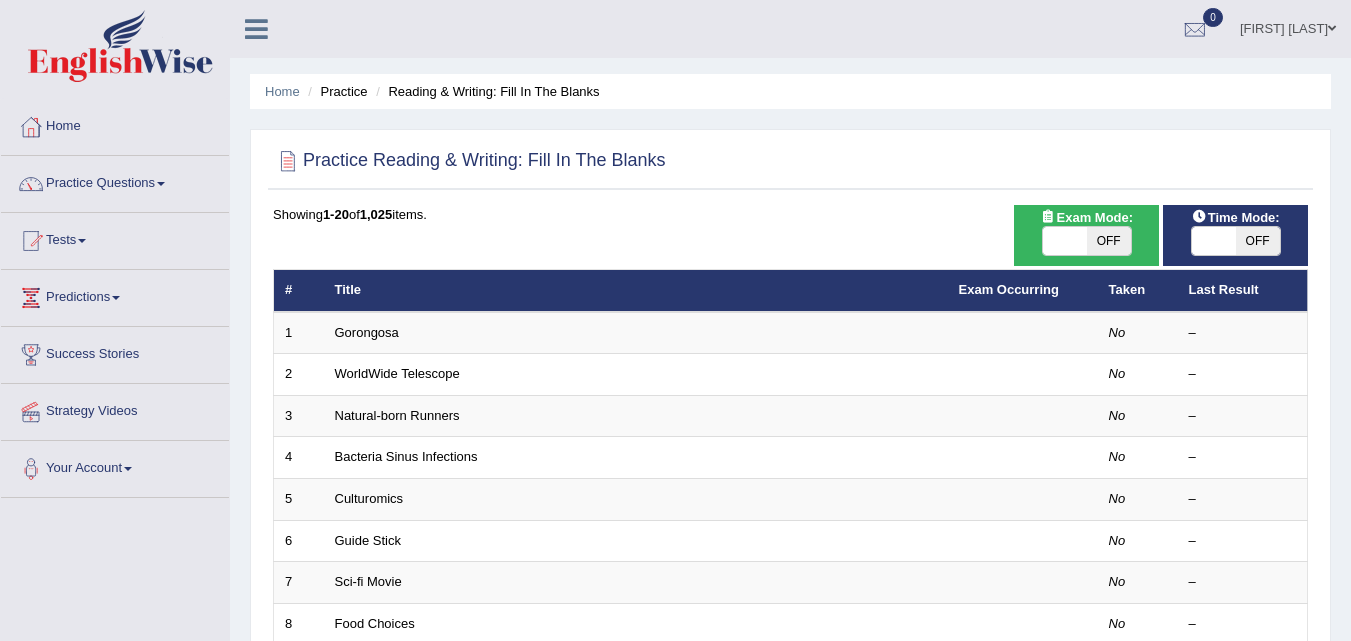click on "OFF" at bounding box center (1258, 241) 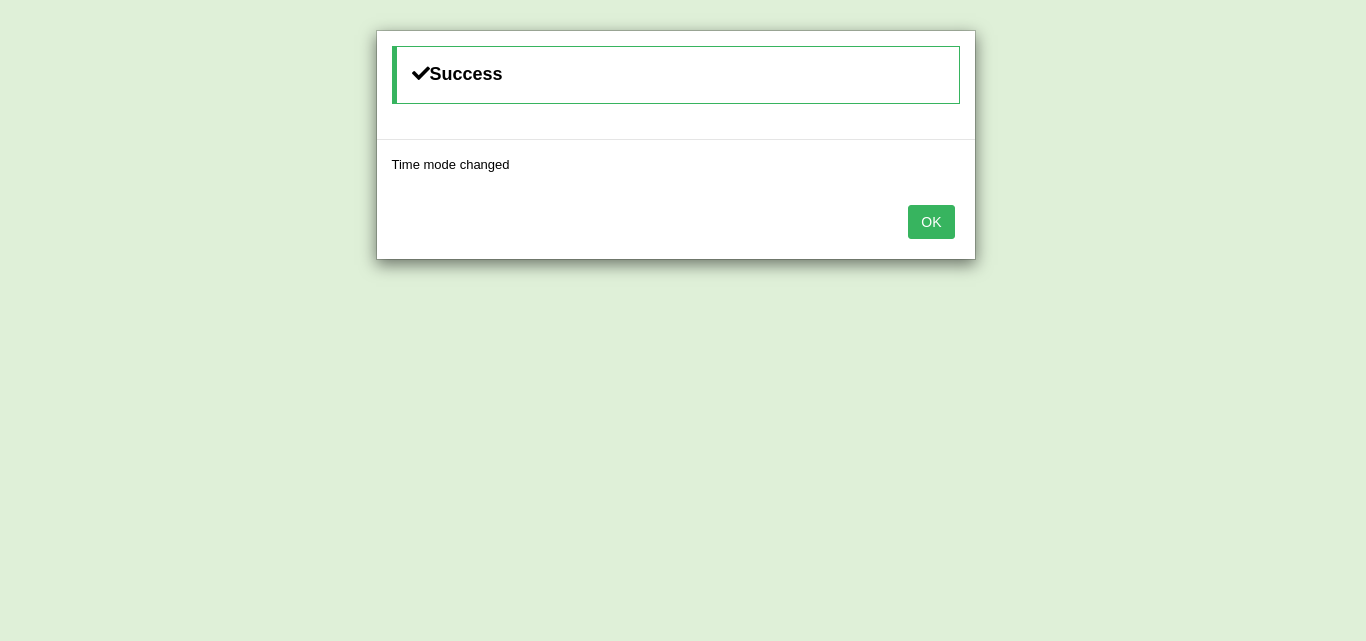 click on "OK" at bounding box center (931, 222) 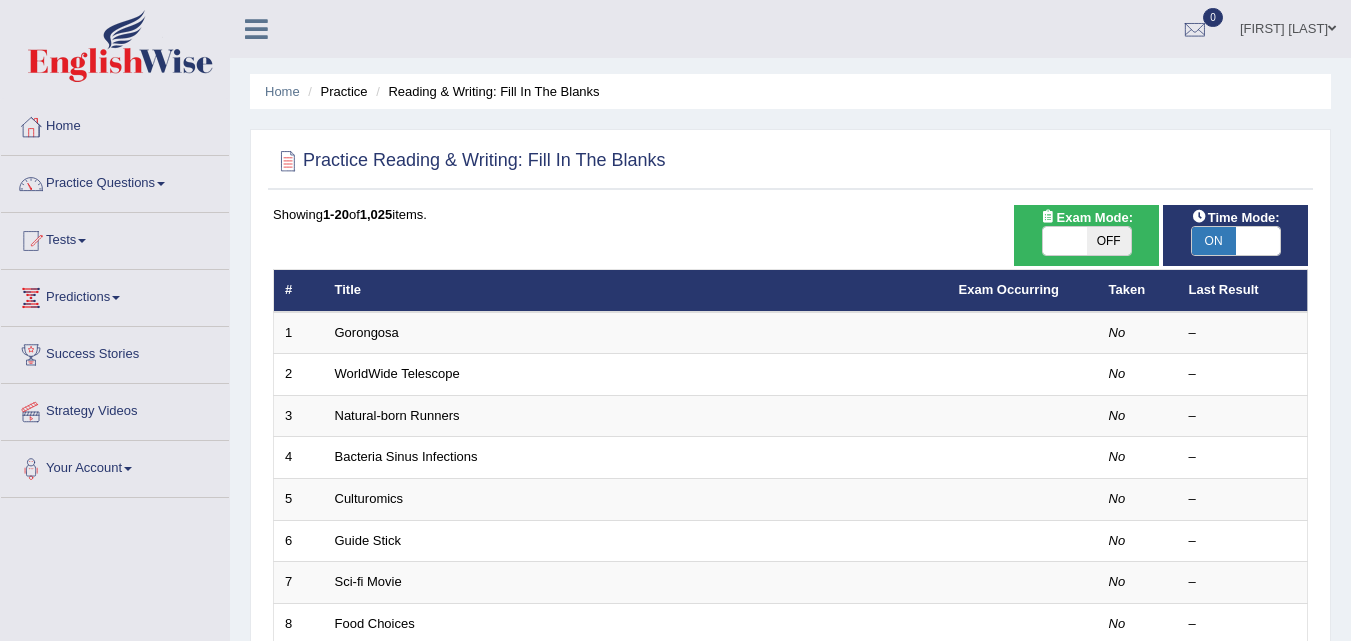 click on "ON" at bounding box center [1214, 241] 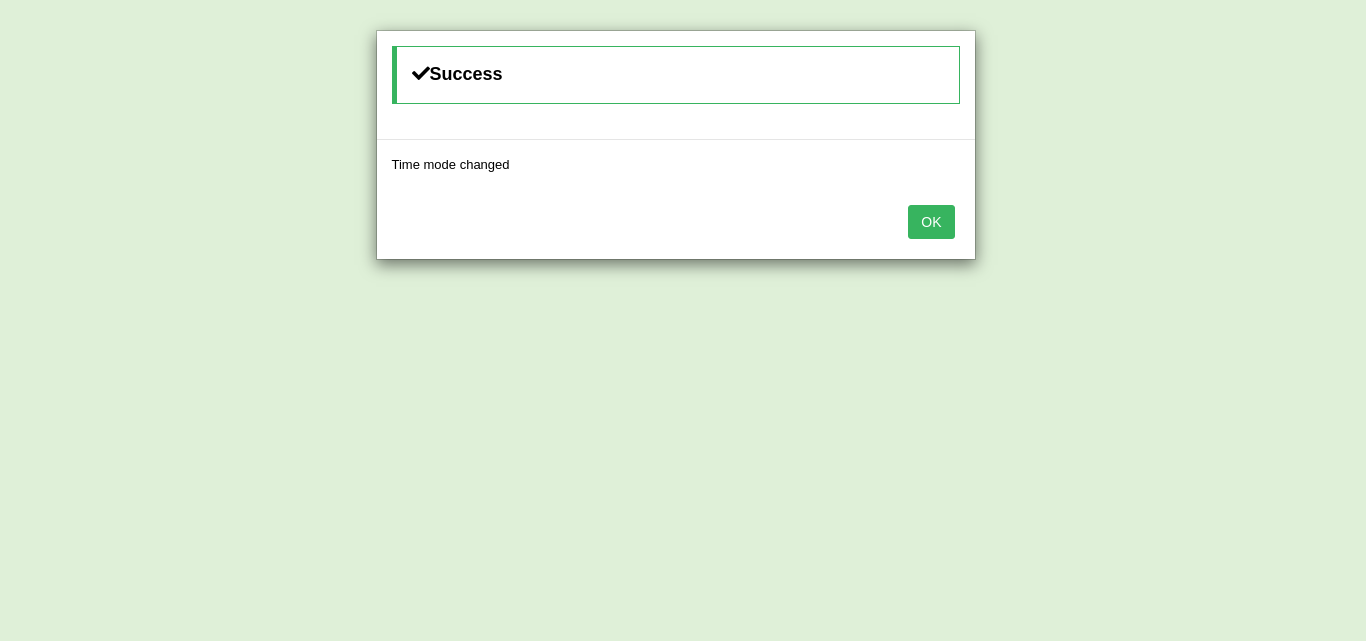 click on "OK" at bounding box center [931, 222] 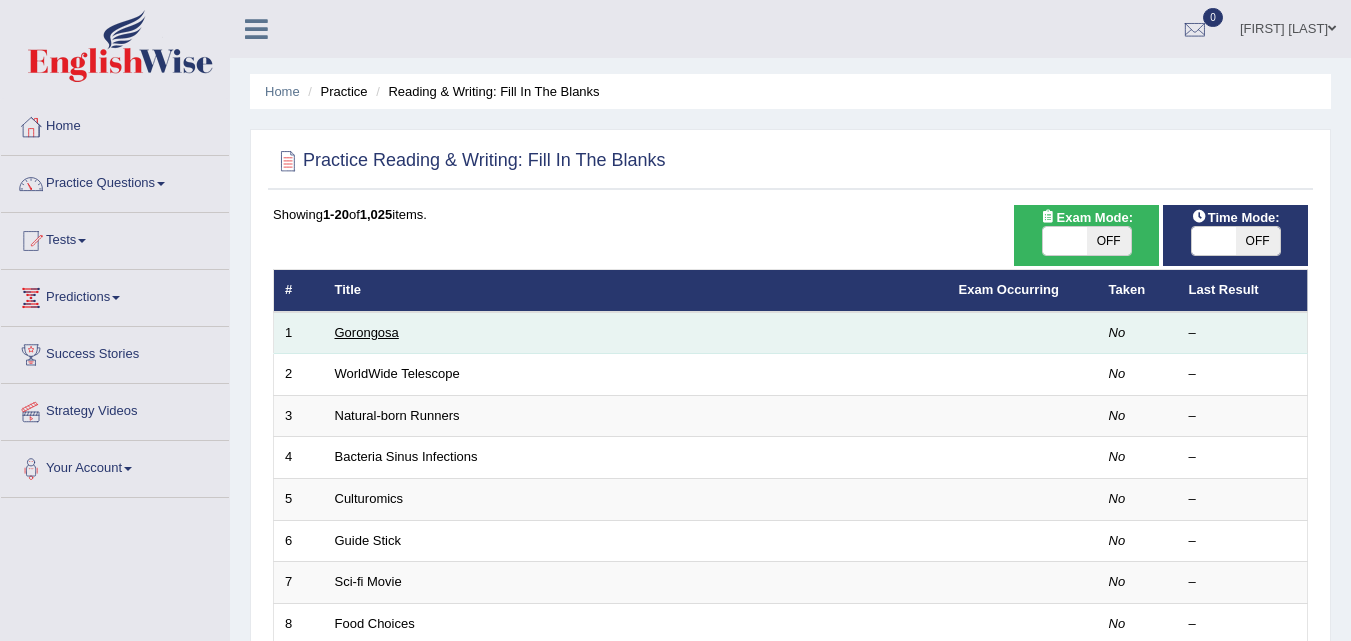 click on "Gorongosa" at bounding box center (367, 332) 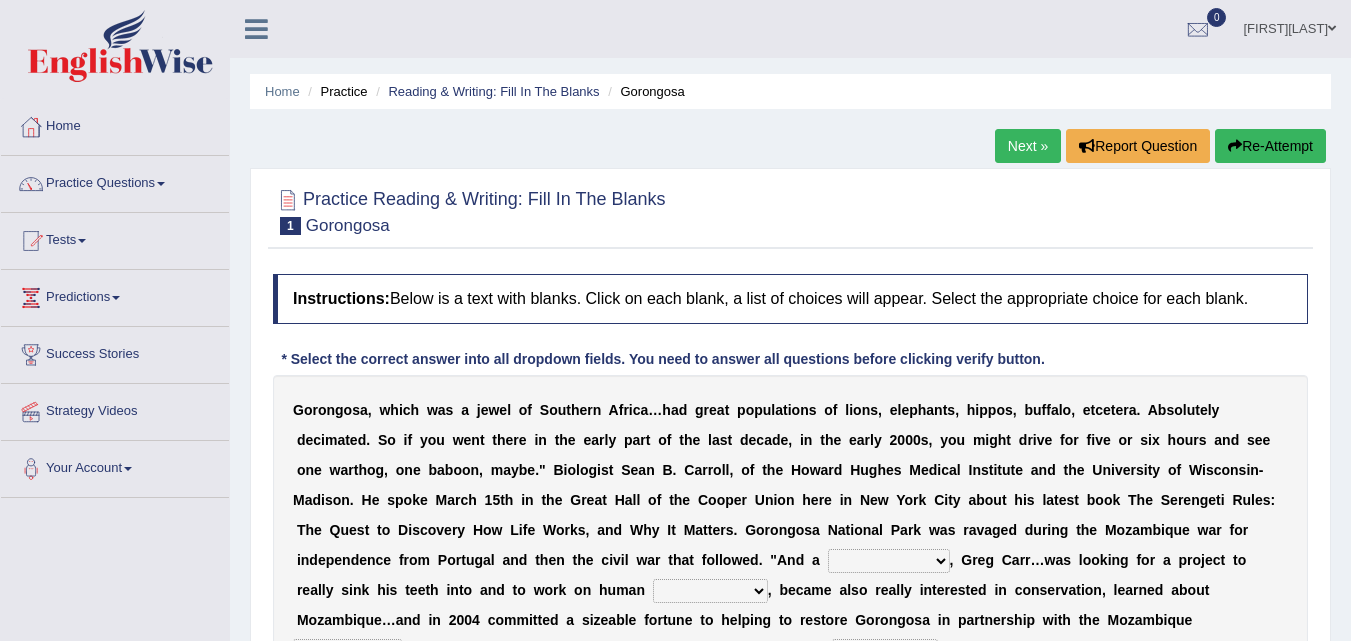 scroll, scrollTop: 0, scrollLeft: 0, axis: both 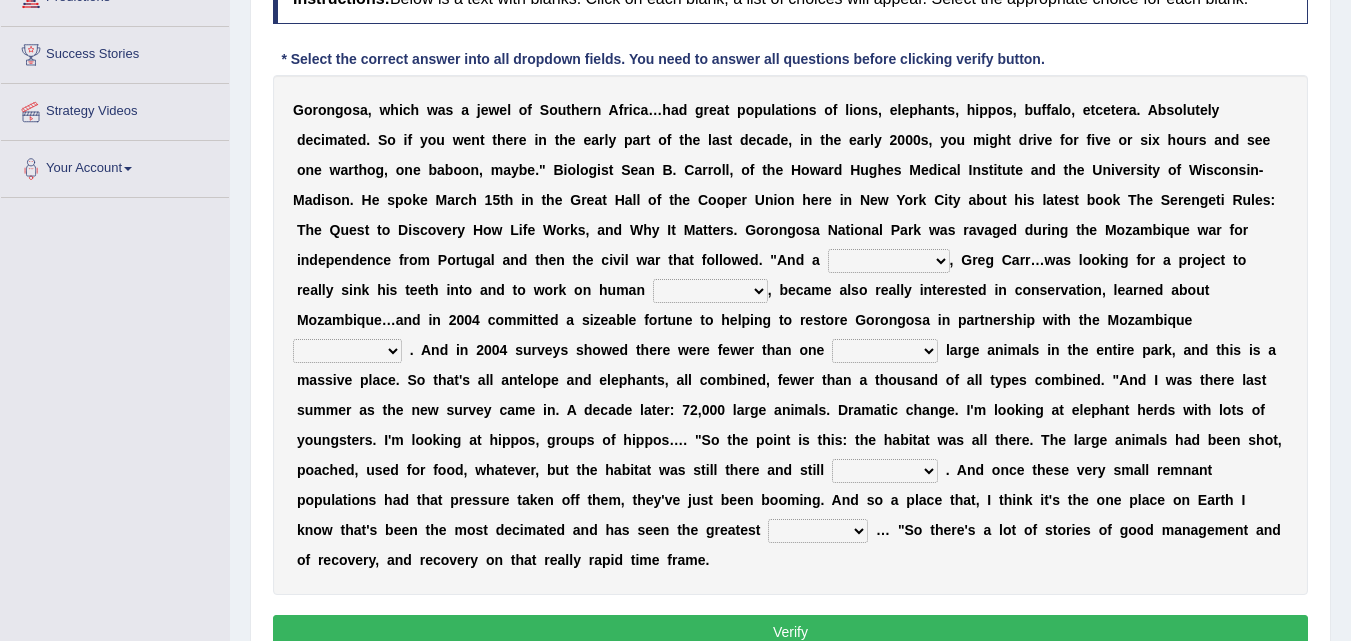 click on "passion solstice ballast philanthropist" at bounding box center [889, 261] 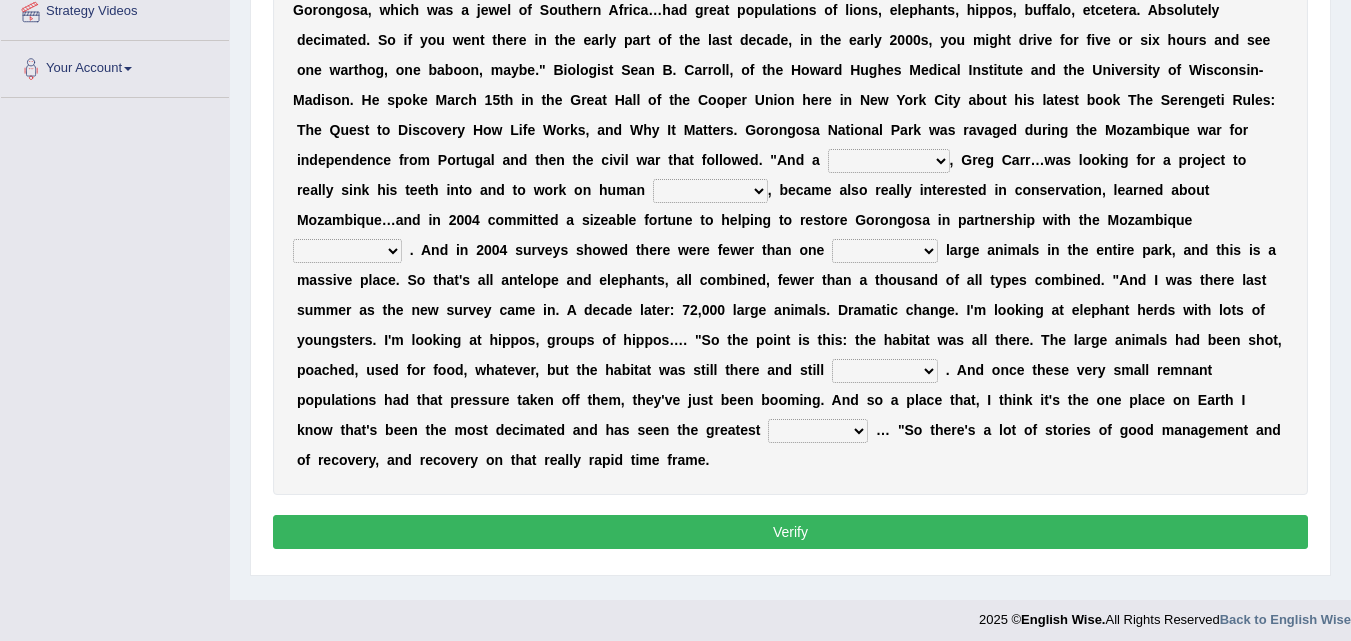 click on "passion solstice ballast philanthropist" at bounding box center (889, 161) 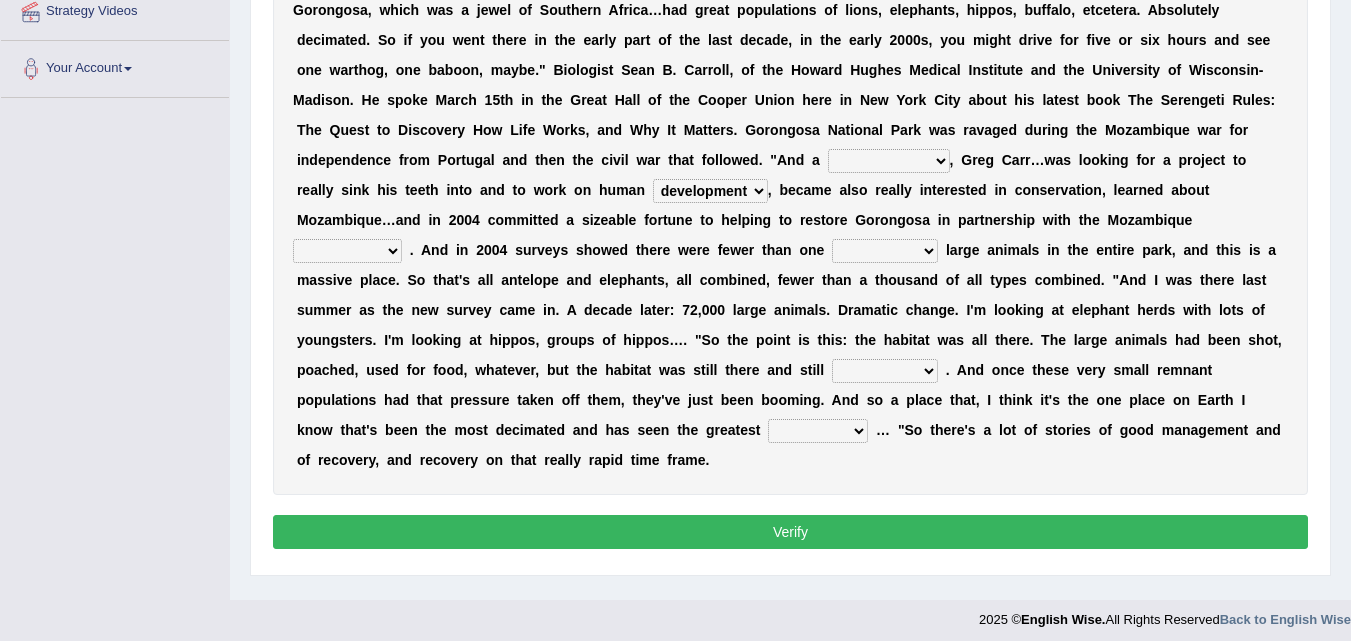 click on "parliament semanticist government journalist" at bounding box center [347, 251] 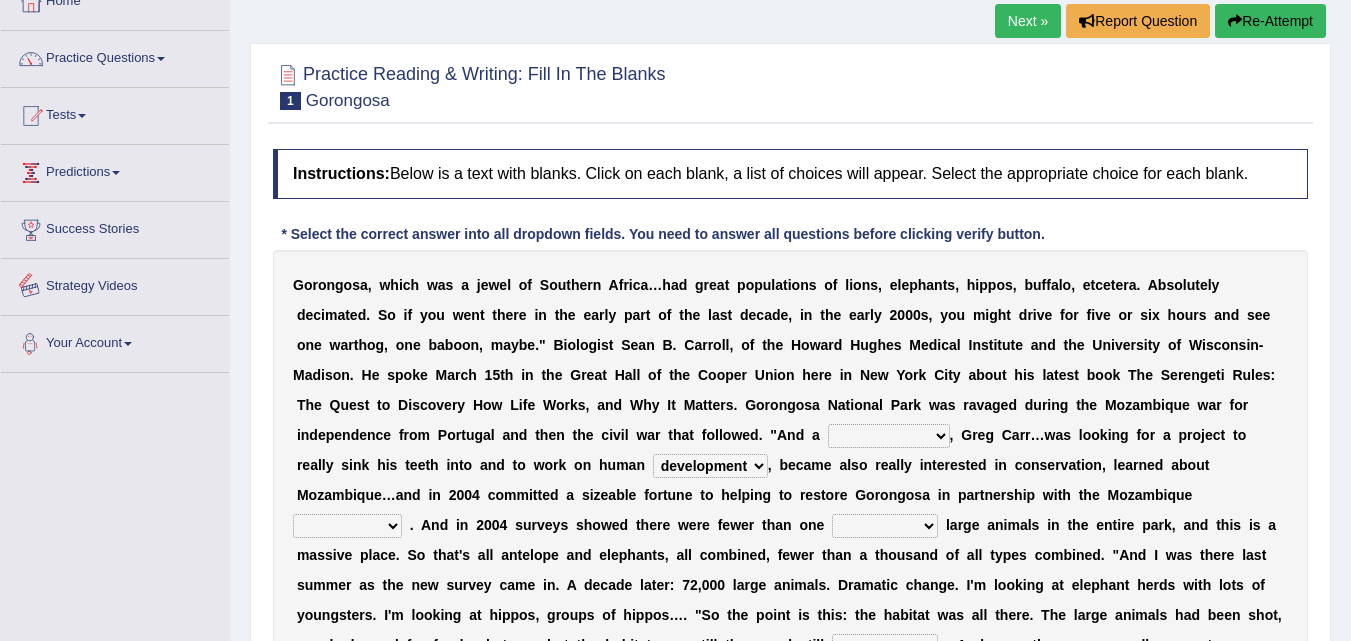 scroll, scrollTop: 100, scrollLeft: 0, axis: vertical 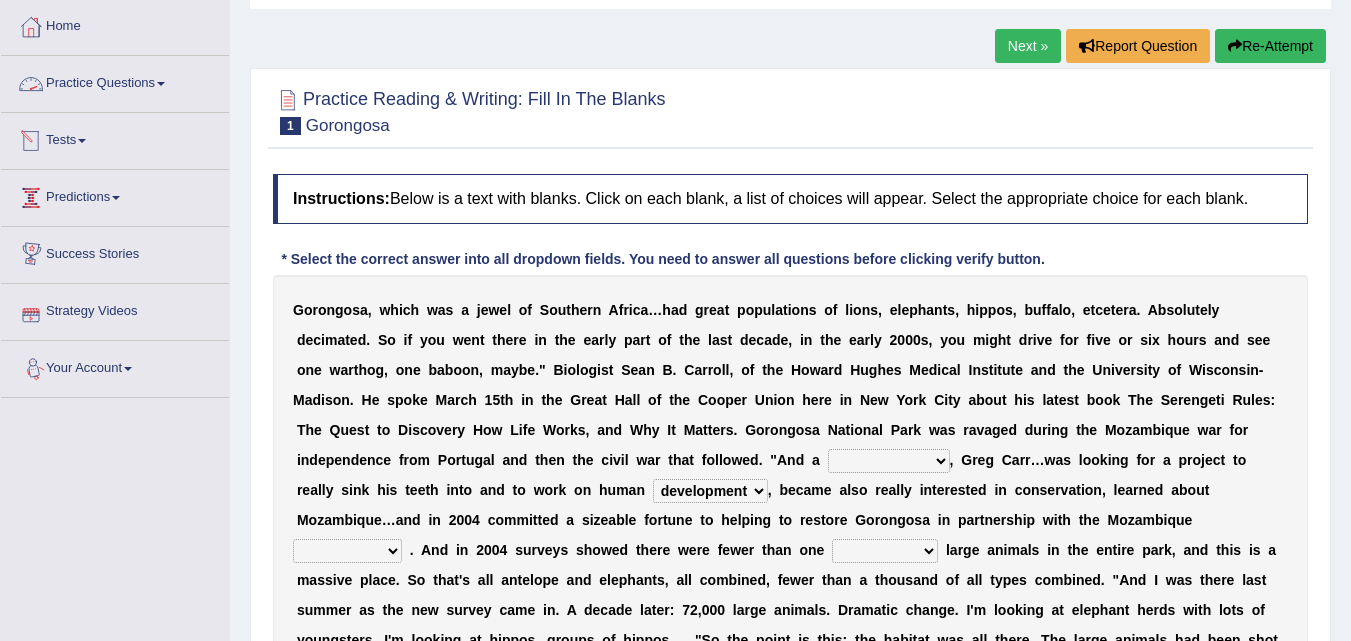 click on "Practice Questions" at bounding box center [115, 81] 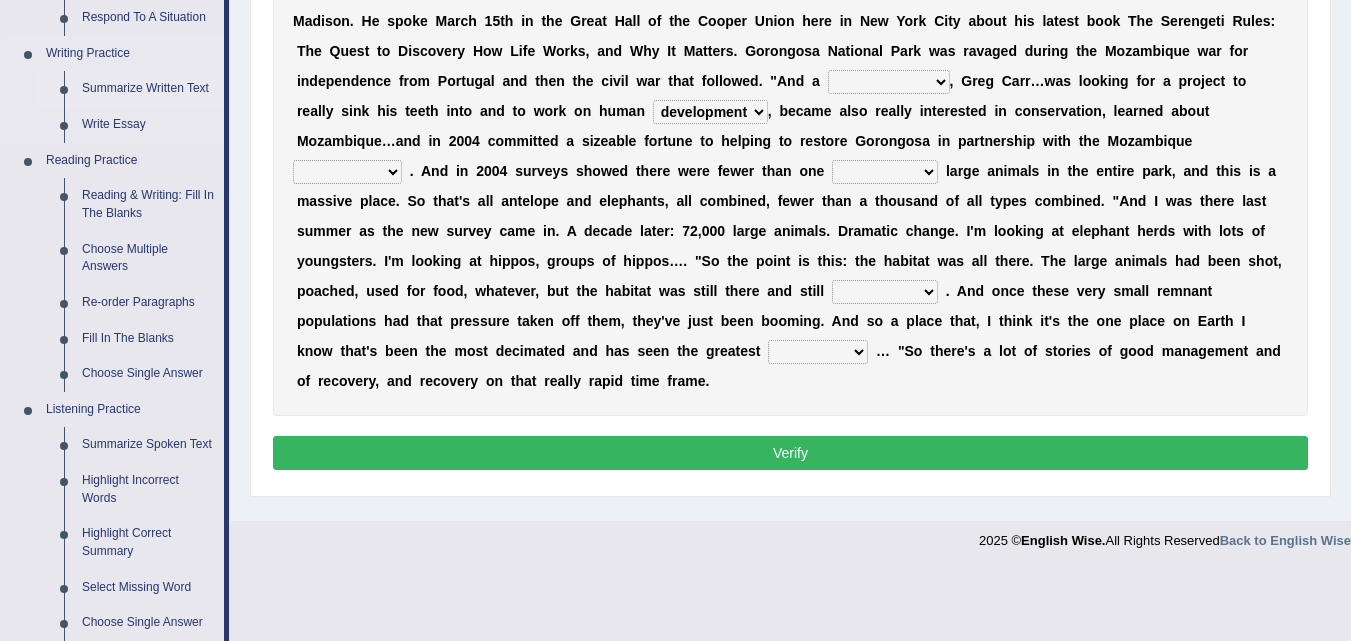 scroll, scrollTop: 500, scrollLeft: 0, axis: vertical 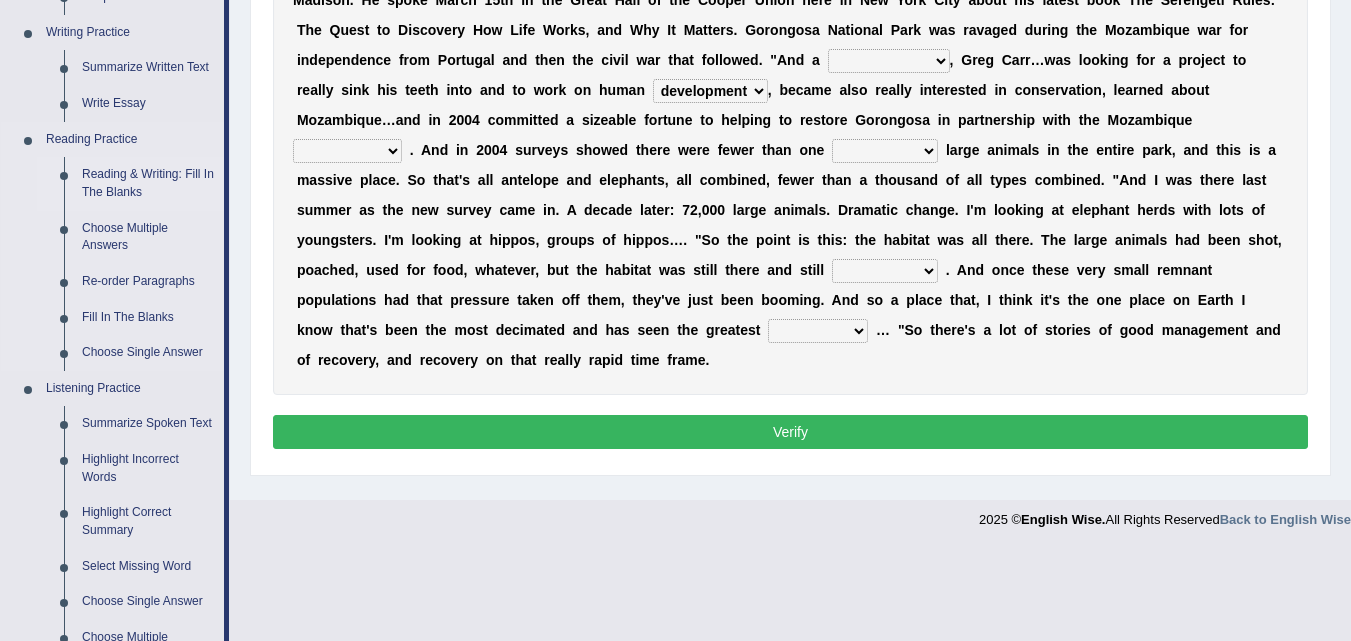 click on "Reading & Writing: Fill In The Blanks" at bounding box center (148, 183) 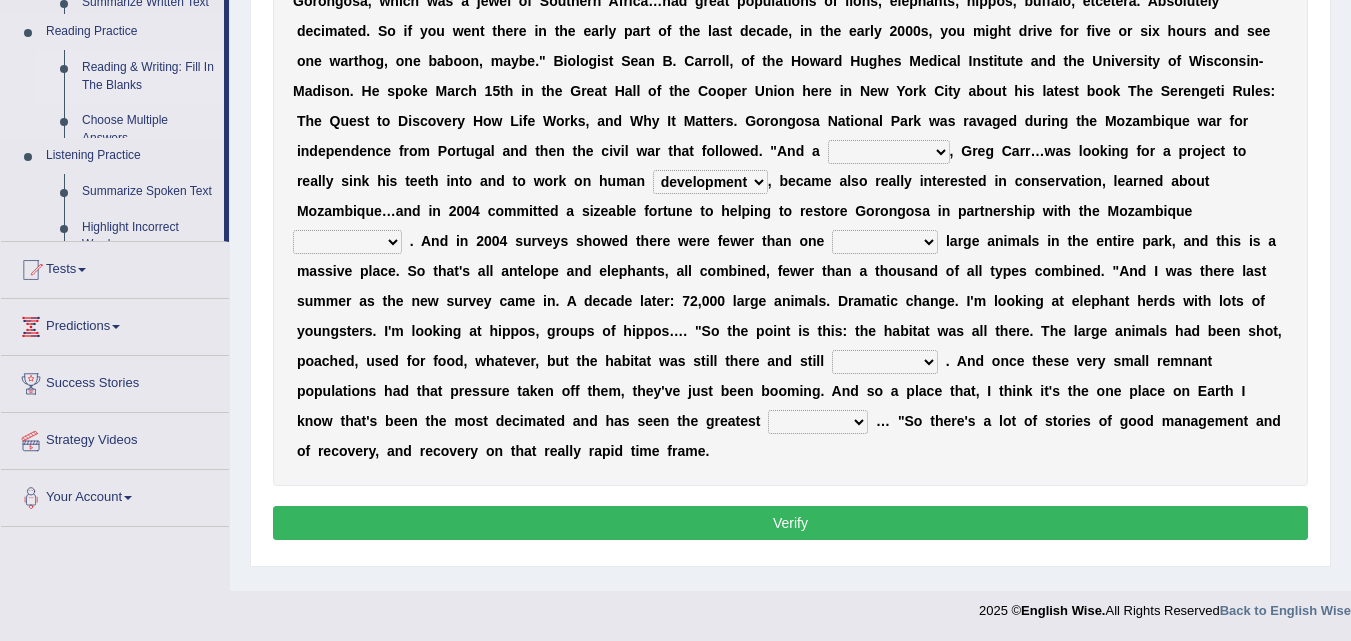 scroll, scrollTop: 409, scrollLeft: 0, axis: vertical 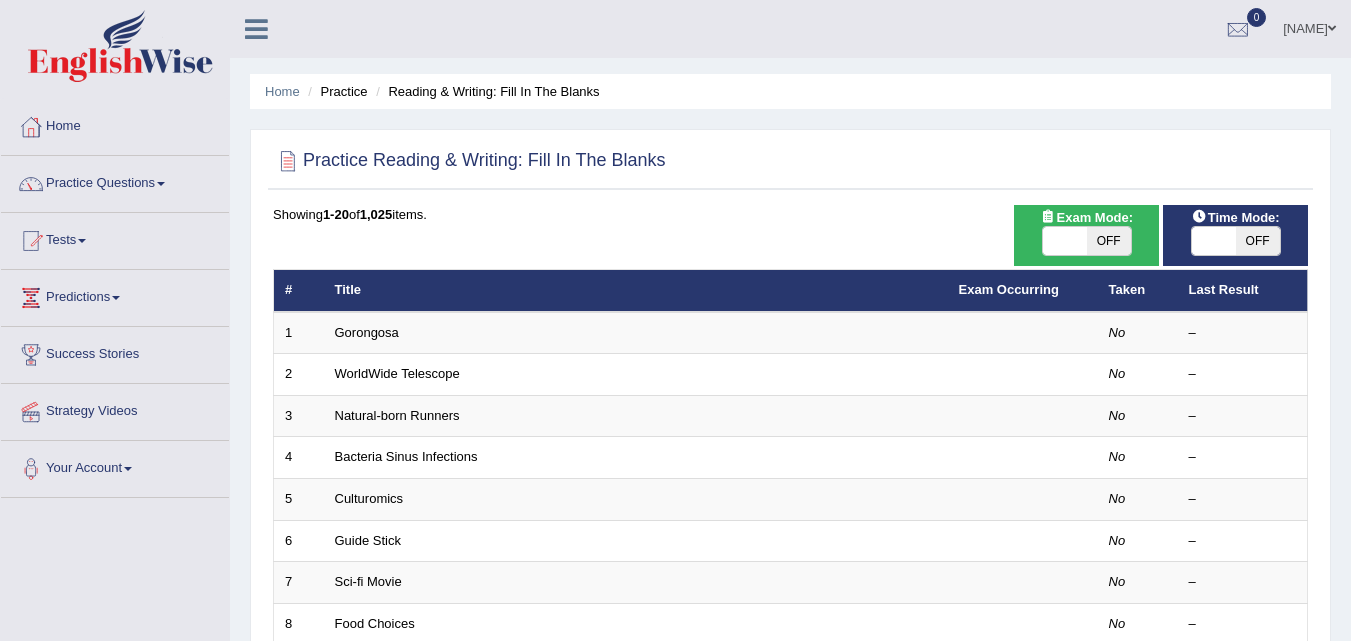click on "WorldWide Telescope" at bounding box center [397, 373] 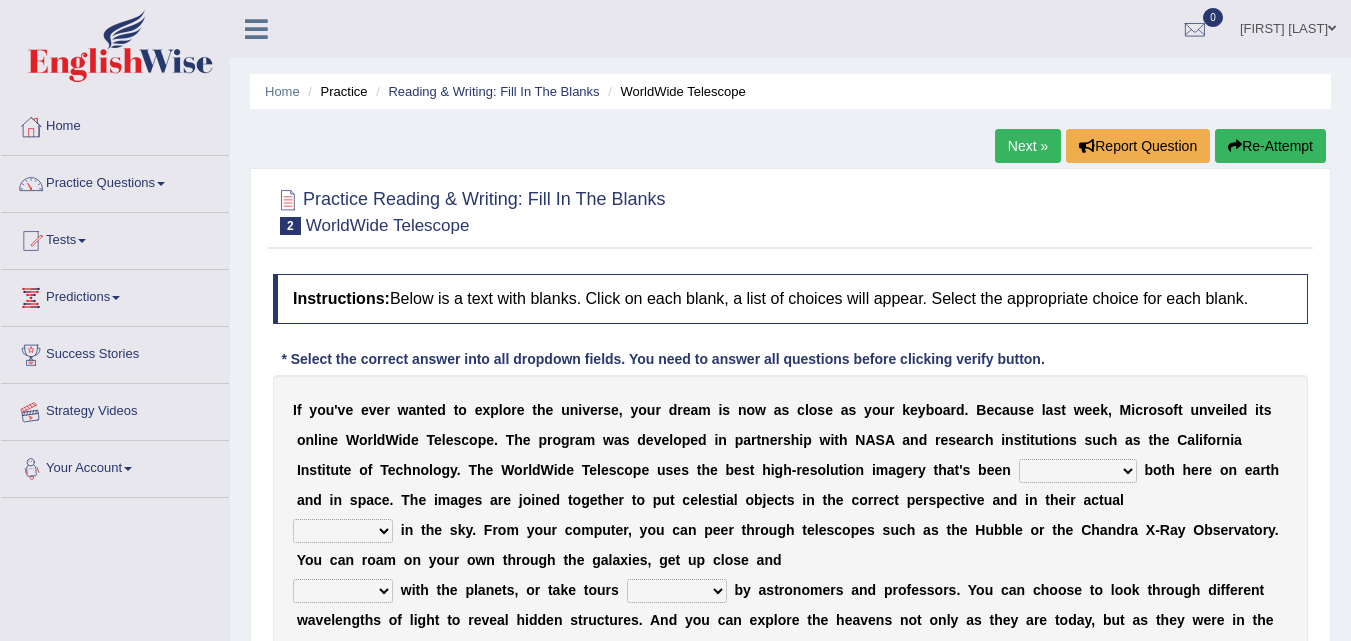 scroll, scrollTop: 0, scrollLeft: 0, axis: both 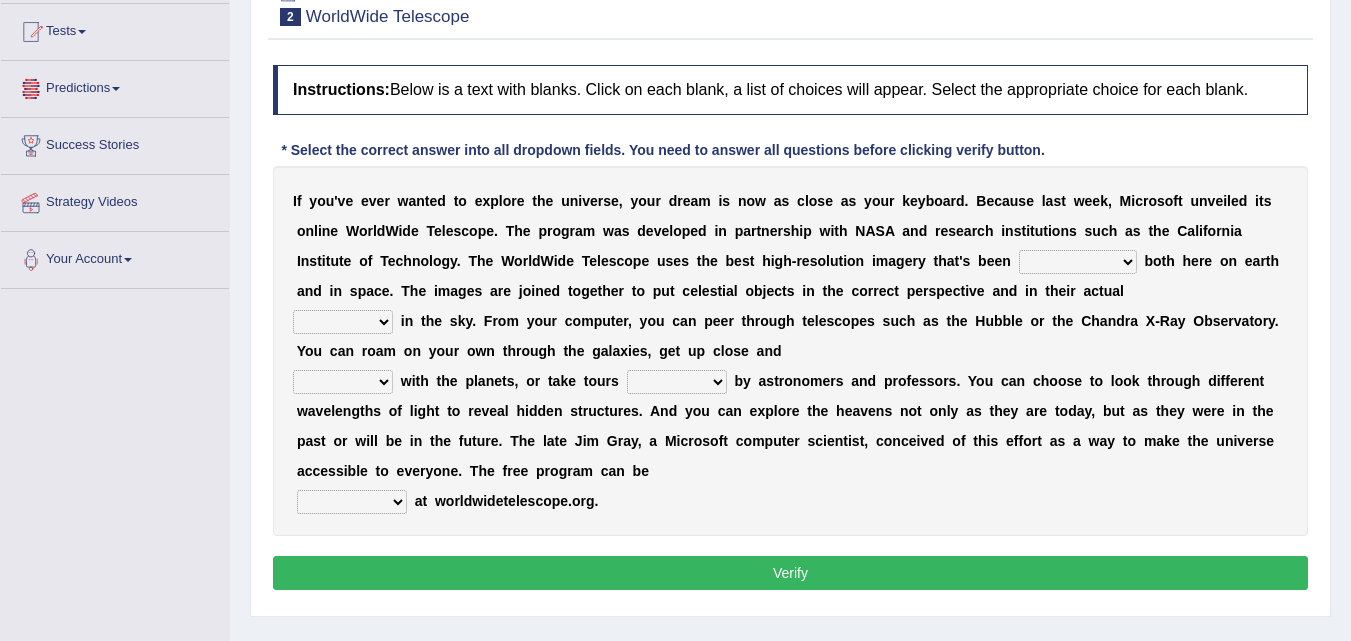click on "degraded ascended remonstrated generated" at bounding box center [1078, 262] 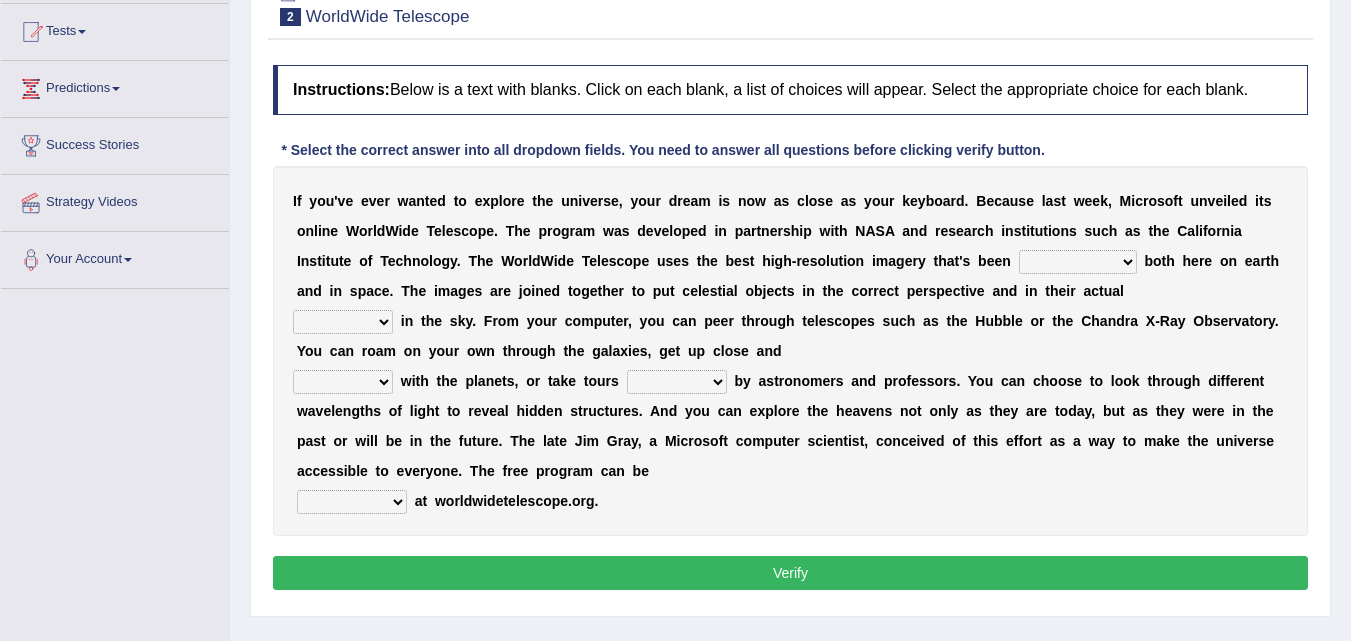 select on "generated" 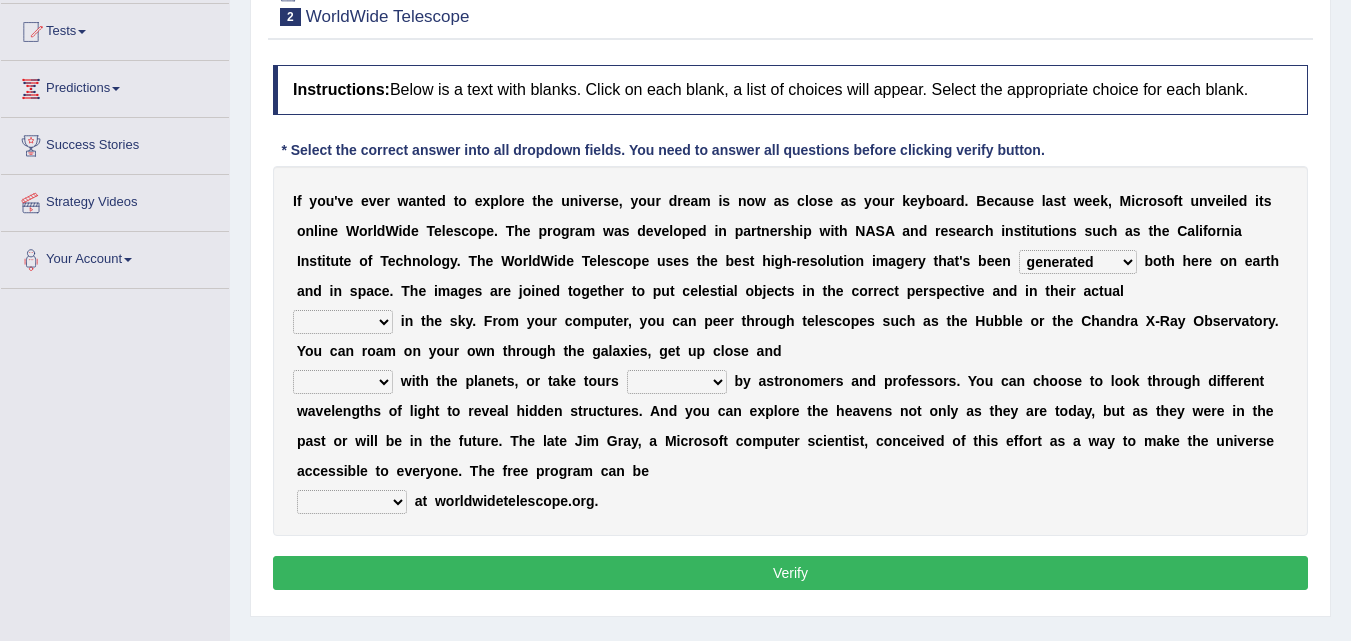 click on "degraded ascended remonstrated generated" at bounding box center (1078, 262) 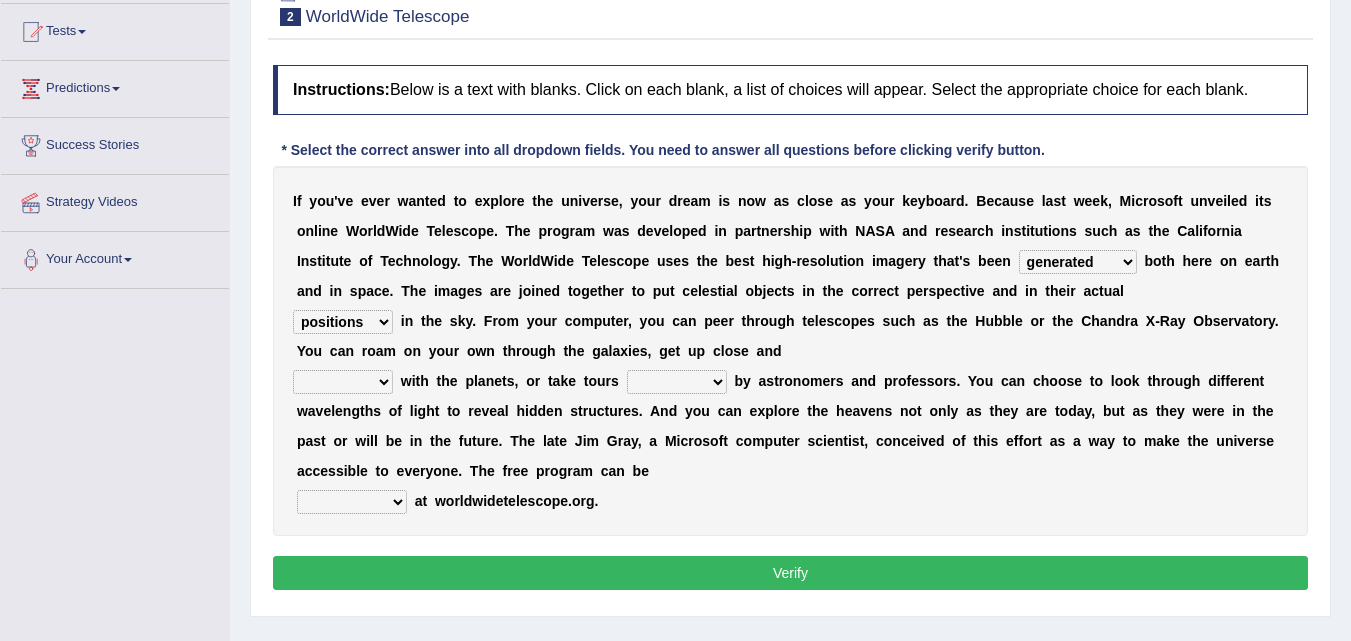 click on "aspects parts conditions positions" at bounding box center [343, 322] 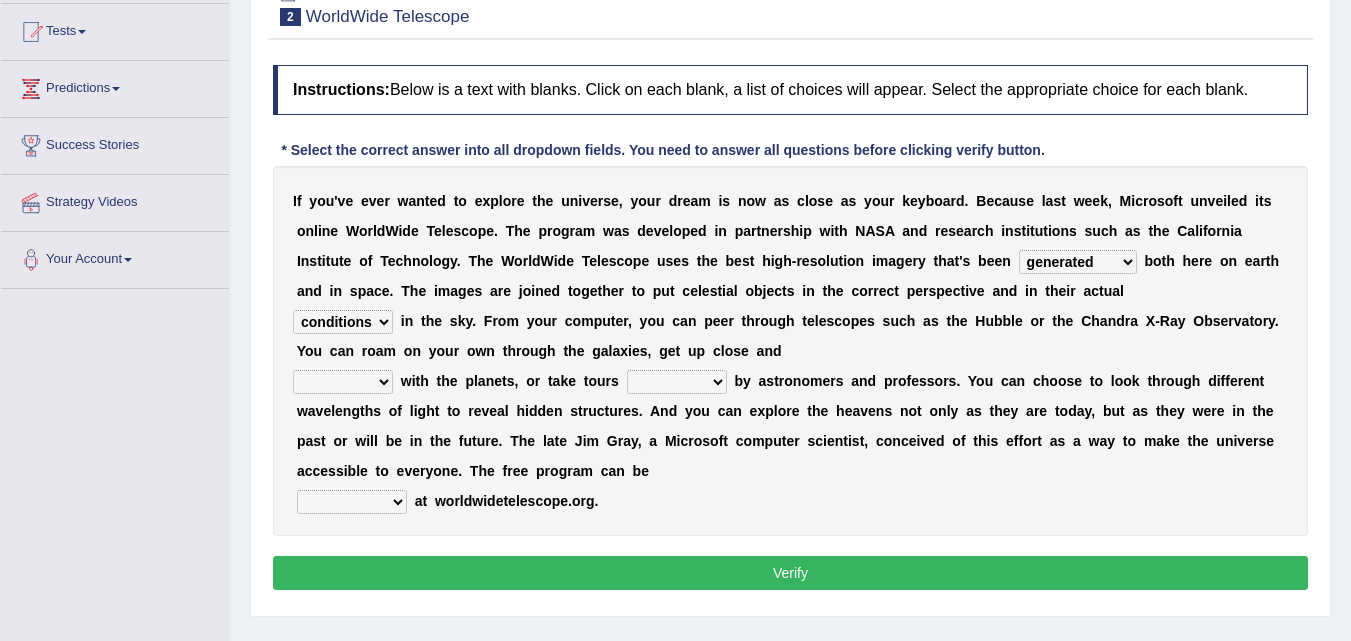 click on "personal individual apart polite" at bounding box center [343, 382] 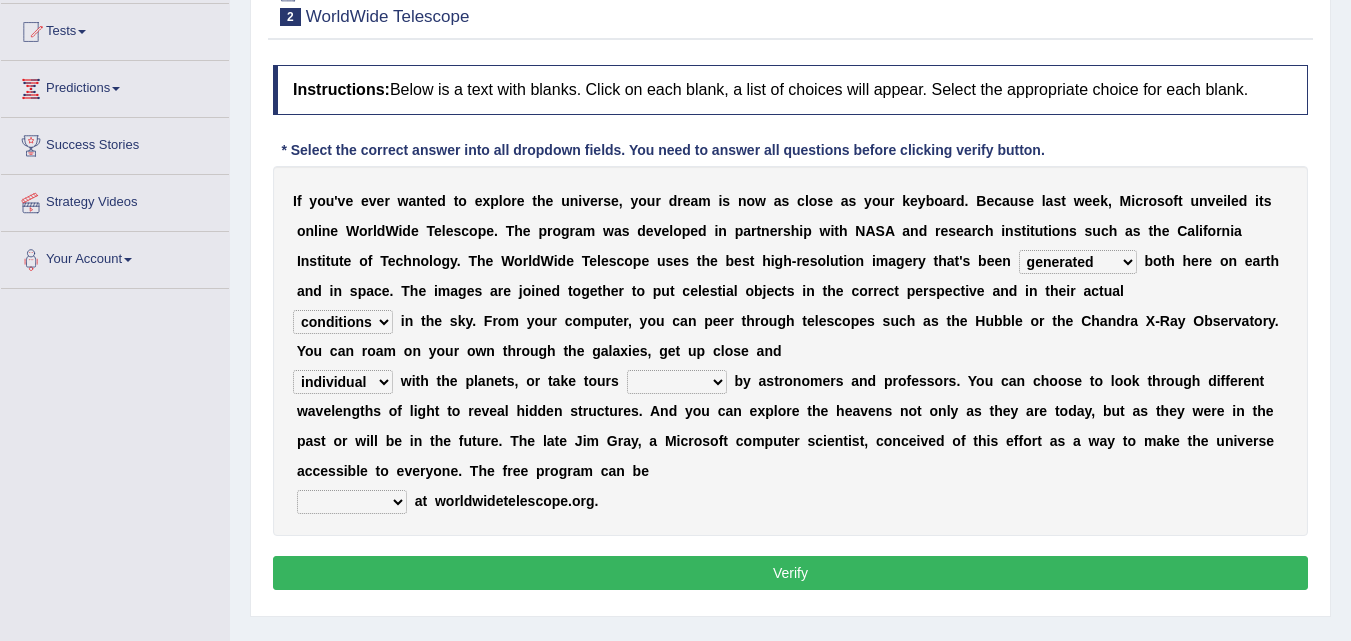 click on "personal individual apart polite" at bounding box center [343, 382] 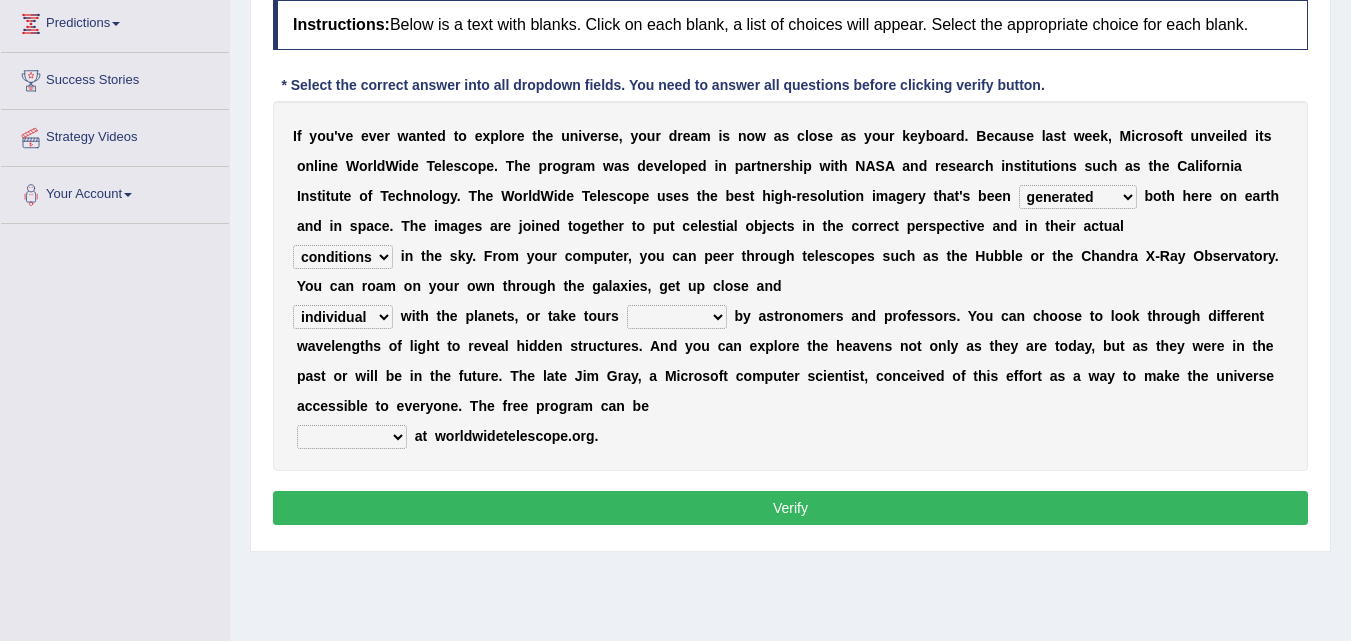 scroll, scrollTop: 309, scrollLeft: 0, axis: vertical 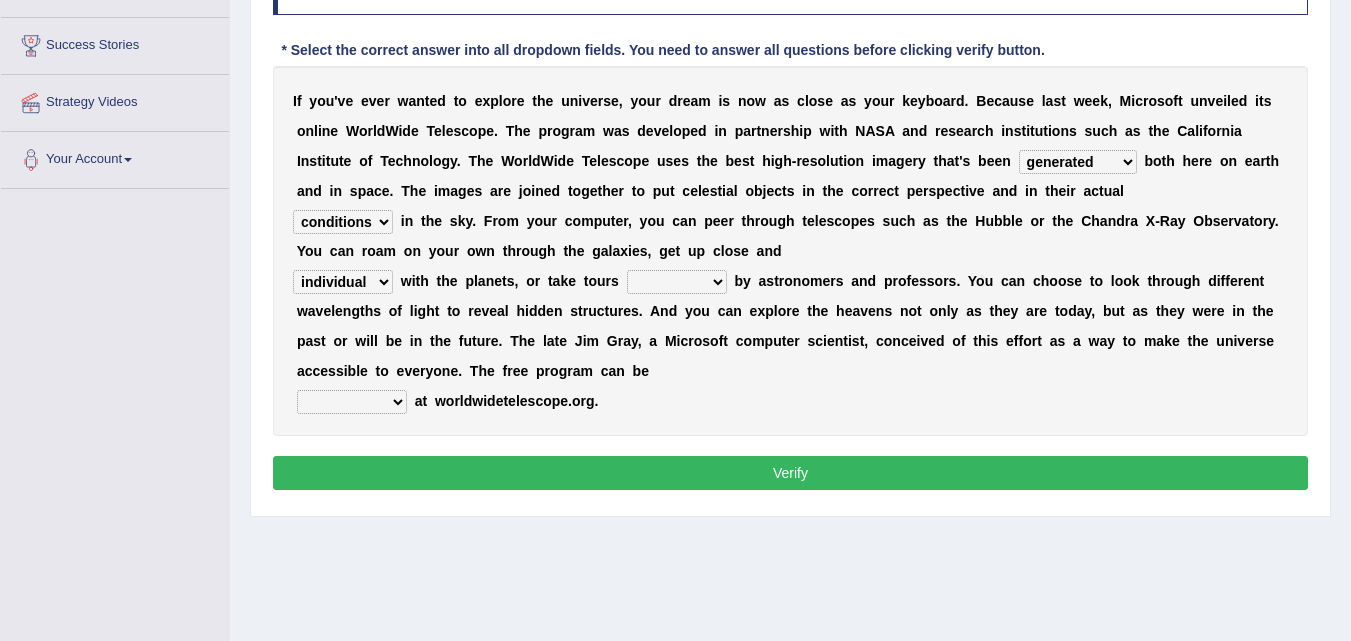 click on "guide guided guiding to guide" at bounding box center (677, 282) 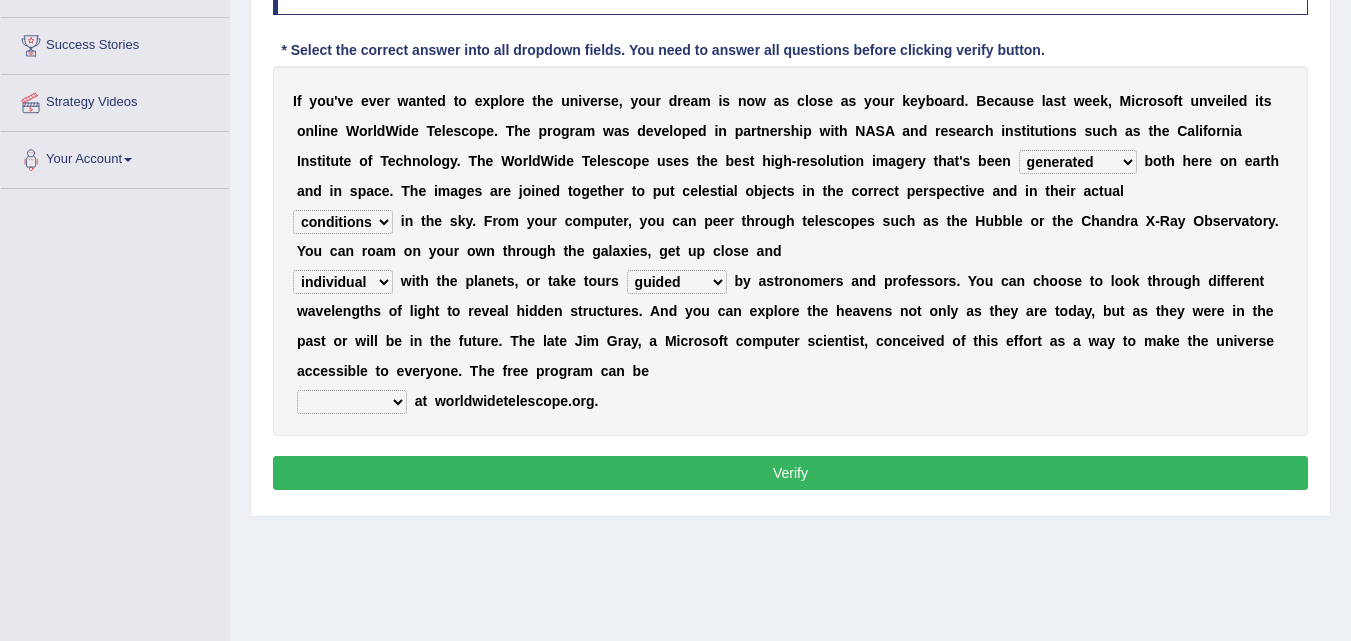 click on "upheld downloaded loaded posted" at bounding box center (352, 402) 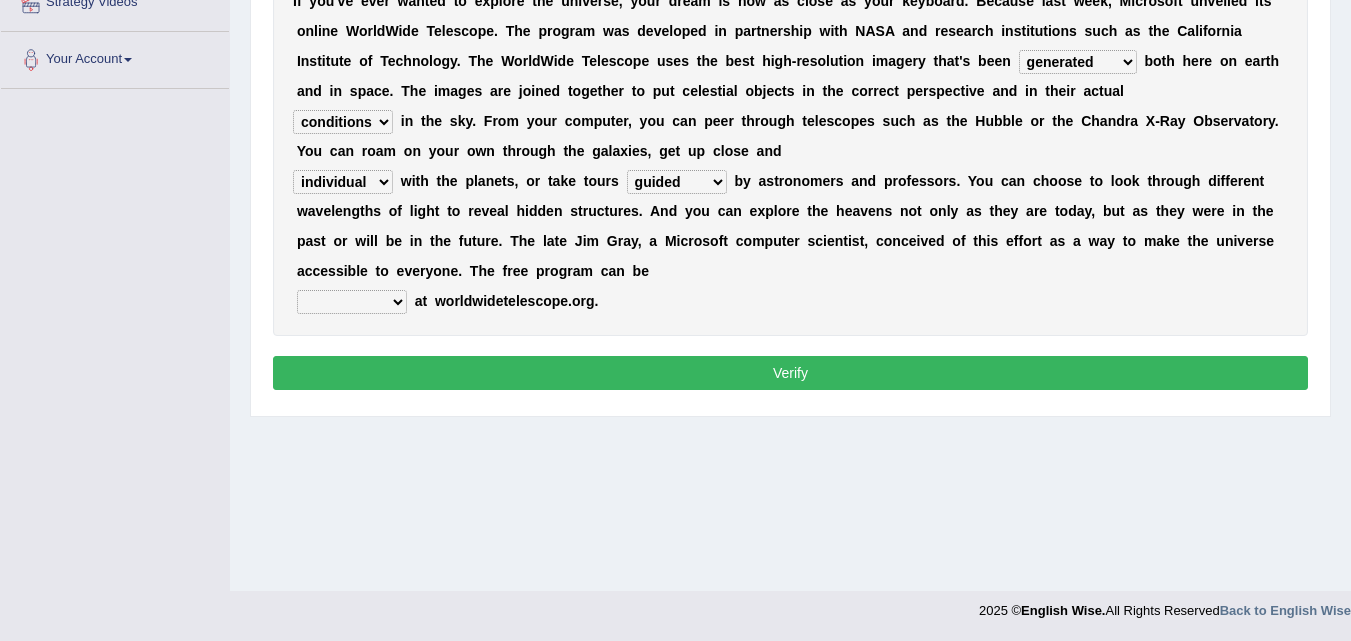 click on "upheld downloaded loaded posted" at bounding box center (352, 302) 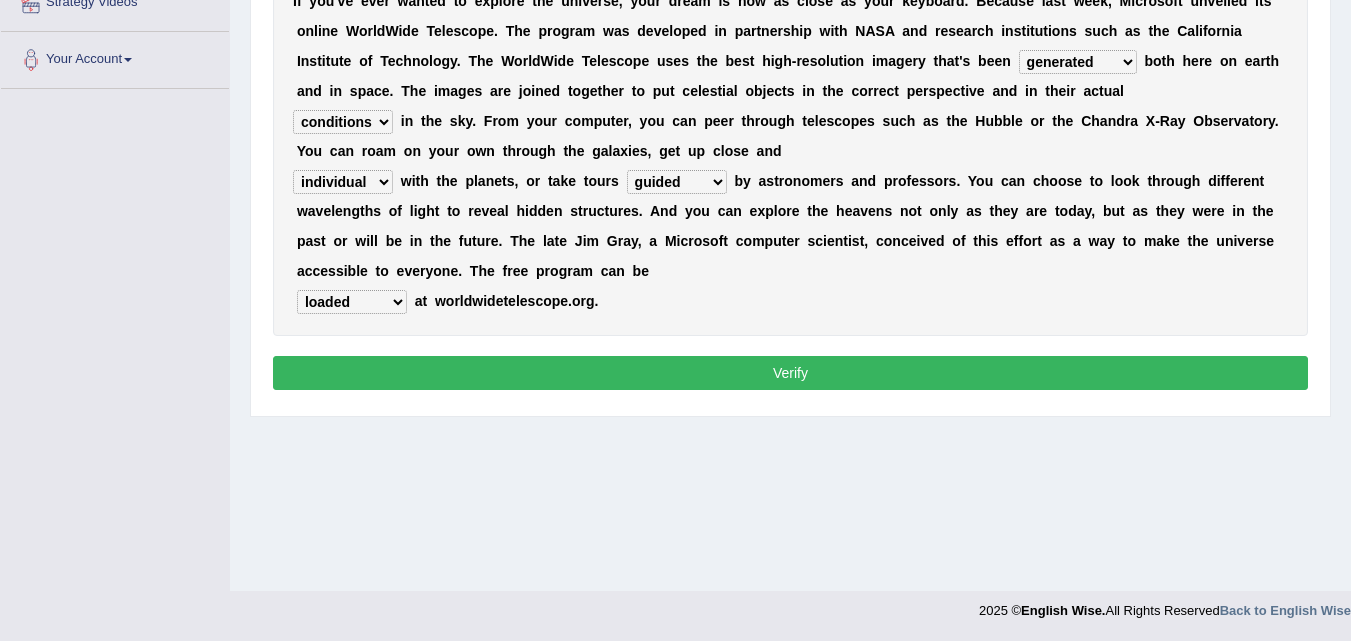 click on "Verify" at bounding box center (790, 373) 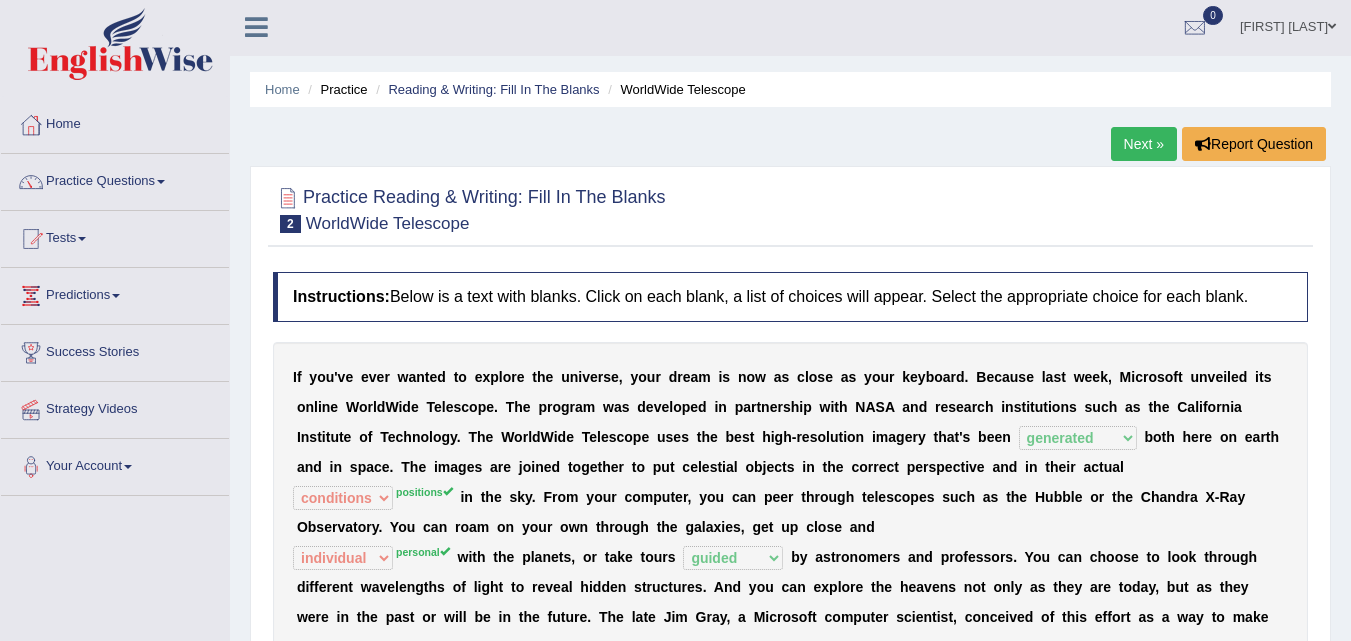 scroll, scrollTop: 0, scrollLeft: 0, axis: both 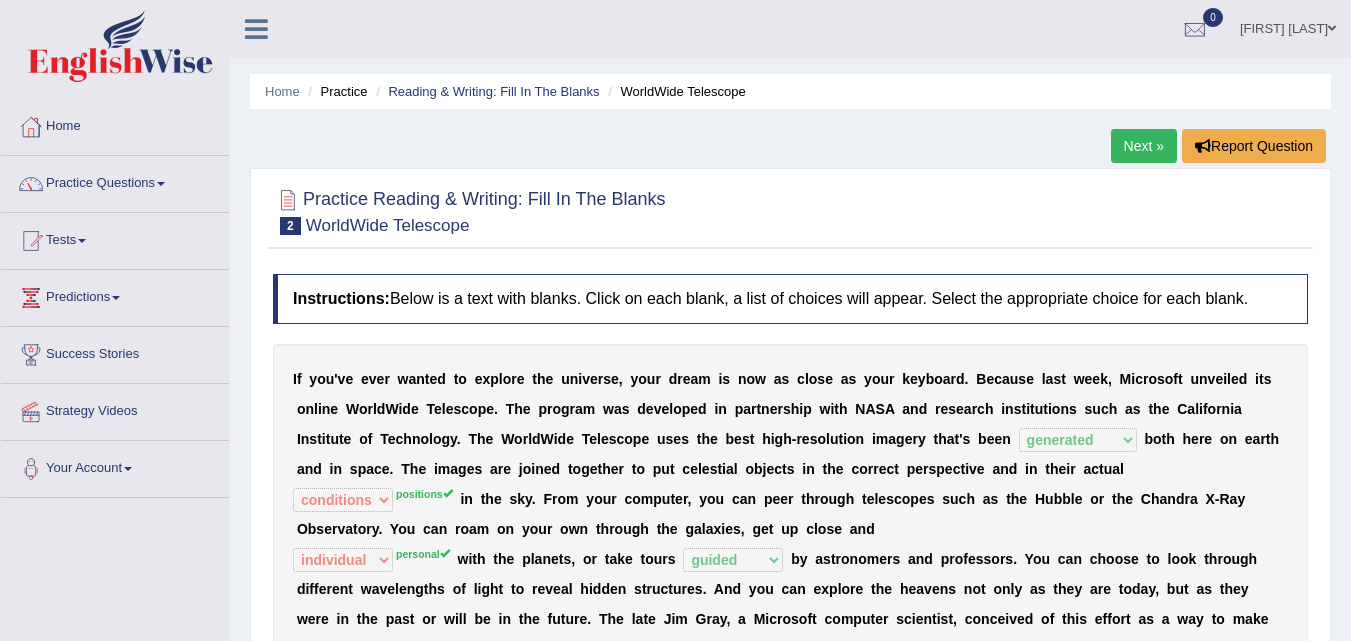 click on "Next »" at bounding box center [1144, 146] 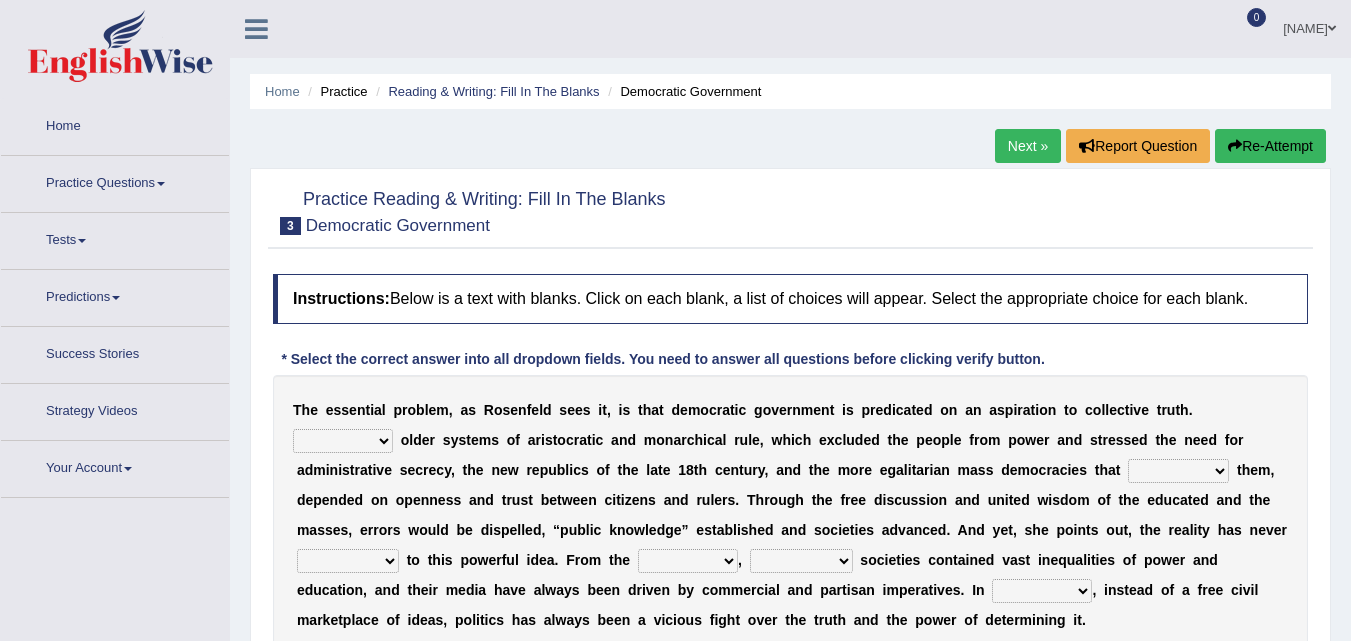 scroll, scrollTop: 0, scrollLeft: 0, axis: both 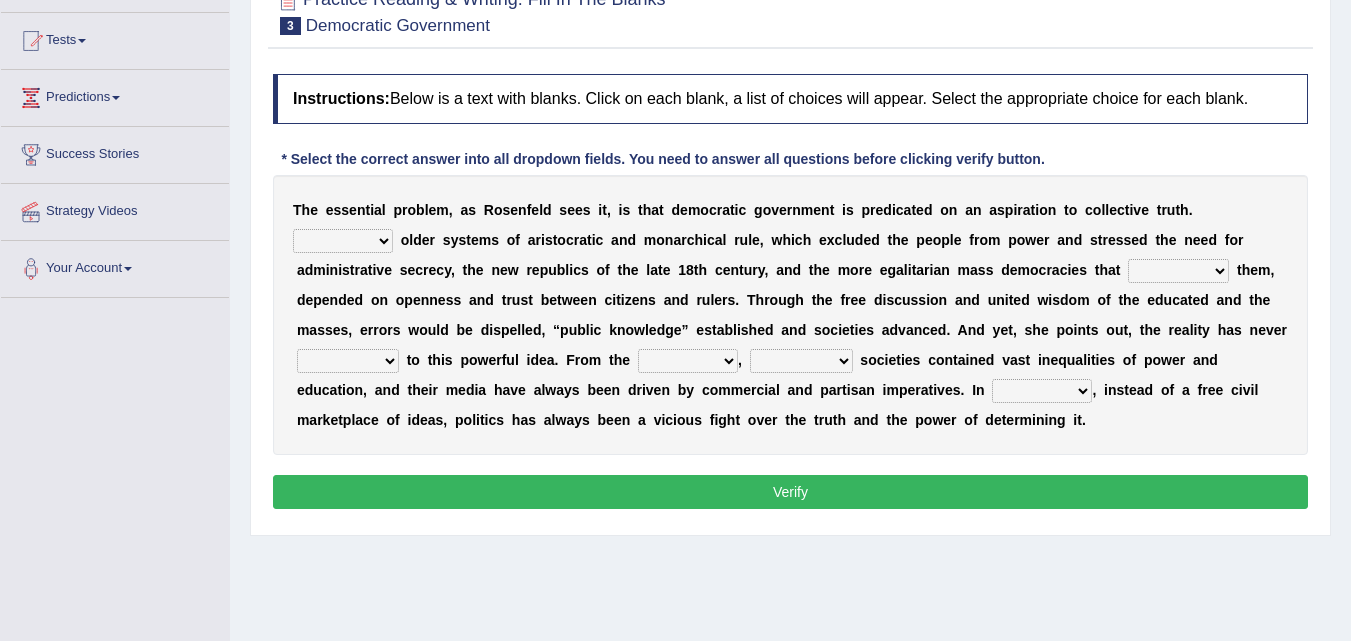 click on "readed grated succeeded printed" at bounding box center (1178, 271) 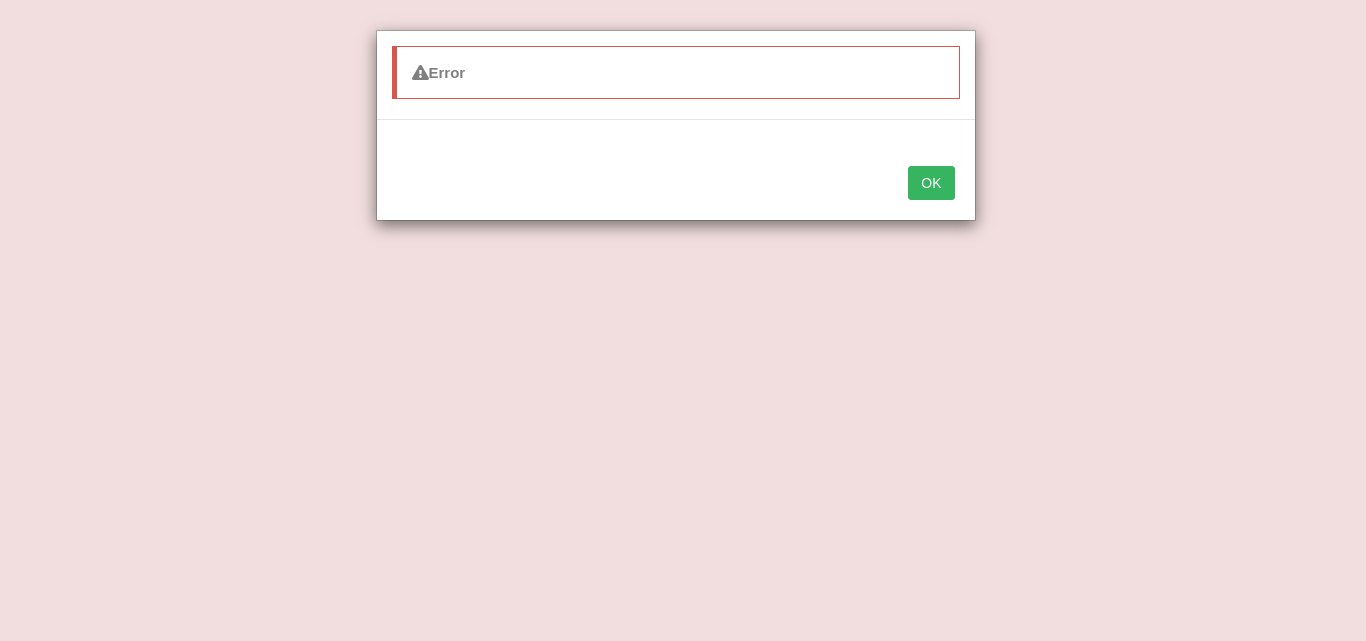 click on "OK" at bounding box center (931, 183) 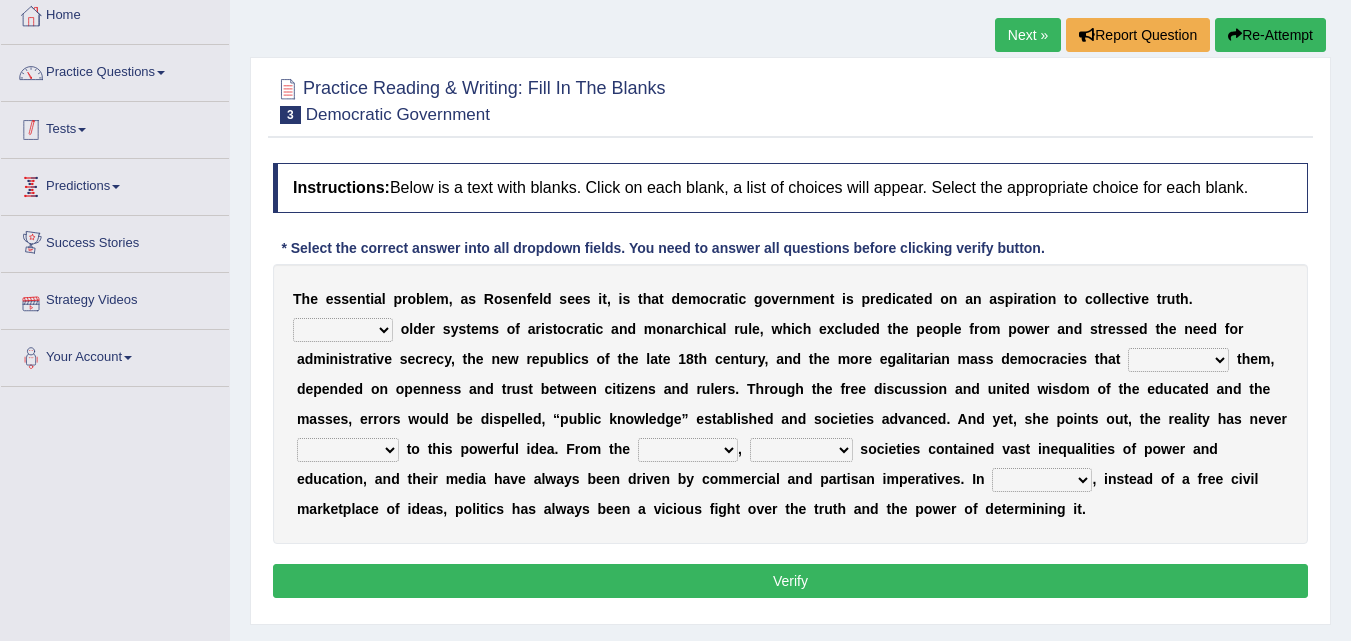 scroll, scrollTop: 0, scrollLeft: 0, axis: both 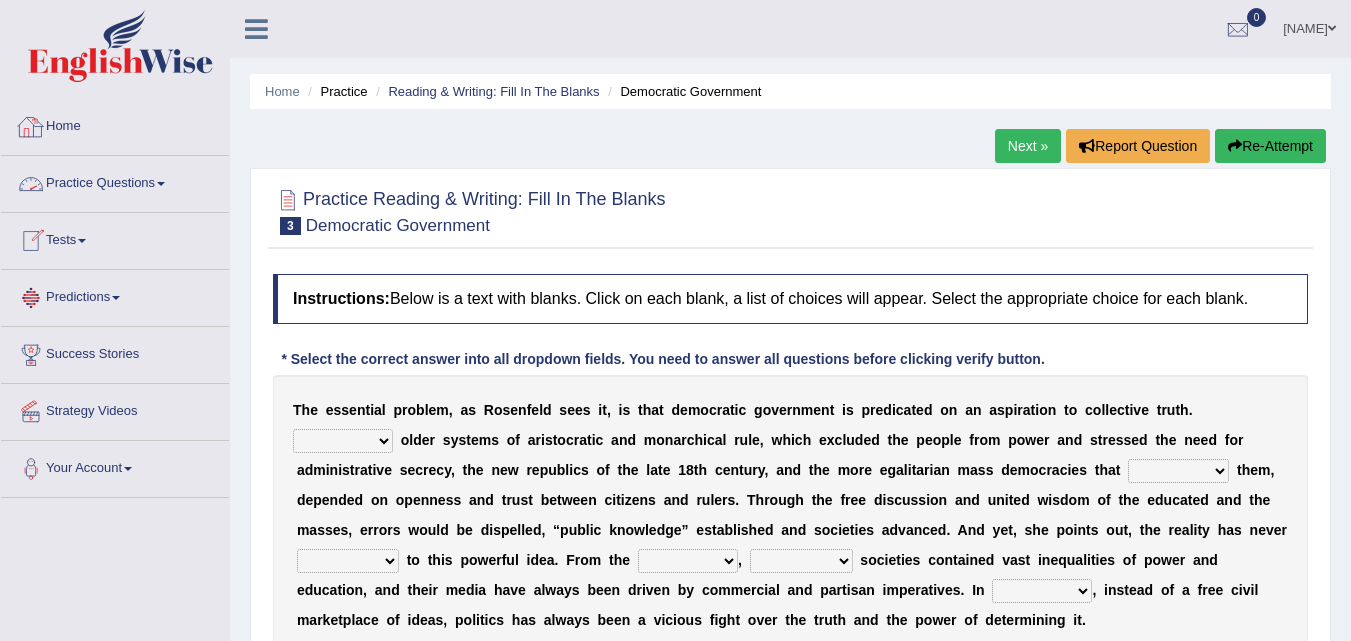 click on "Home" at bounding box center (115, 124) 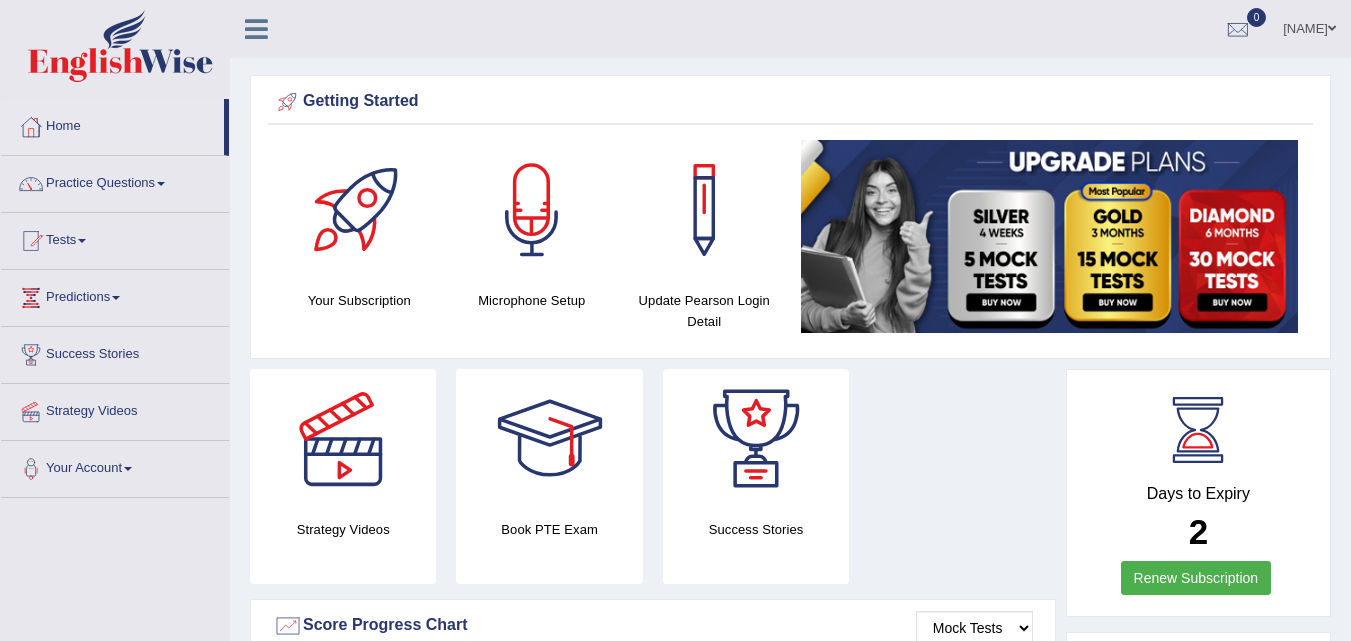 scroll, scrollTop: 309, scrollLeft: 0, axis: vertical 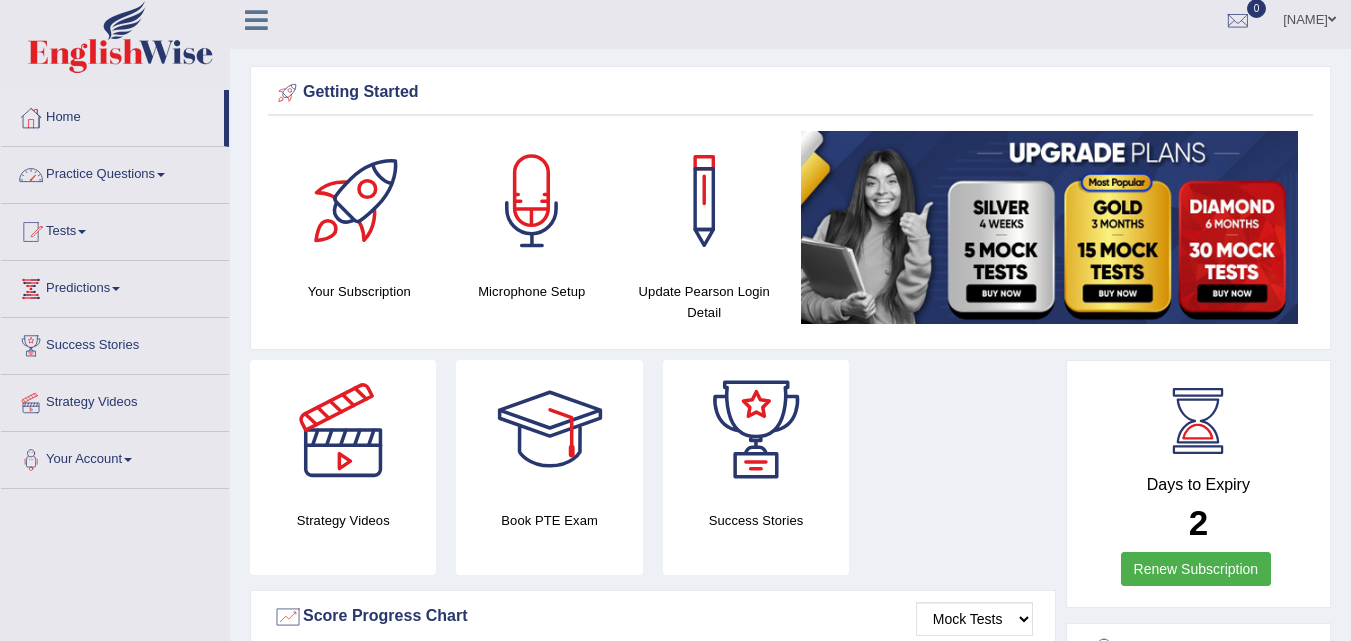 click on "Practice Questions" at bounding box center [115, 172] 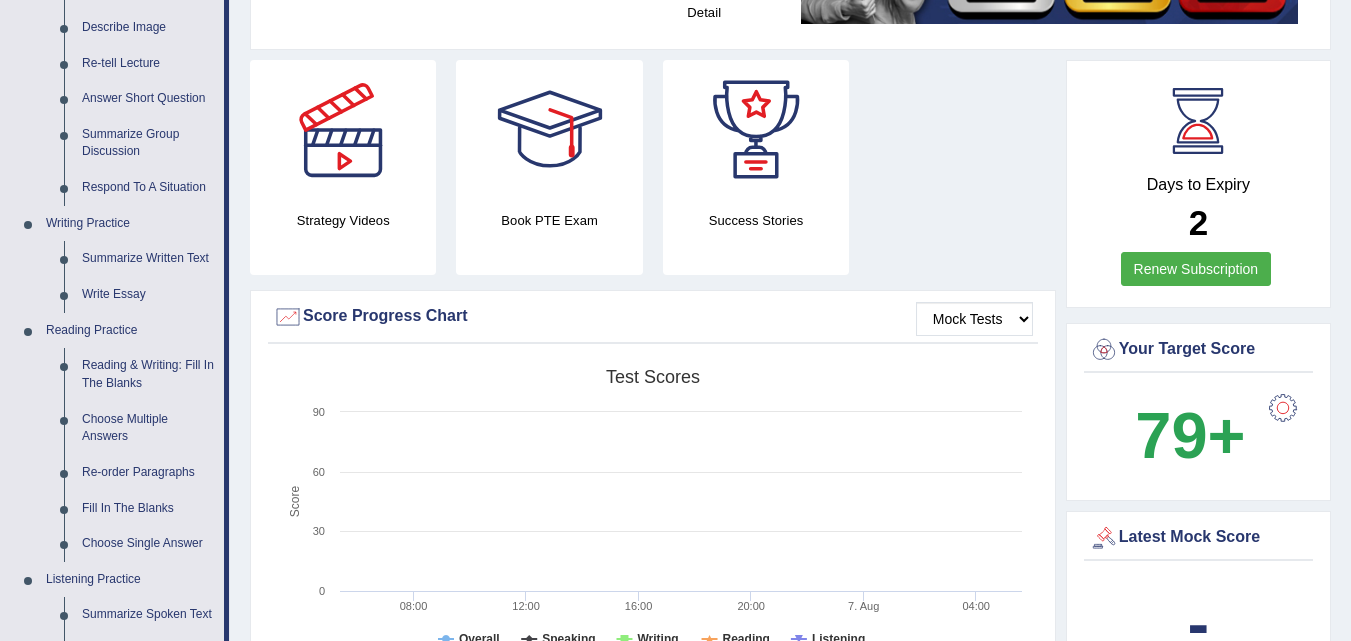 scroll, scrollTop: 509, scrollLeft: 0, axis: vertical 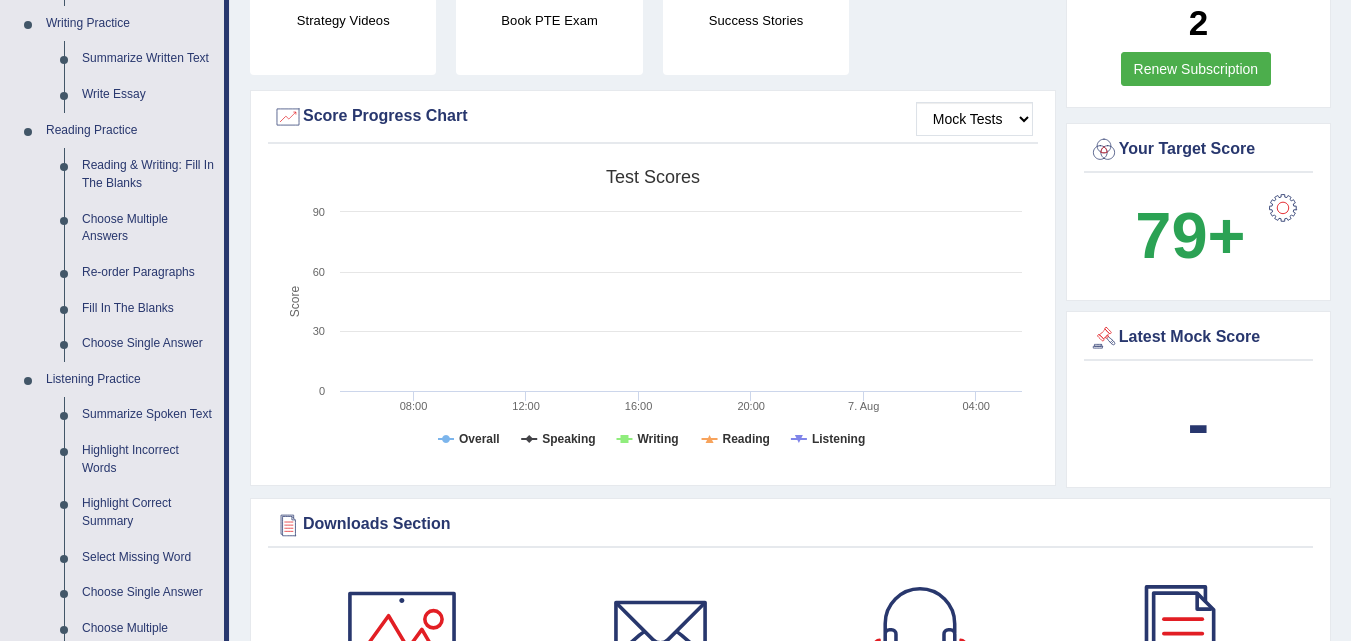 click on "Reading & Writing: Fill In The Blanks" at bounding box center (148, 174) 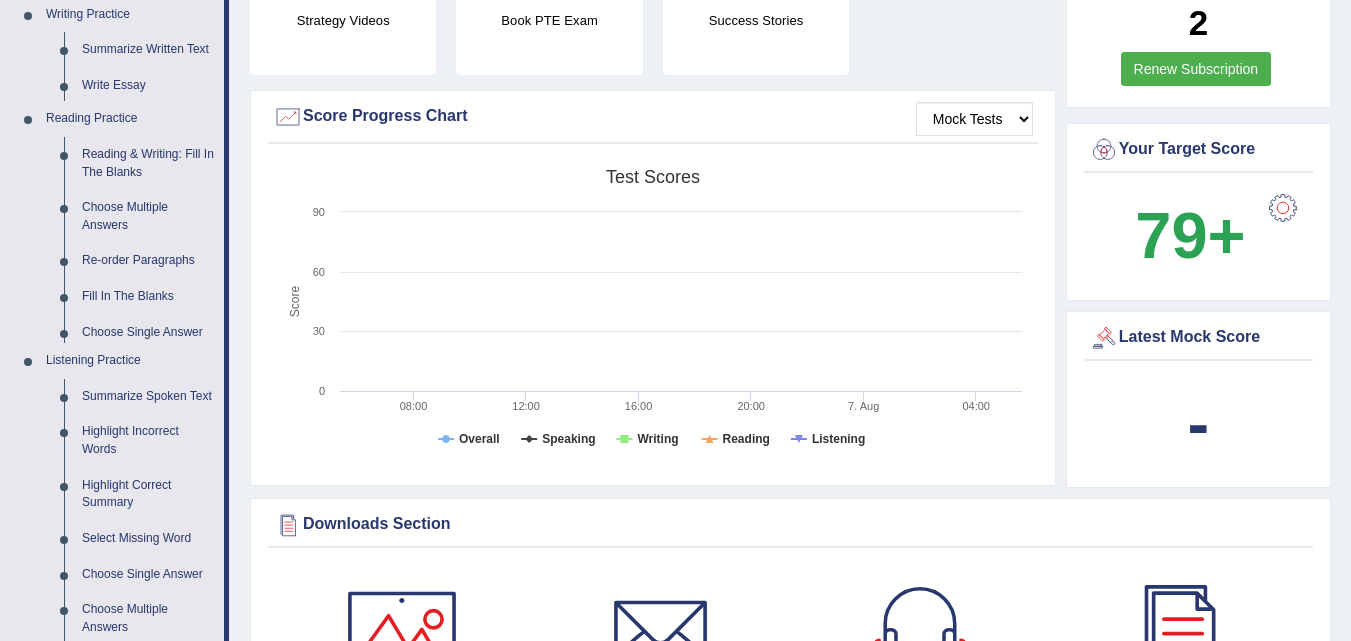 click on "Reading & Writing: Fill In The Blanks
Choose Multiple Answers
Re-order Paragraphs
Fill In The Blanks
Choose Single Answer" at bounding box center [130, 240] 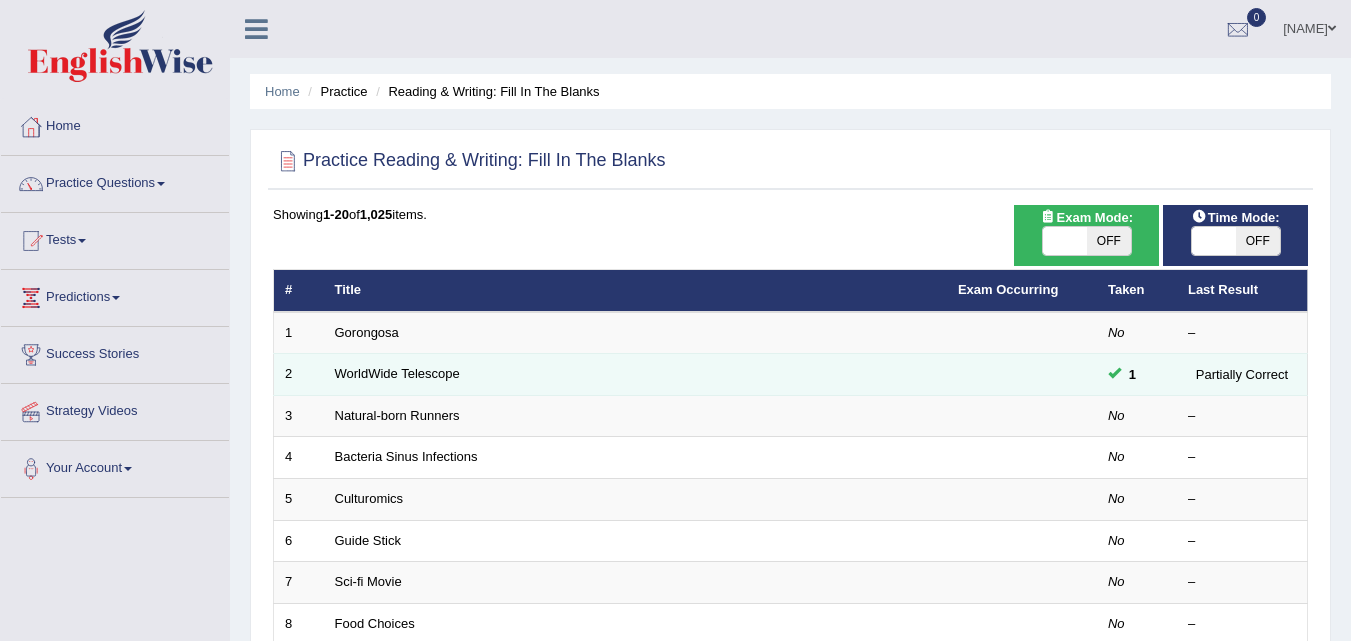 scroll, scrollTop: 0, scrollLeft: 0, axis: both 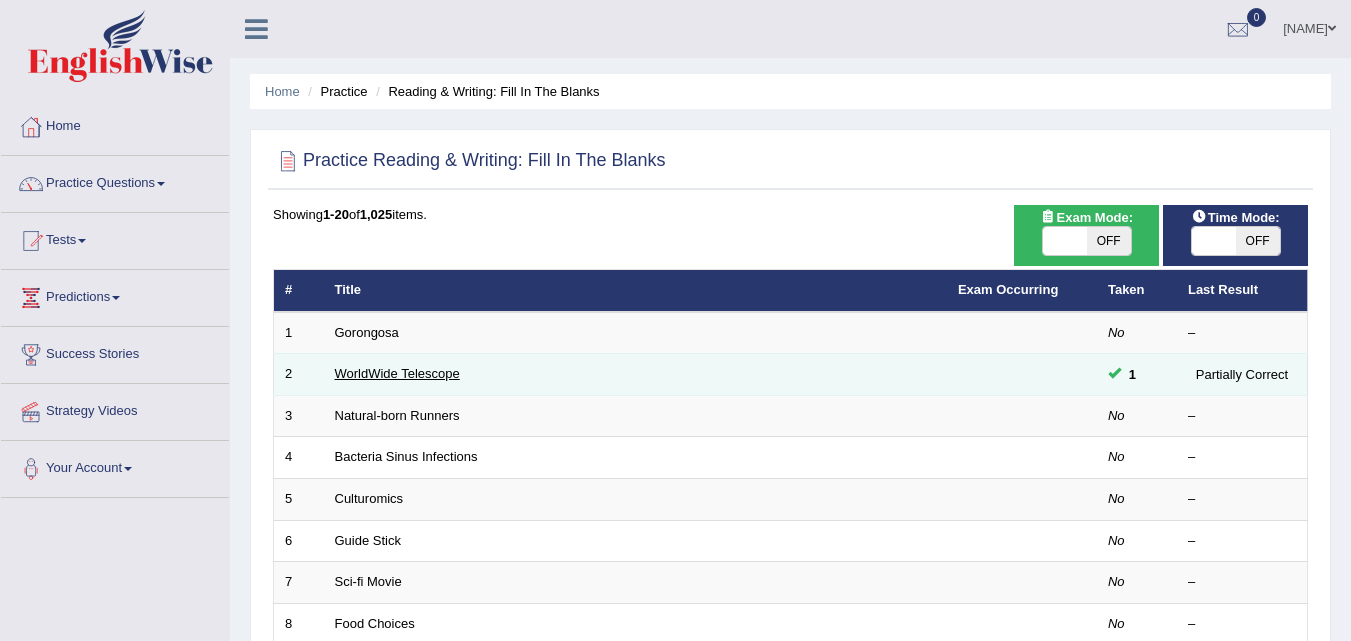 click on "WorldWide Telescope" at bounding box center (397, 373) 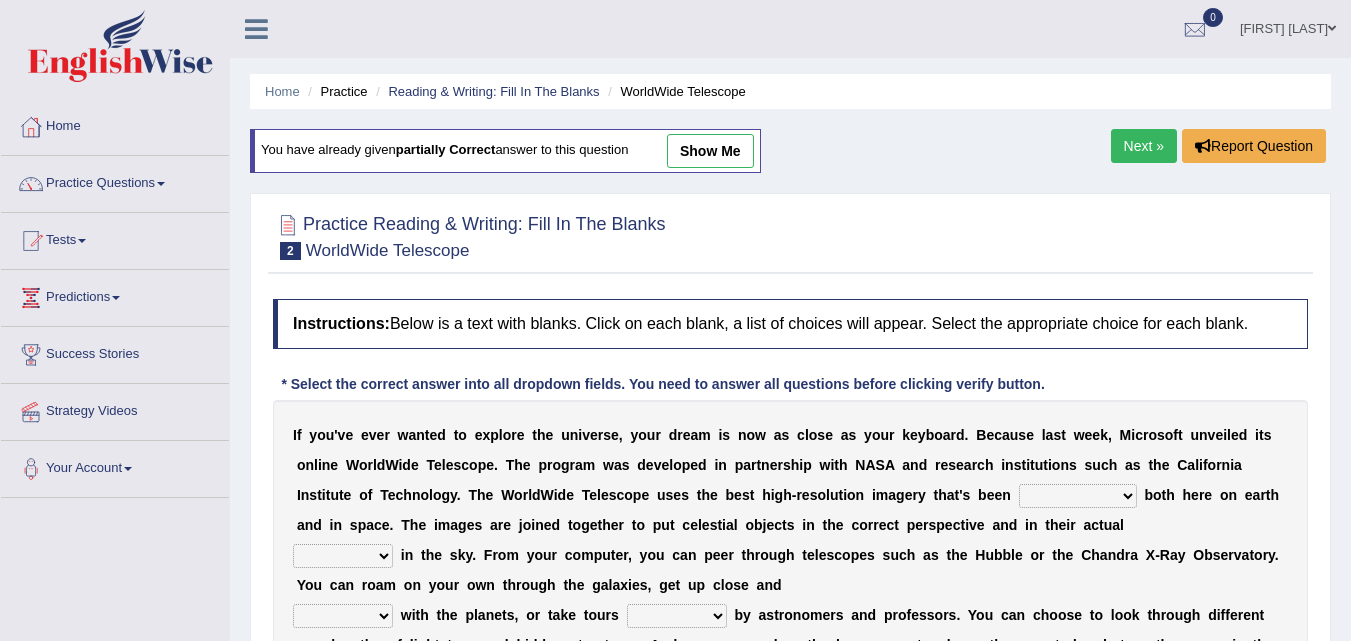scroll, scrollTop: 0, scrollLeft: 0, axis: both 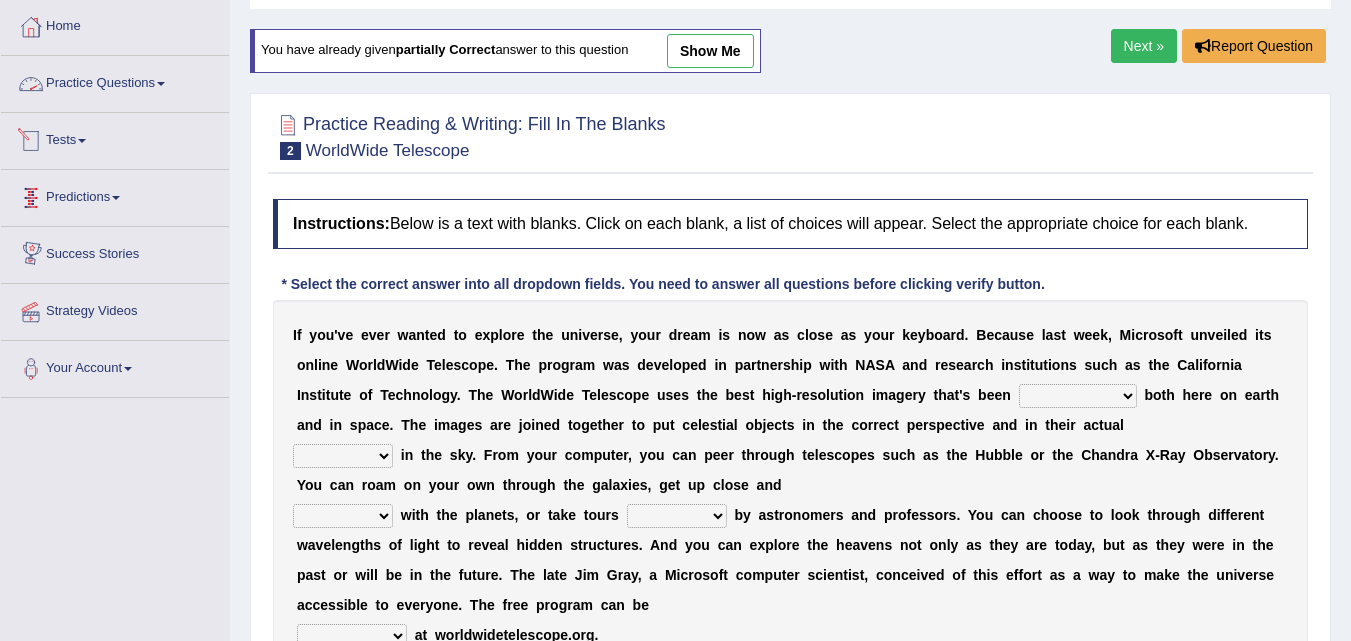 click on "Practice Questions" at bounding box center (115, 81) 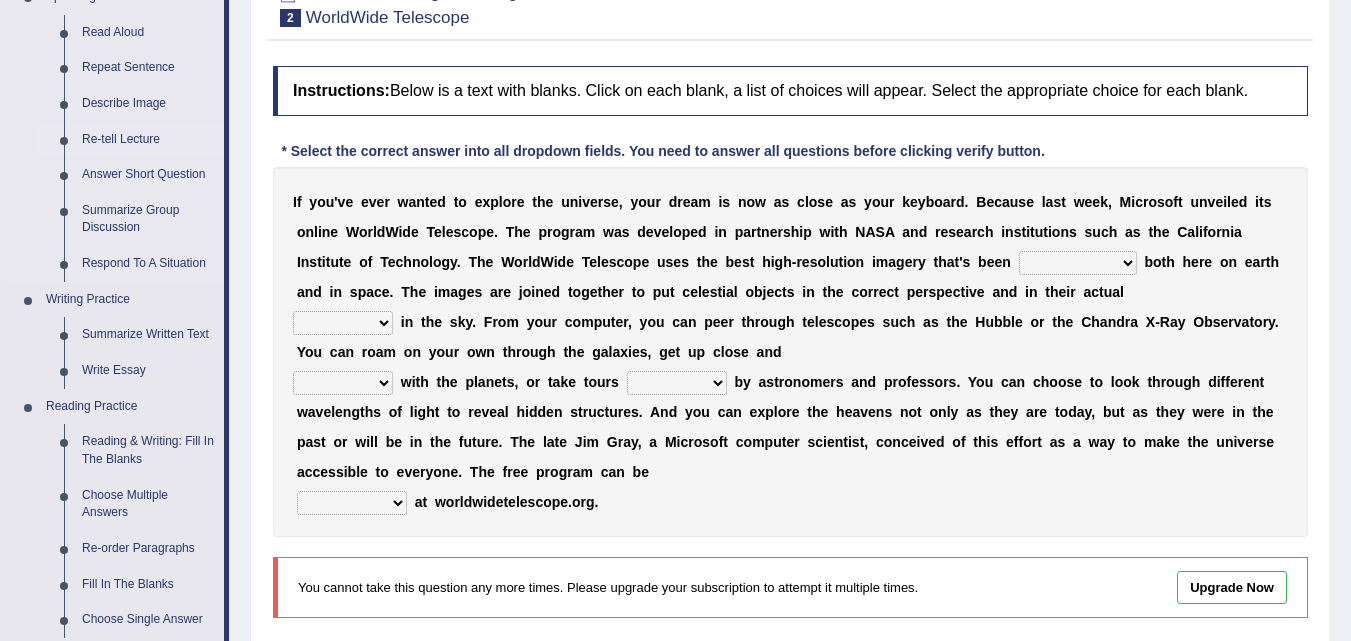 scroll, scrollTop: 400, scrollLeft: 0, axis: vertical 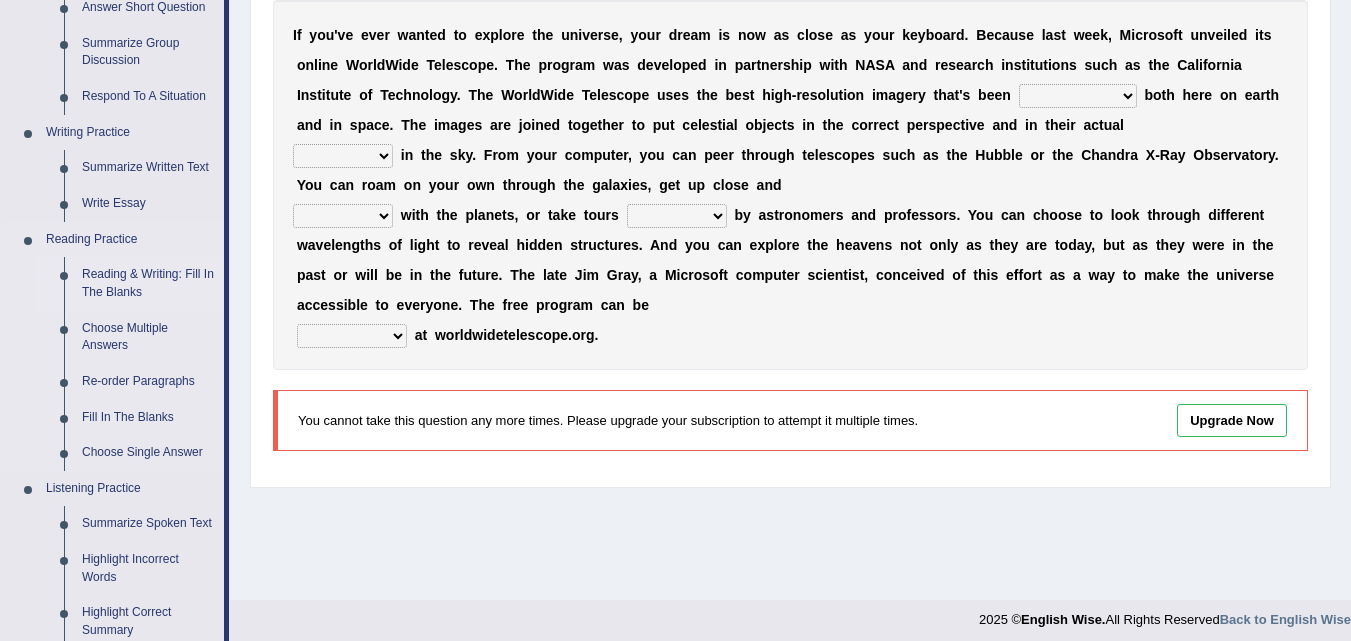 click on "Reading & Writing: Fill In The Blanks" at bounding box center [148, 283] 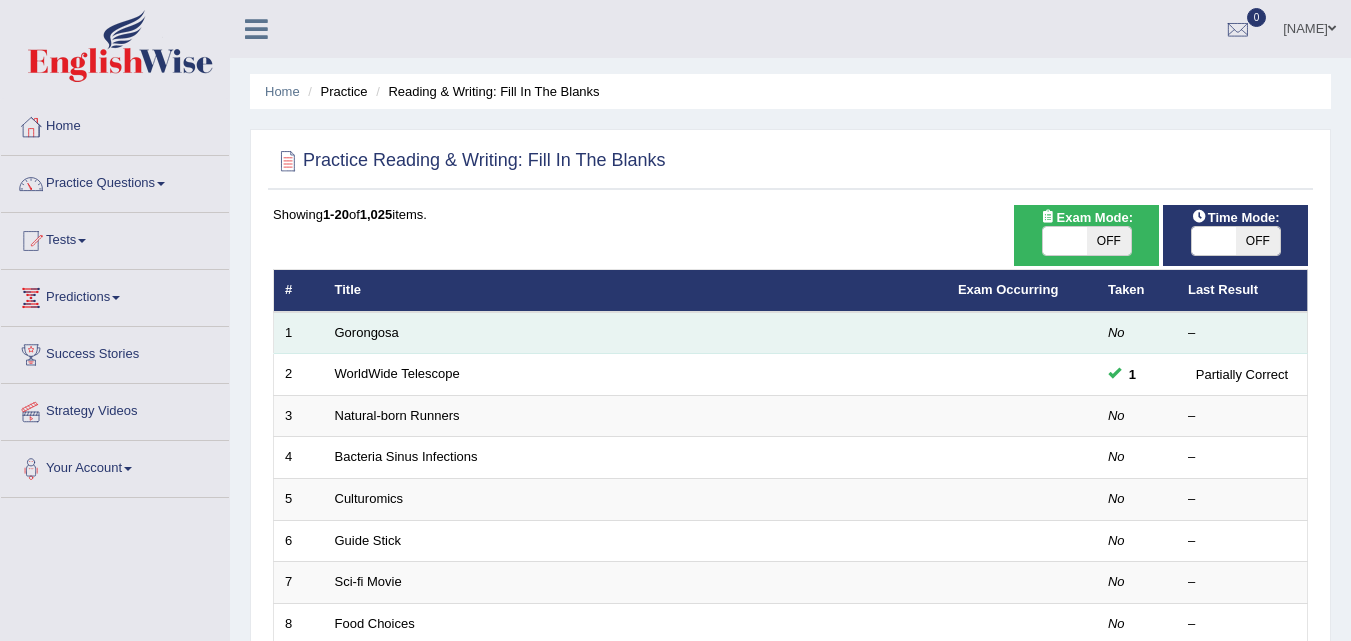 scroll, scrollTop: 0, scrollLeft: 0, axis: both 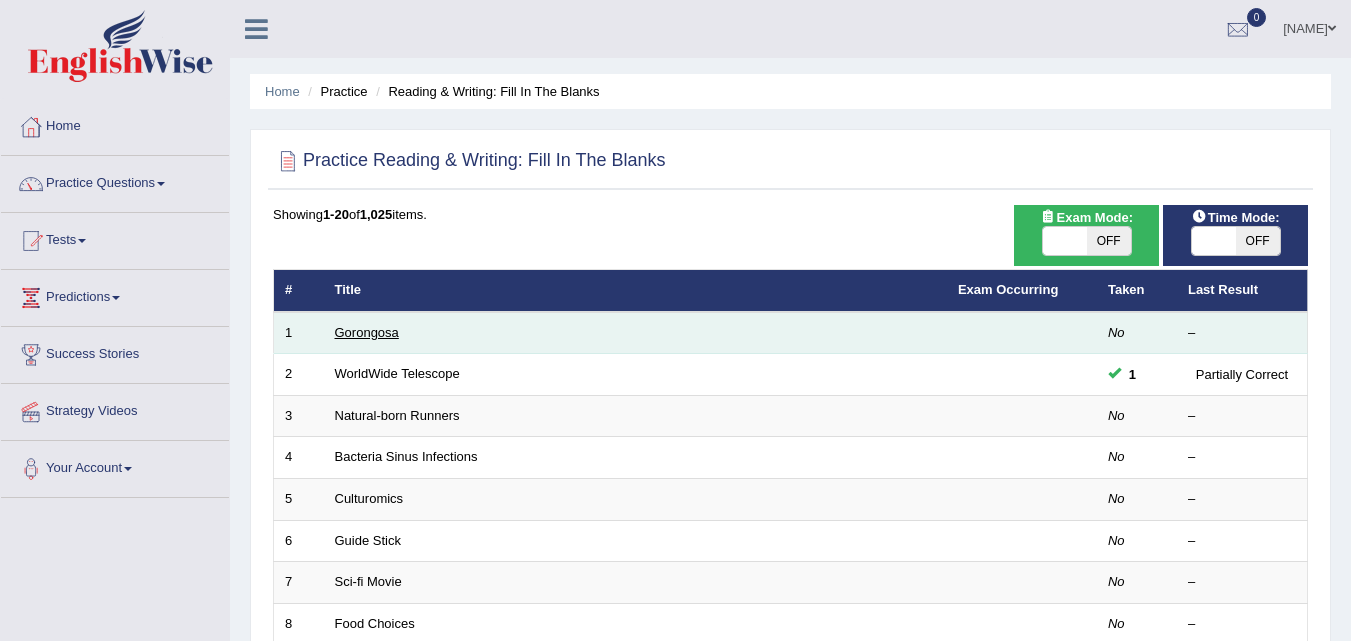 click on "Gorongosa" at bounding box center [367, 332] 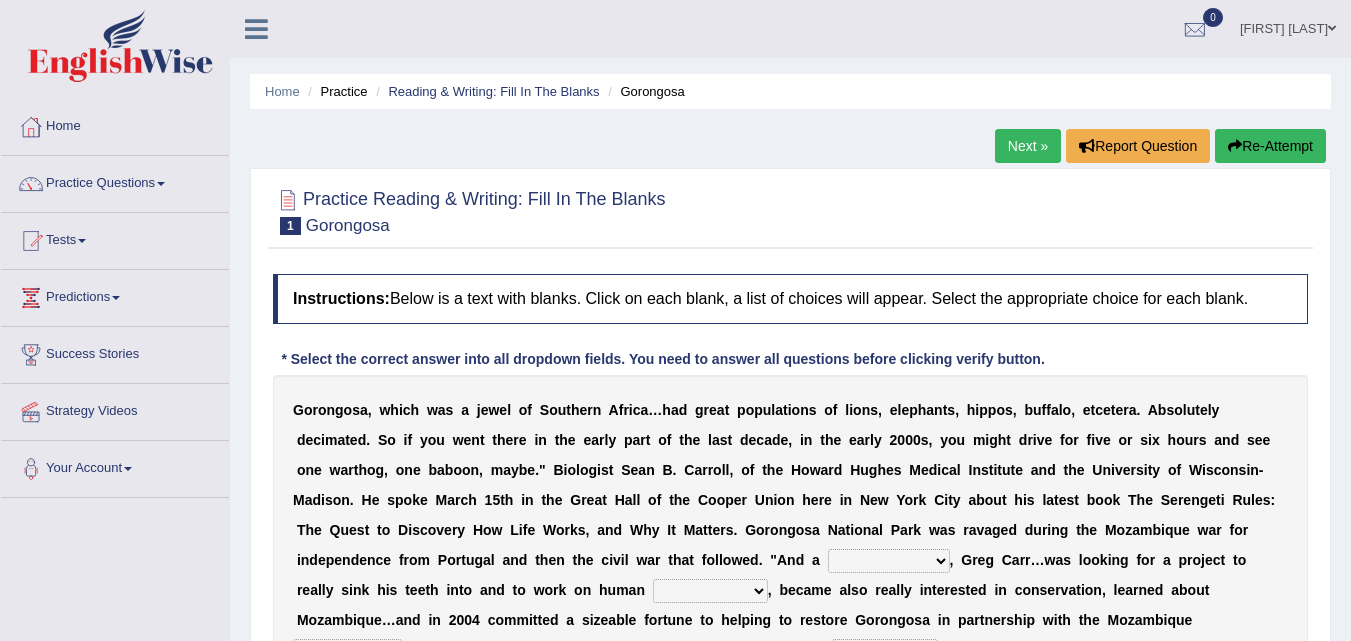 scroll, scrollTop: 0, scrollLeft: 0, axis: both 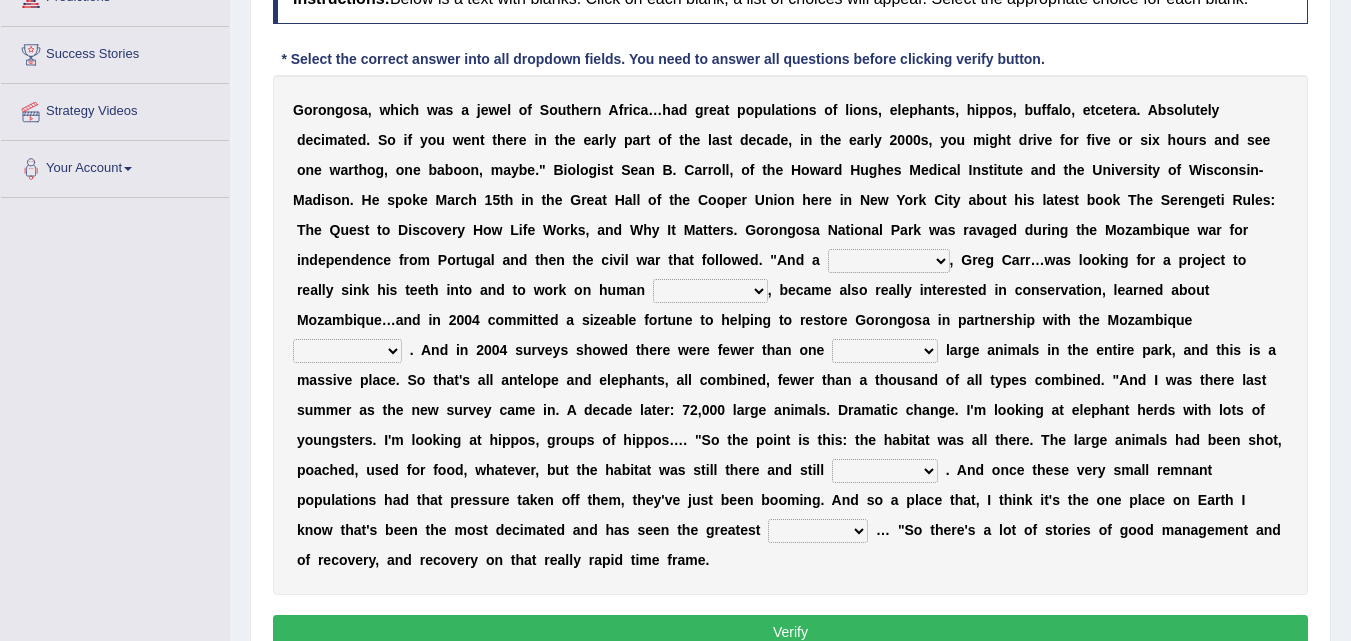 click on "passion solstice ballast philanthropist" at bounding box center [889, 261] 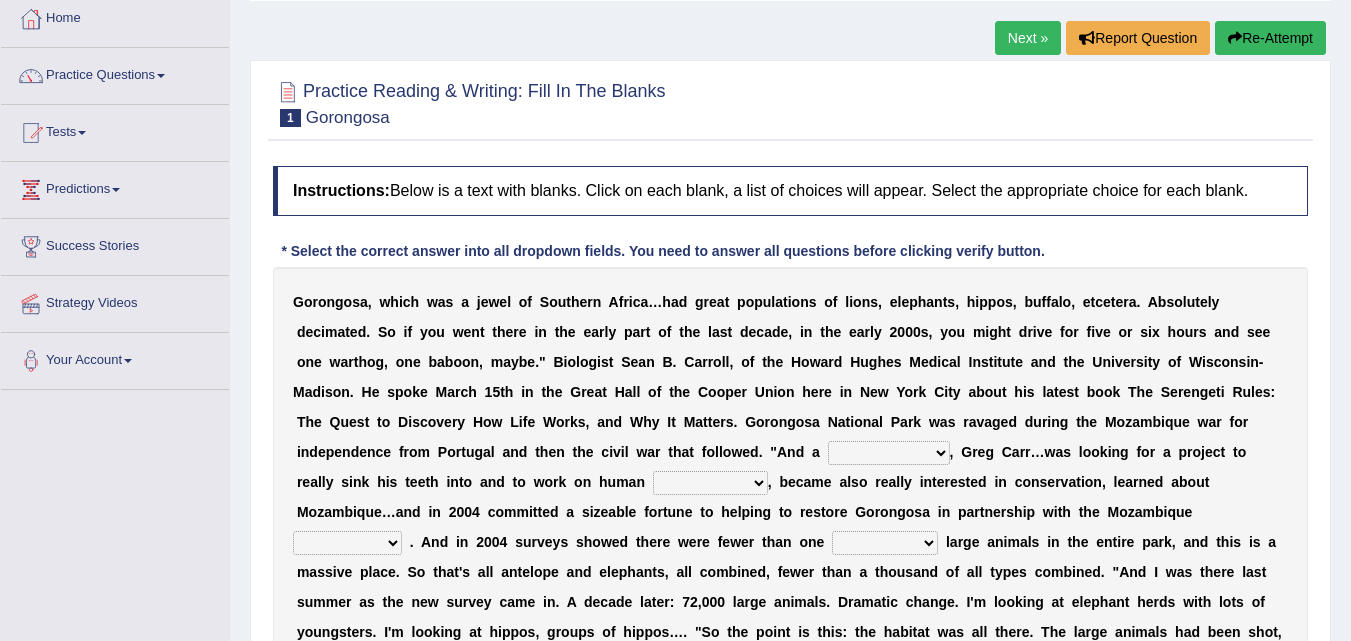 scroll, scrollTop: 100, scrollLeft: 0, axis: vertical 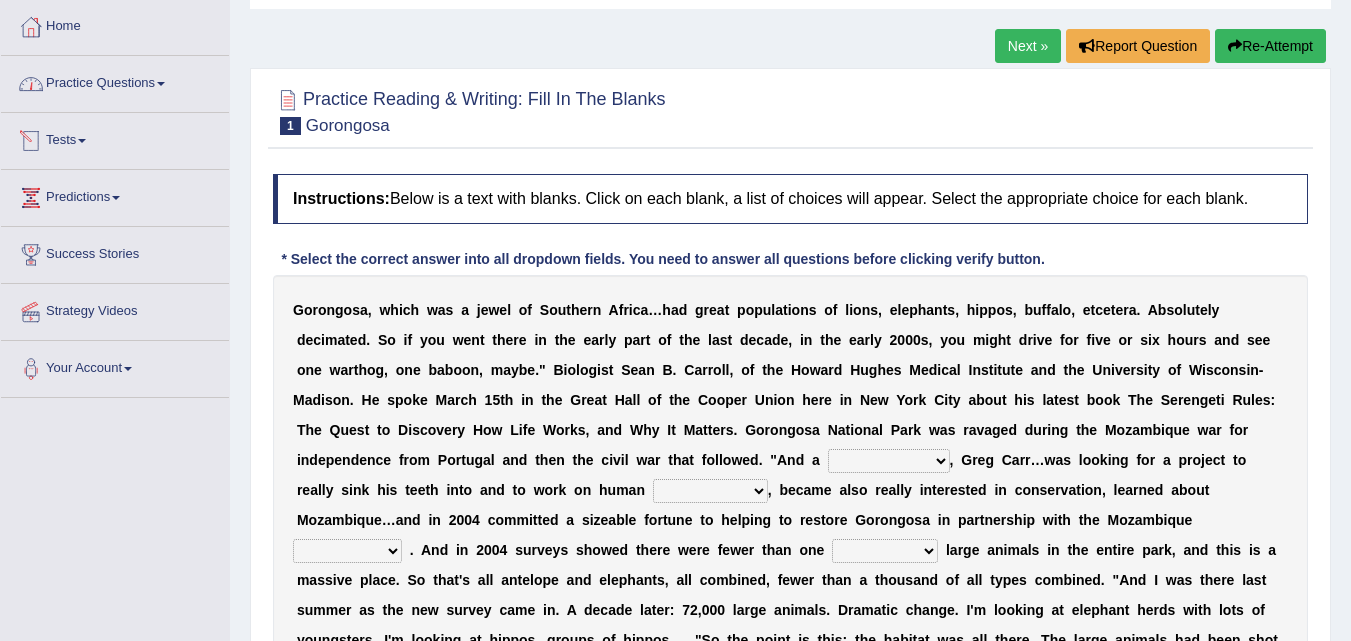 click on "Practice Questions" at bounding box center [115, 81] 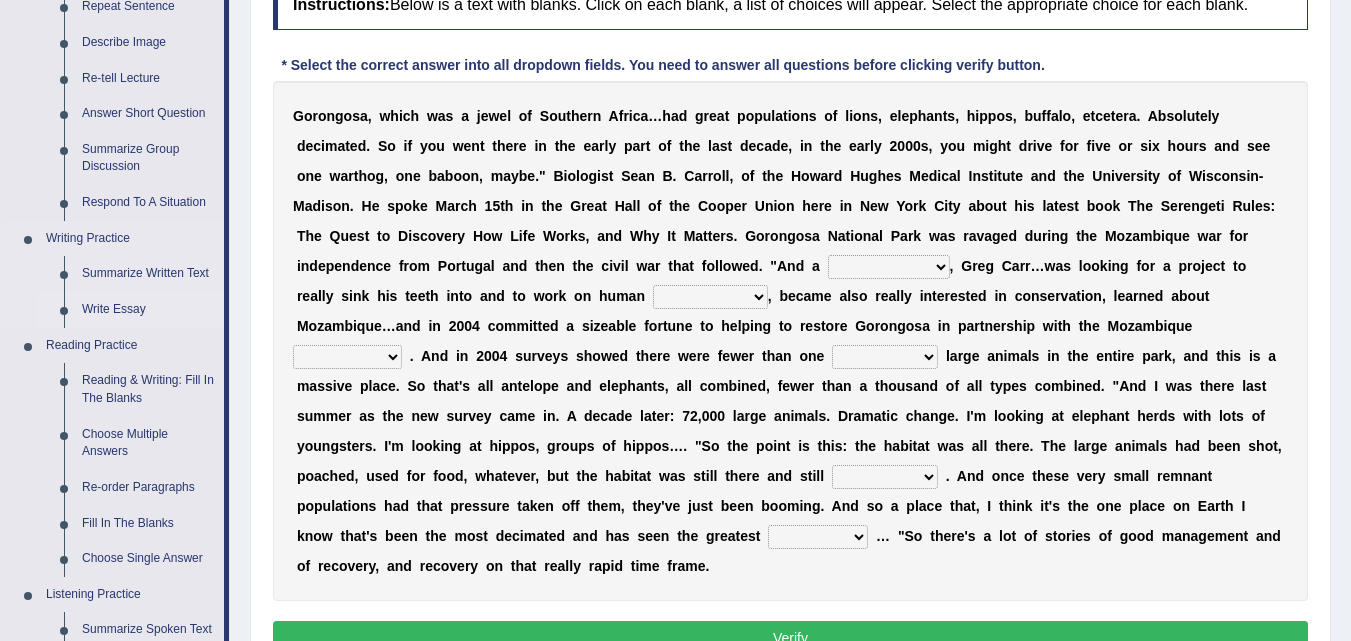 scroll, scrollTop: 300, scrollLeft: 0, axis: vertical 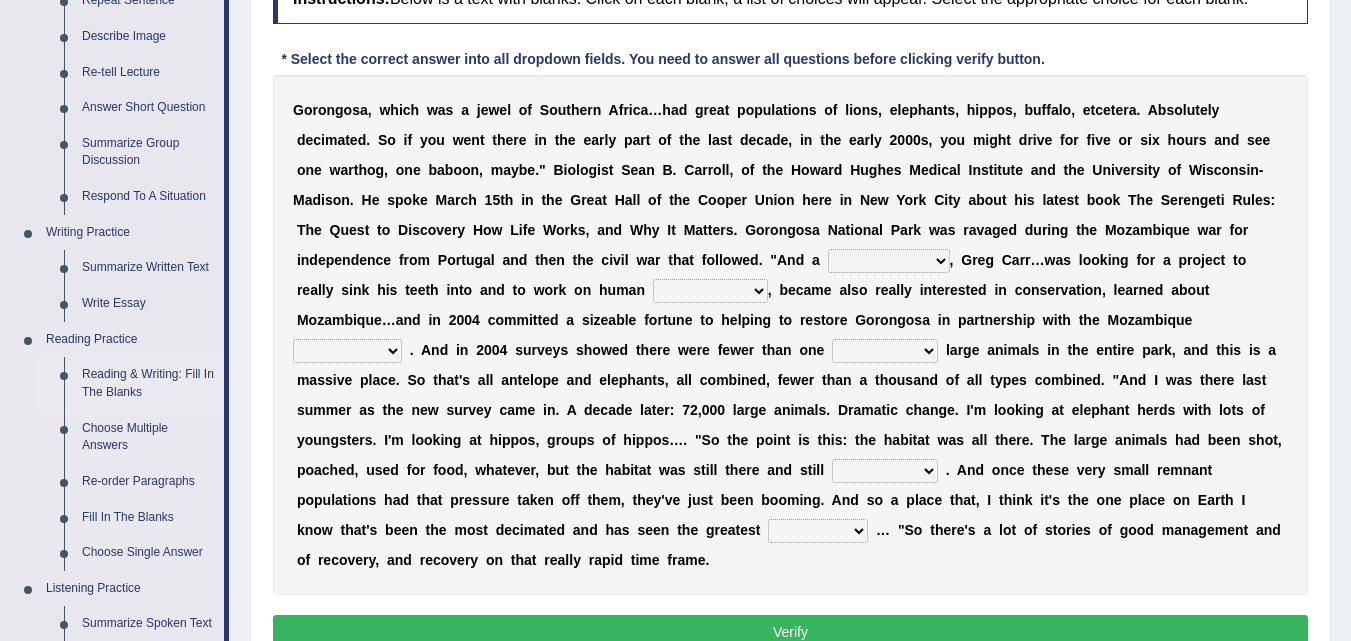 click on "Reading & Writing: Fill In The Blanks" at bounding box center [148, 383] 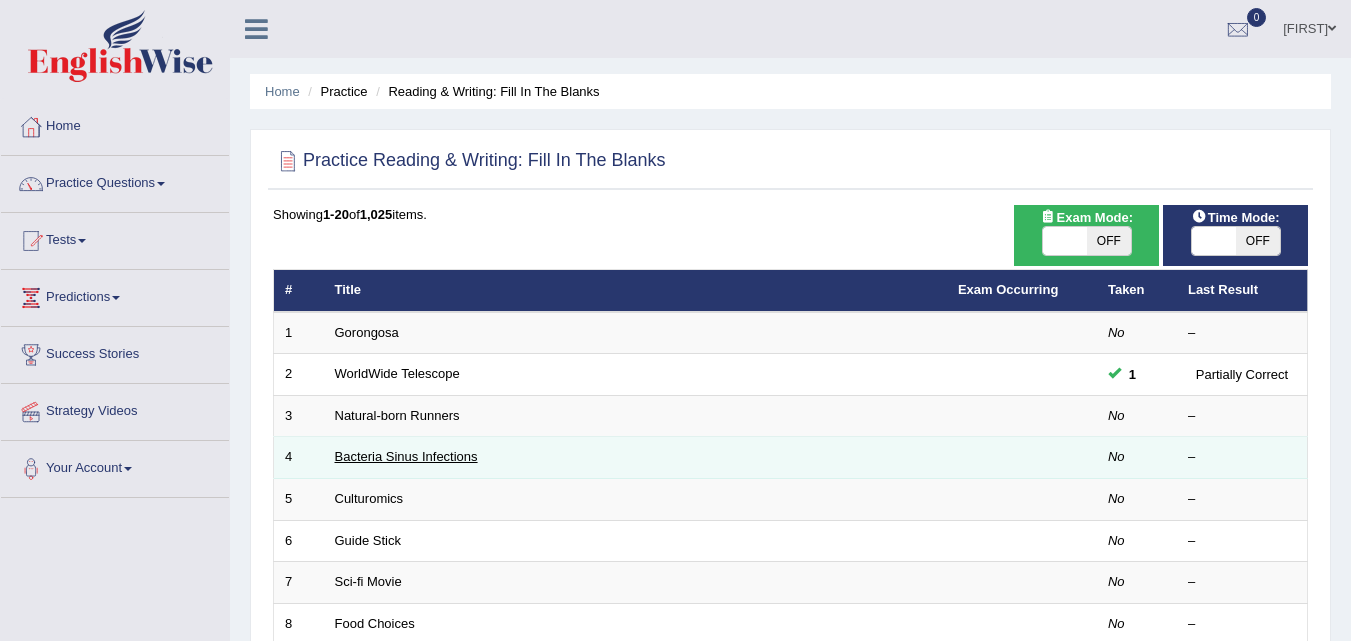 scroll, scrollTop: 0, scrollLeft: 0, axis: both 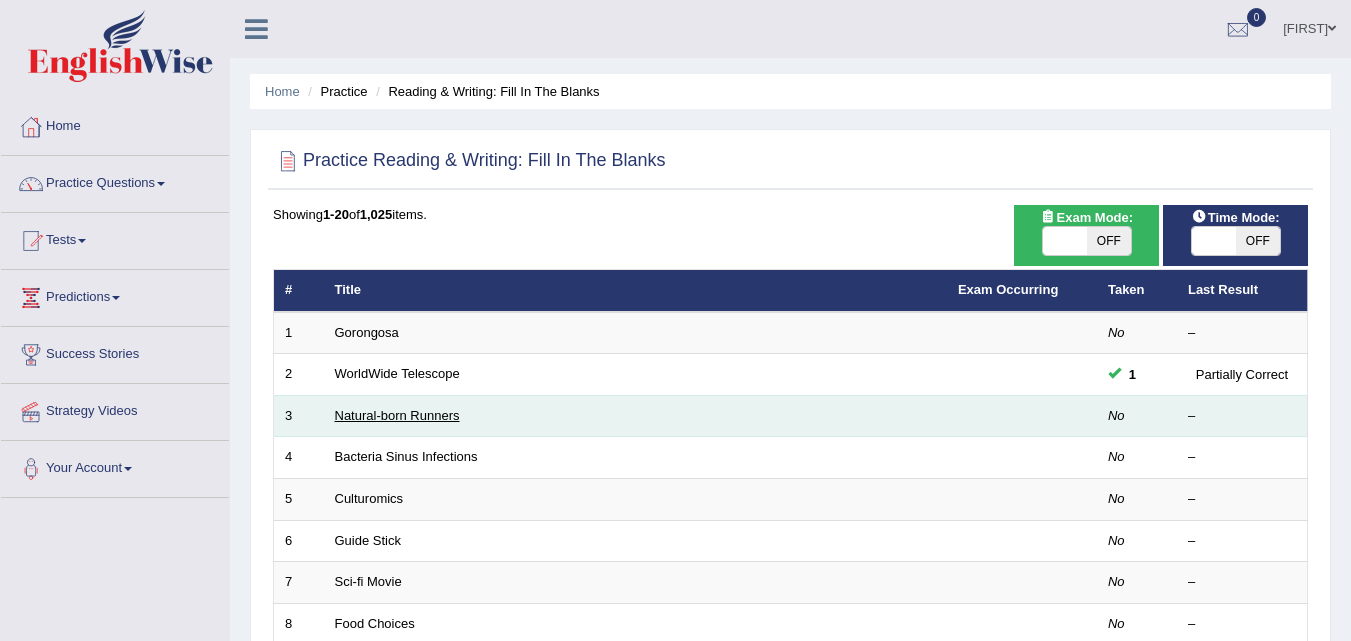 click on "Natural-born Runners" at bounding box center (397, 415) 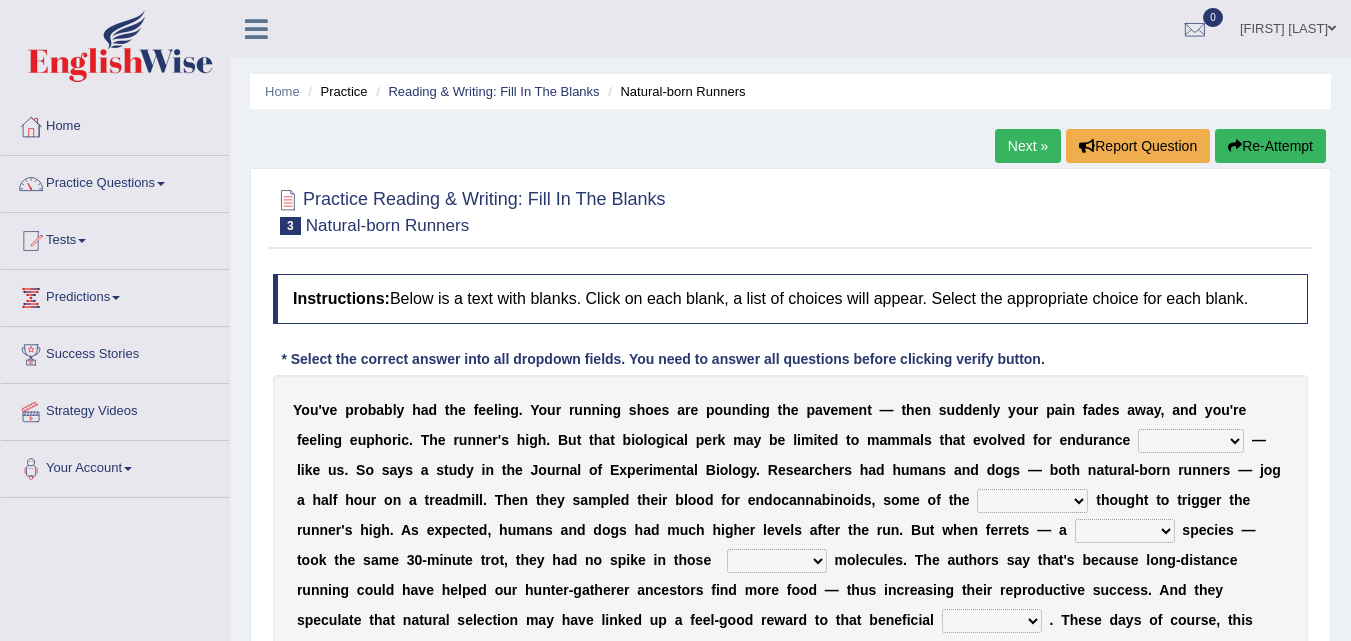 scroll, scrollTop: 0, scrollLeft: 0, axis: both 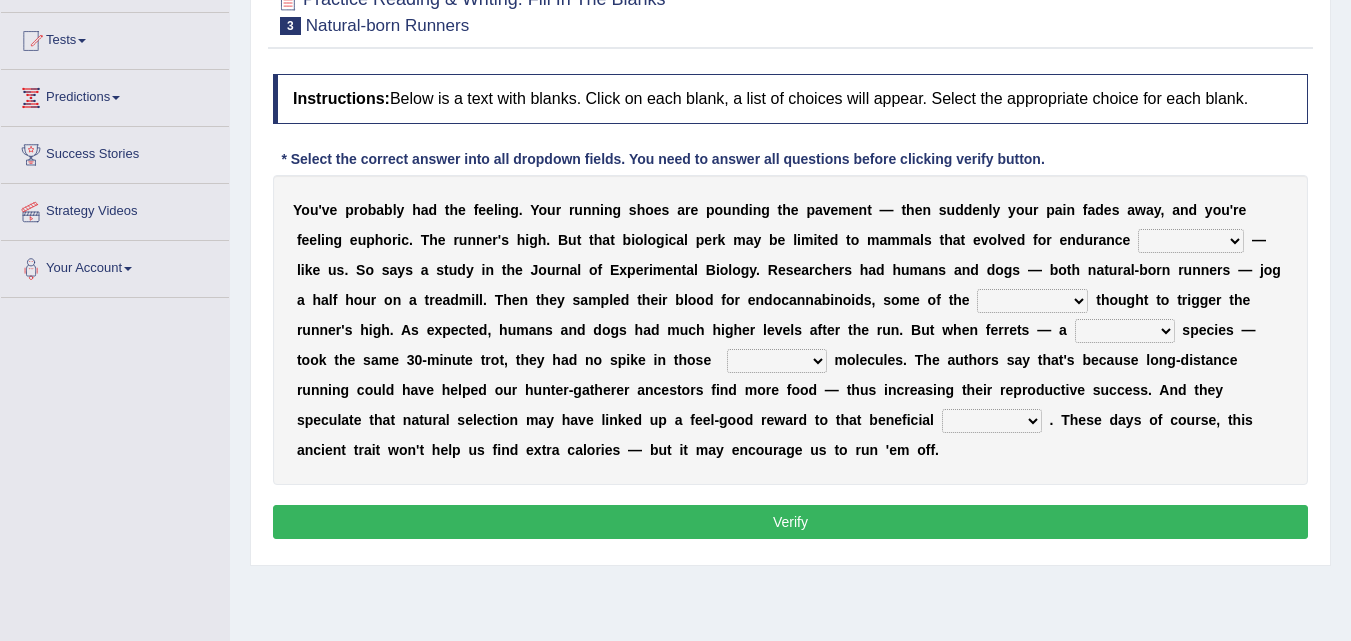 click on "dykes personalize classifies exercise" at bounding box center [1191, 241] 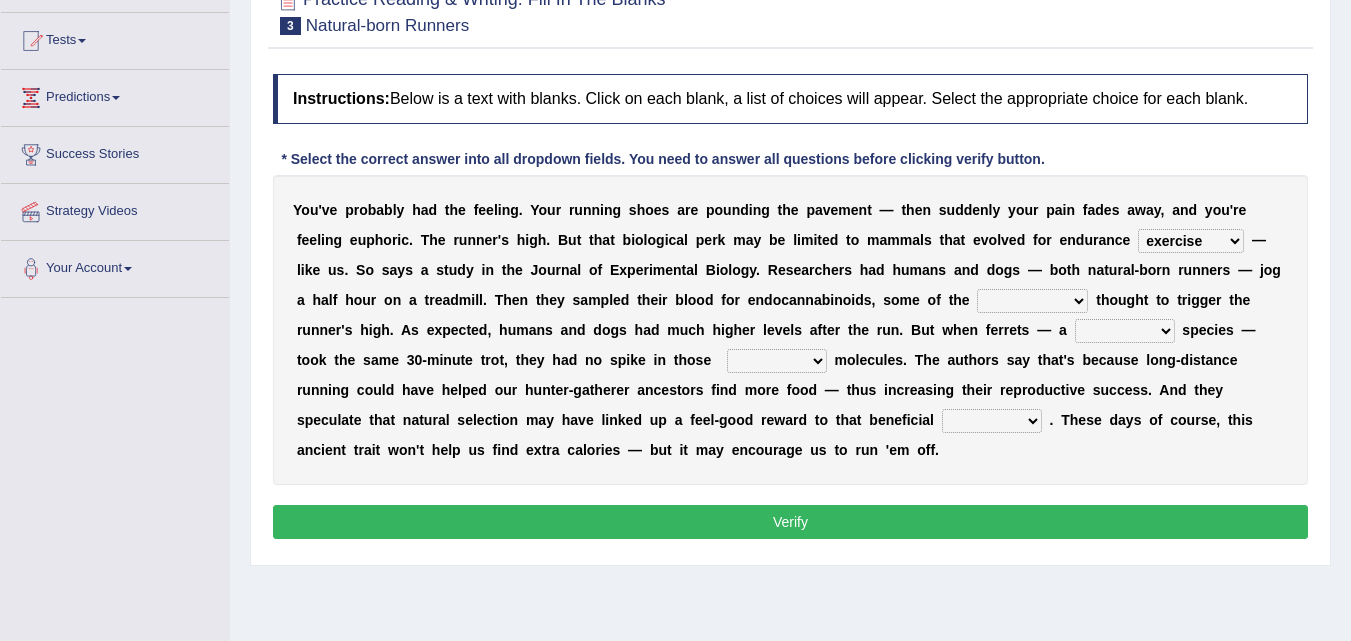 click on "dykes personalize classifies exercise" at bounding box center [1191, 241] 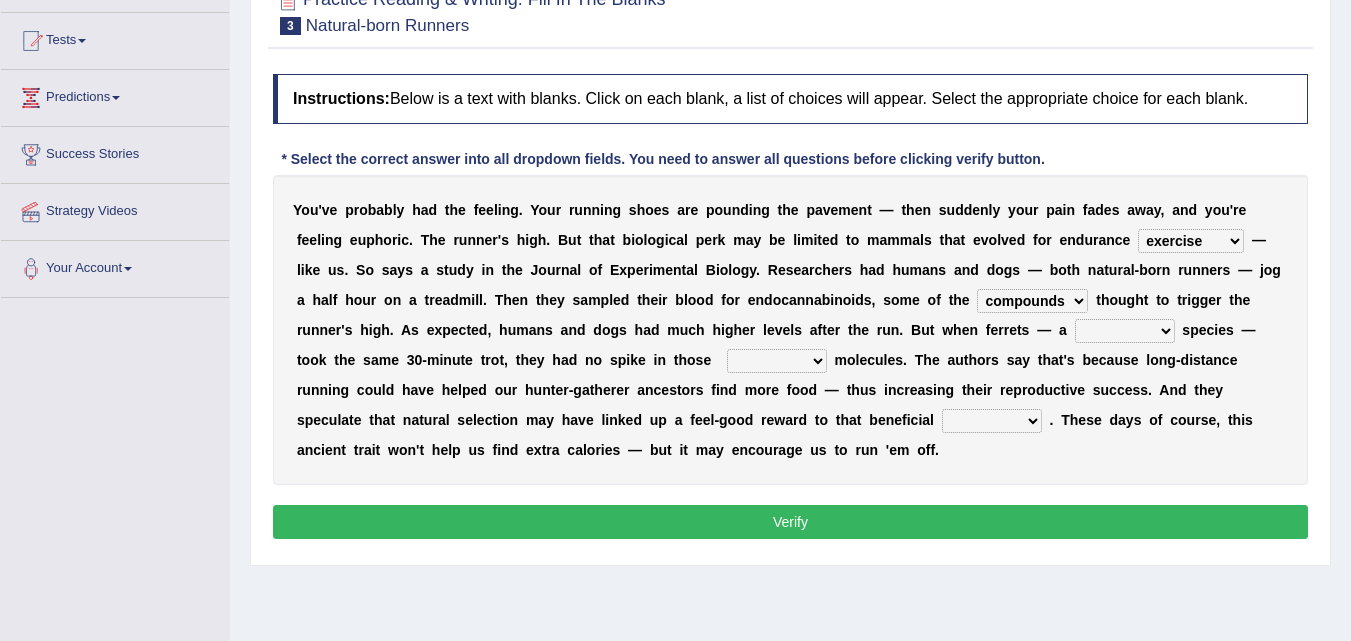 click on "almshouse turnarounds compounds foxhounds" at bounding box center (1032, 301) 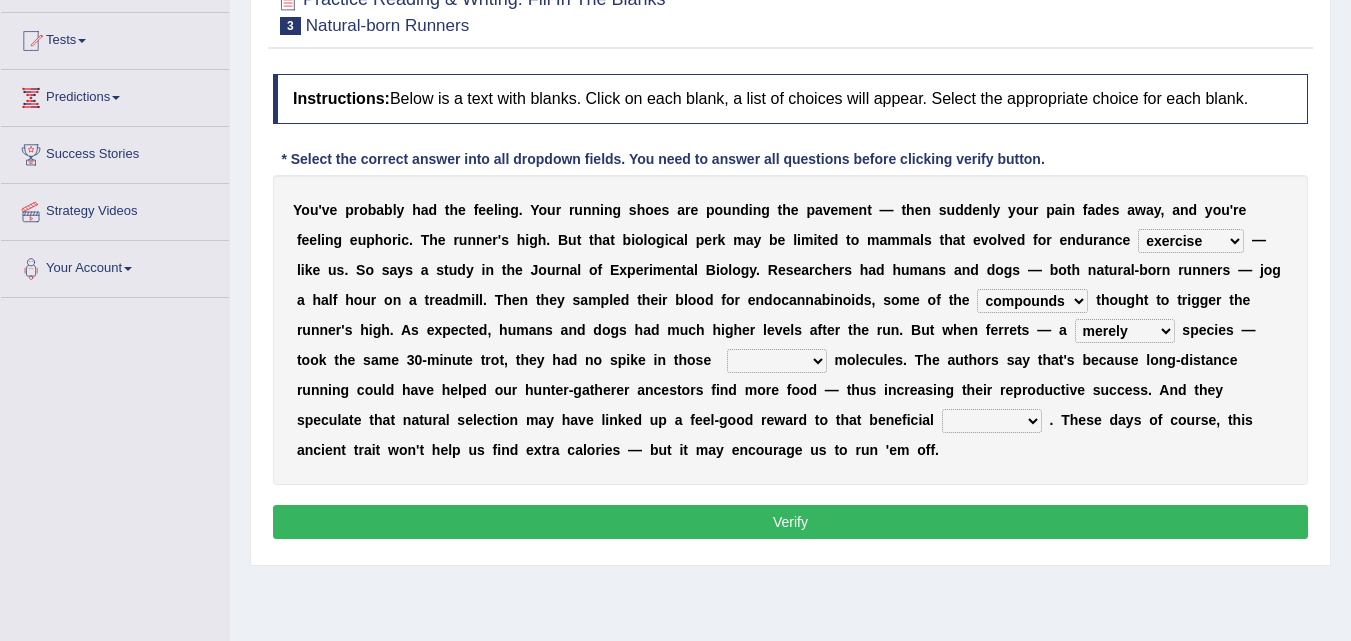 click on "groaned feel-good inchoate loaned" at bounding box center (777, 361) 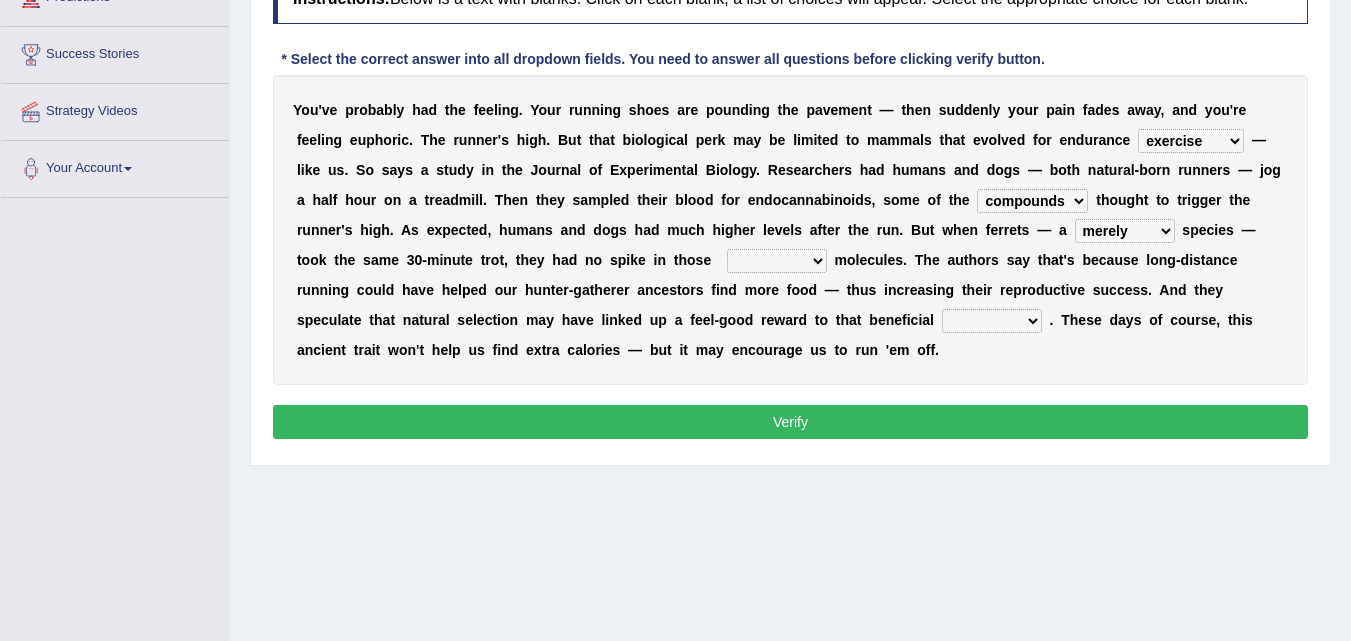 click on "groaned feel-good inchoate loaned" at bounding box center [777, 261] 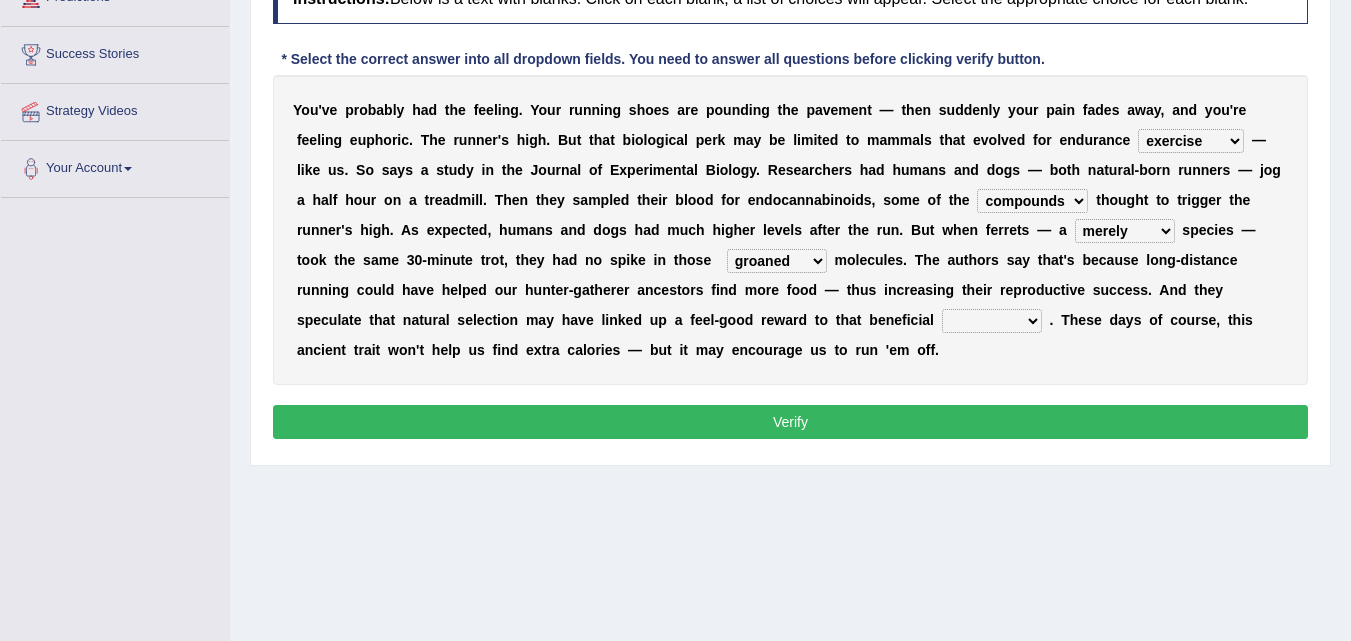 click on "groaned feel-good inchoate loaned" at bounding box center [777, 261] 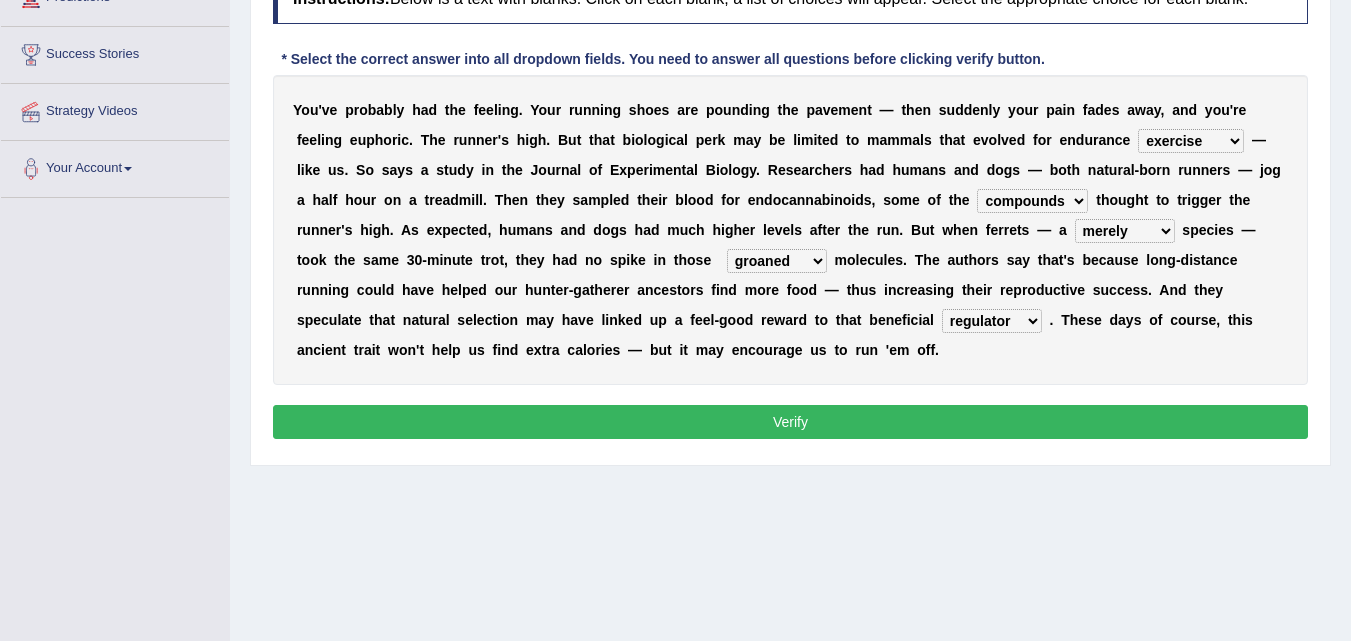 click on "wager exchanger behavior regulator" at bounding box center [992, 321] 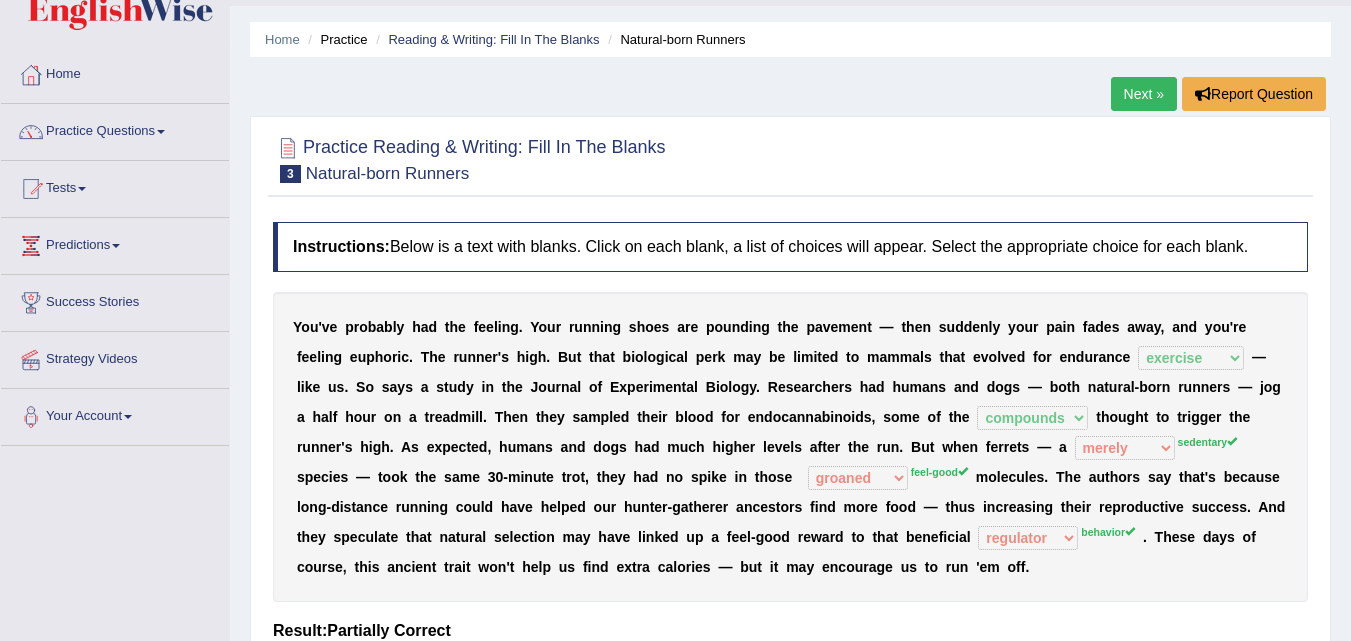 scroll, scrollTop: 0, scrollLeft: 0, axis: both 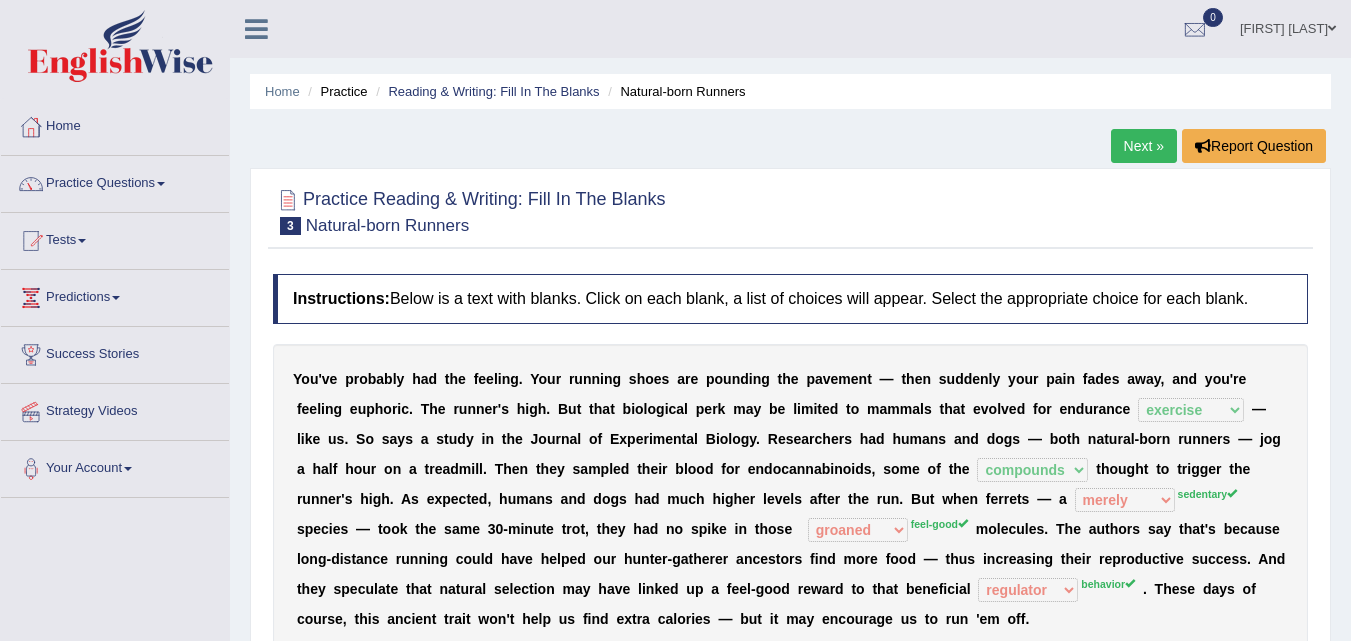 click on "Practice Questions" at bounding box center [115, 181] 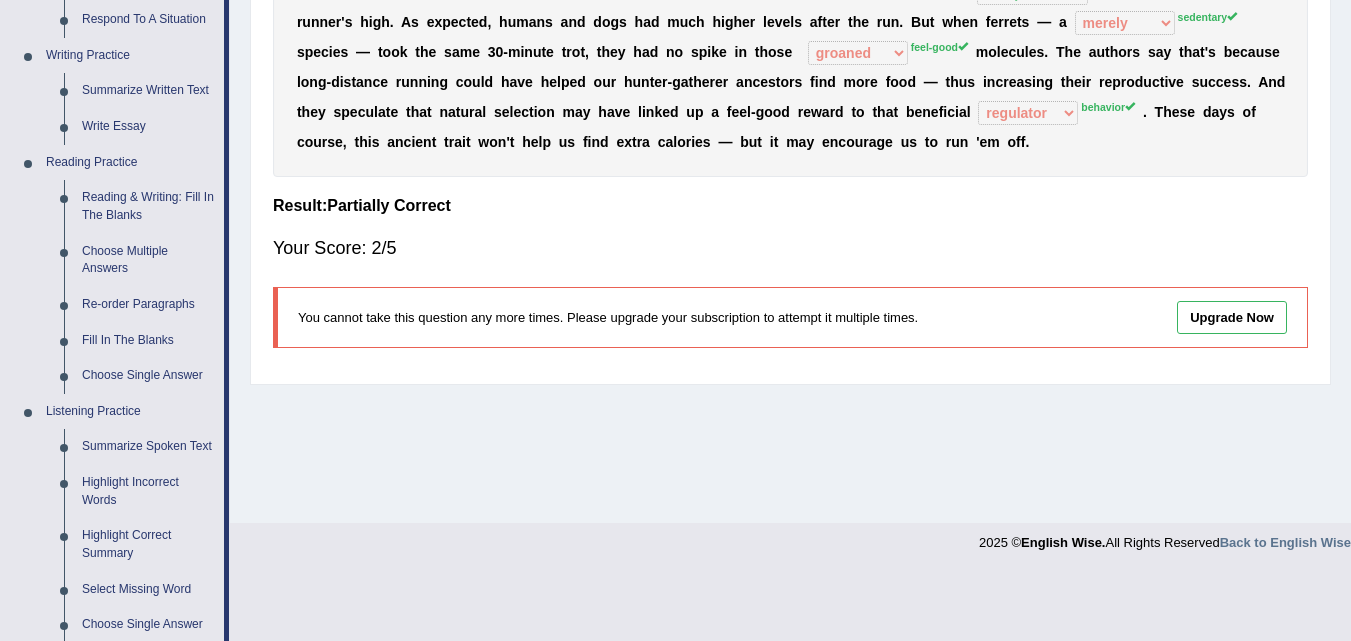 scroll, scrollTop: 500, scrollLeft: 0, axis: vertical 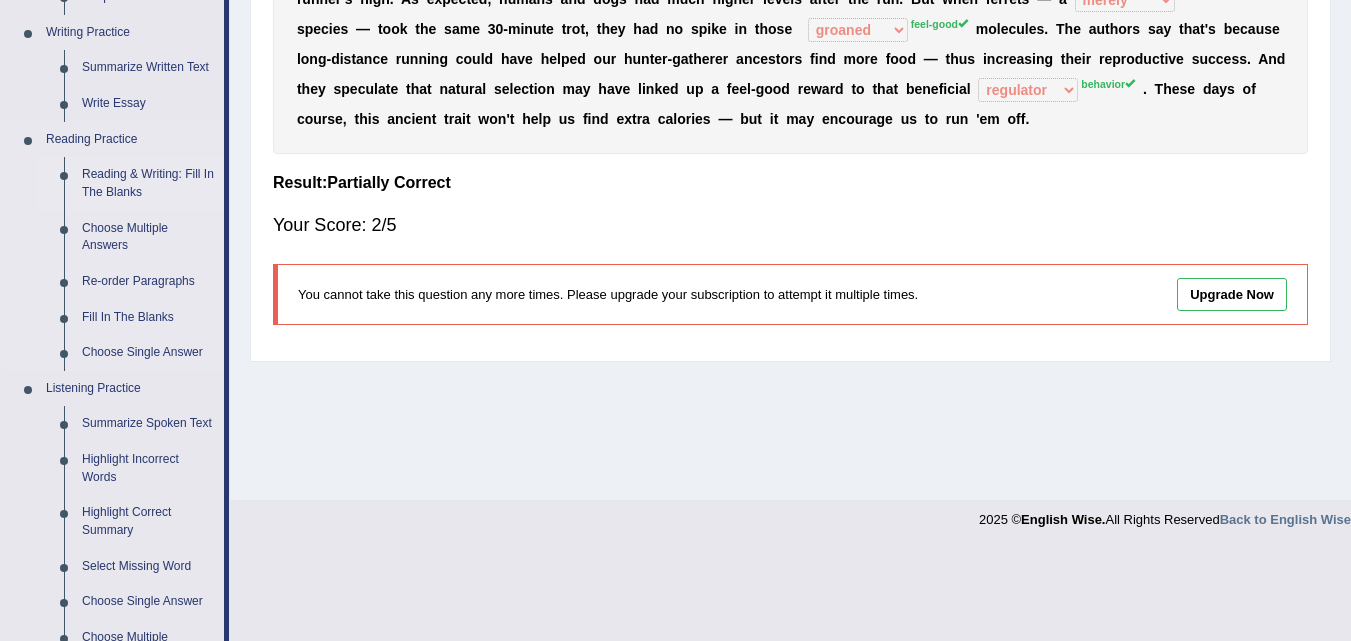 click on "Reading & Writing: Fill In The Blanks" at bounding box center [148, 183] 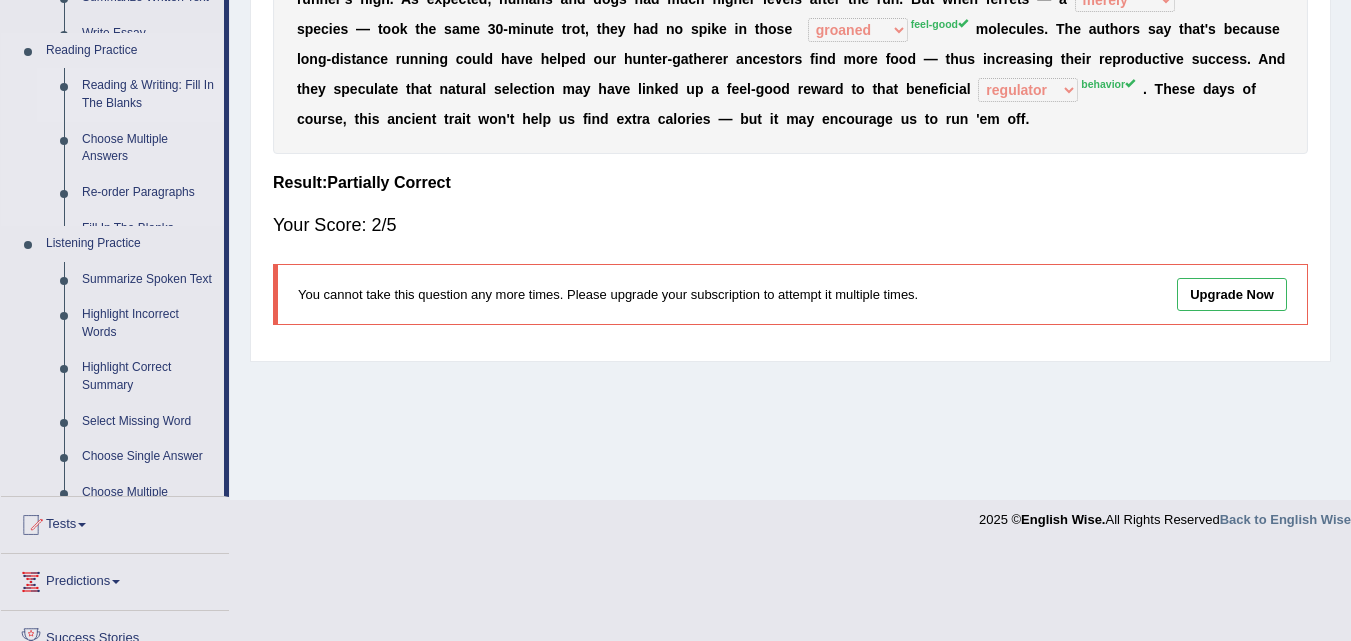 scroll, scrollTop: 438, scrollLeft: 0, axis: vertical 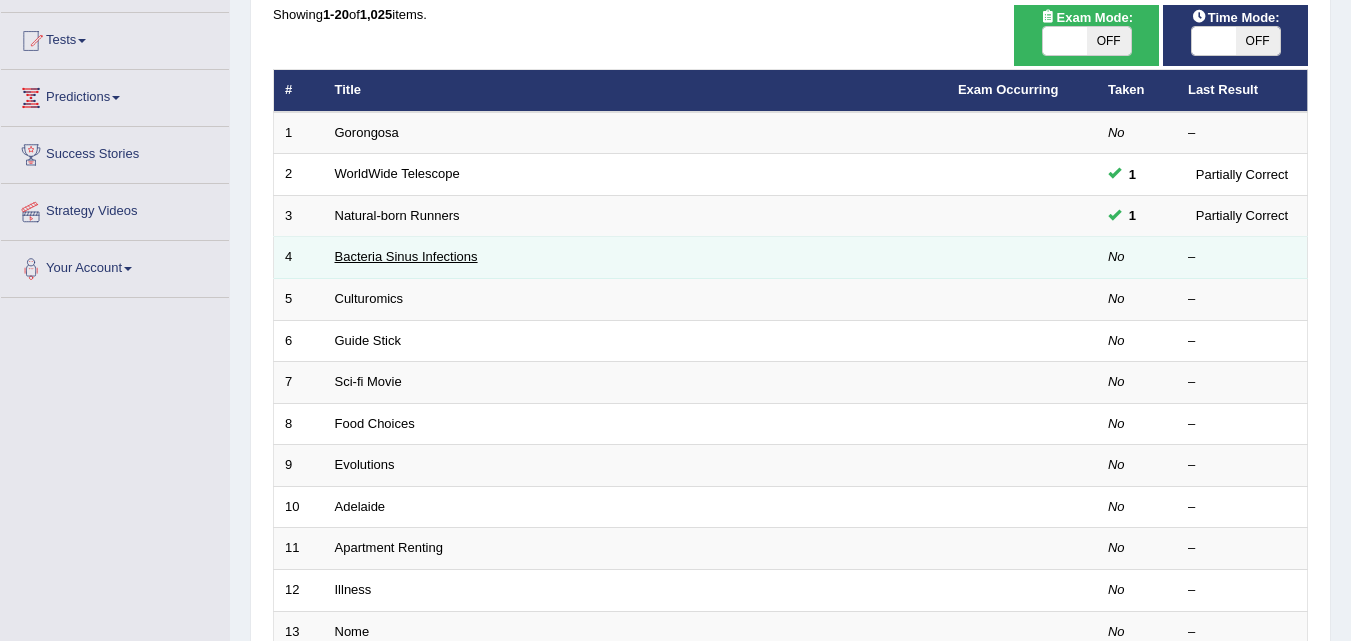 click on "Bacteria Sinus Infections" at bounding box center [406, 256] 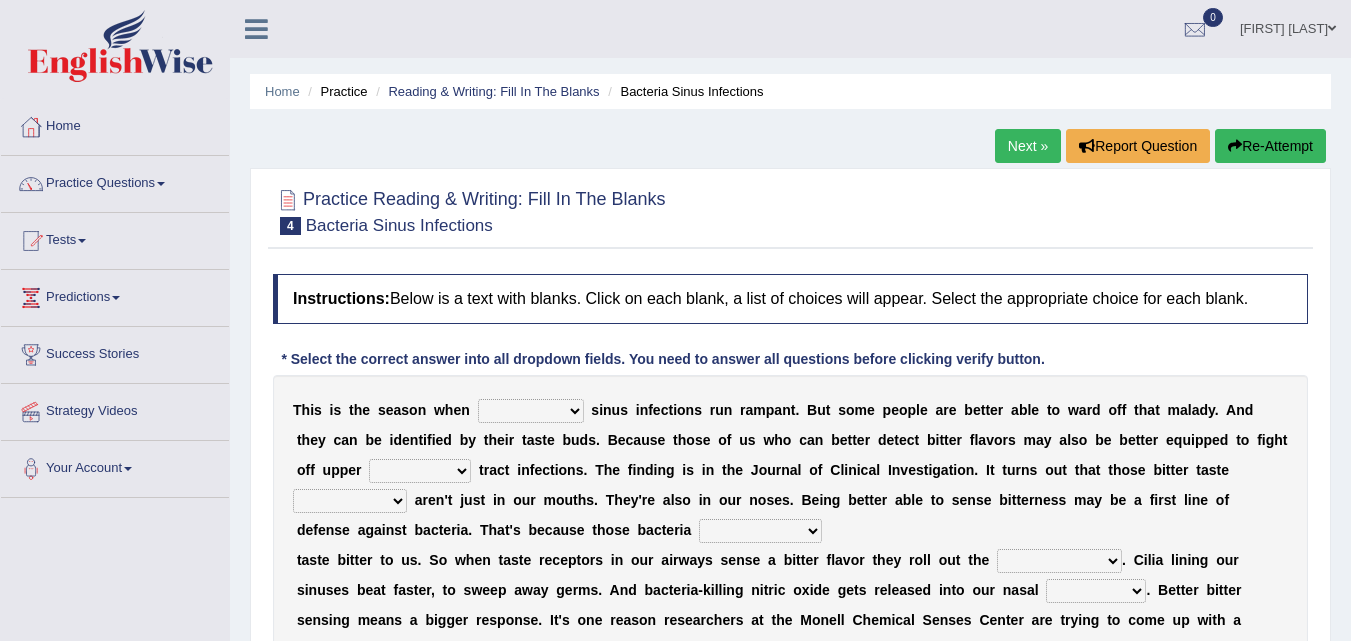scroll, scrollTop: 0, scrollLeft: 0, axis: both 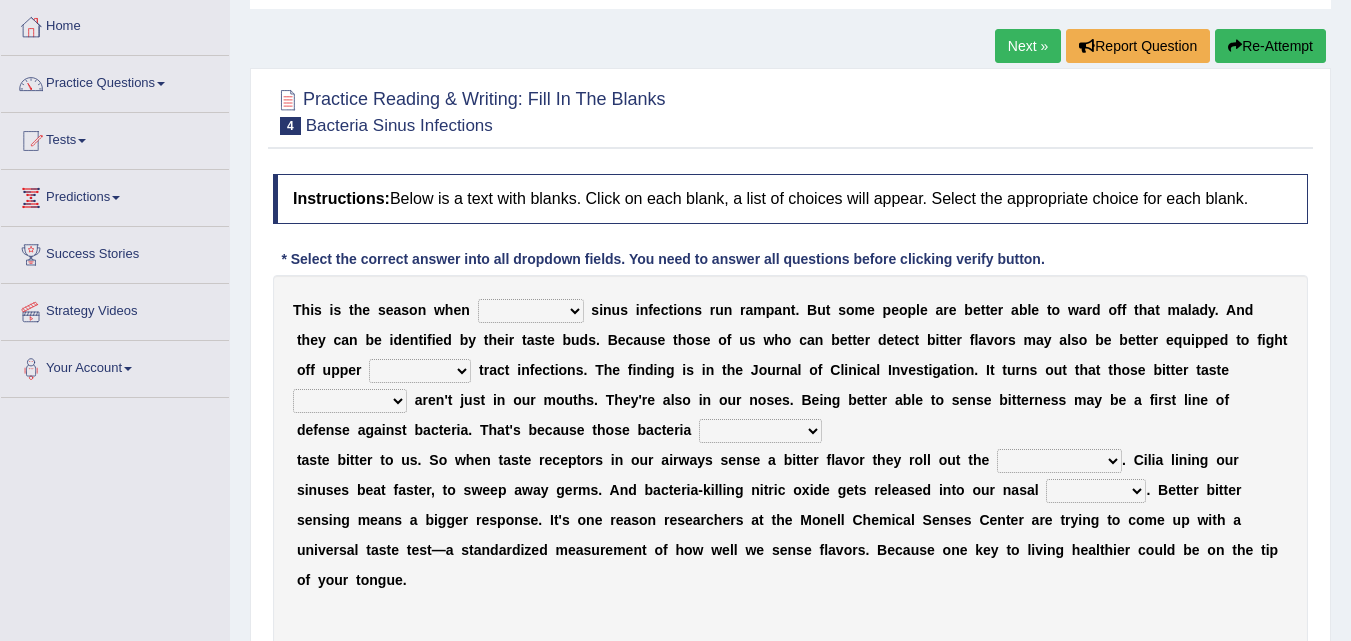 click on "conventicle atheist bacterial prissier" at bounding box center [531, 311] 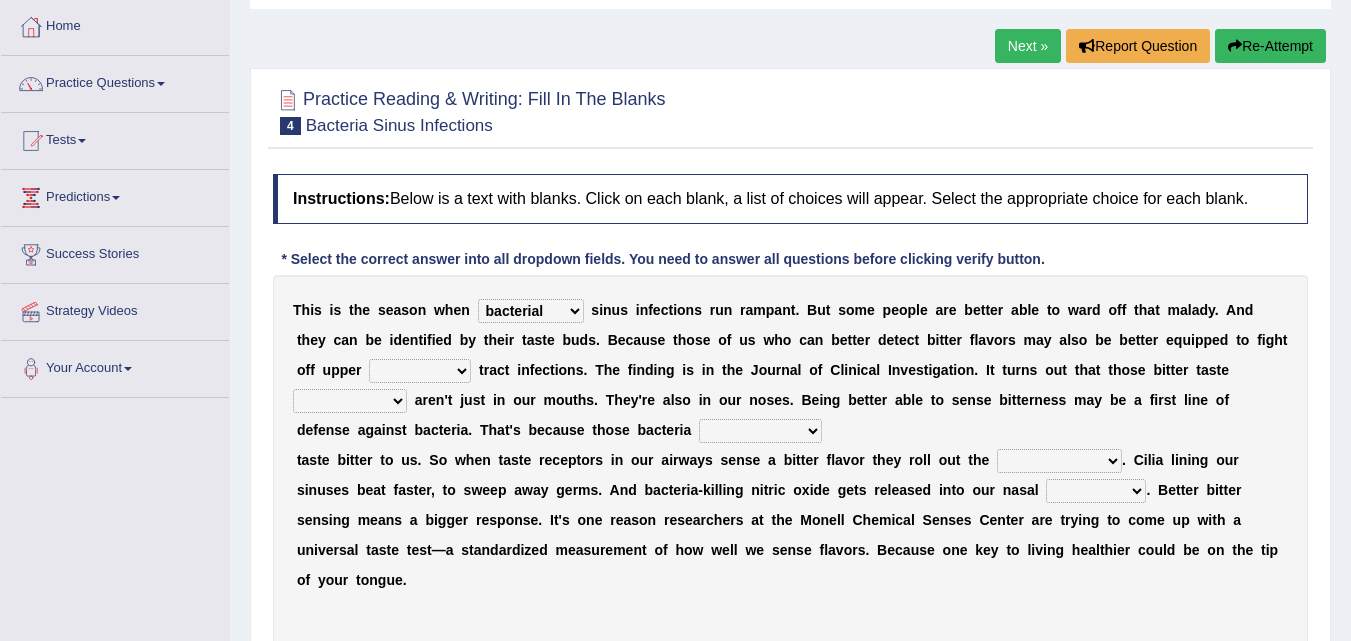 click on "faulty respiratory togae gawky" at bounding box center (420, 371) 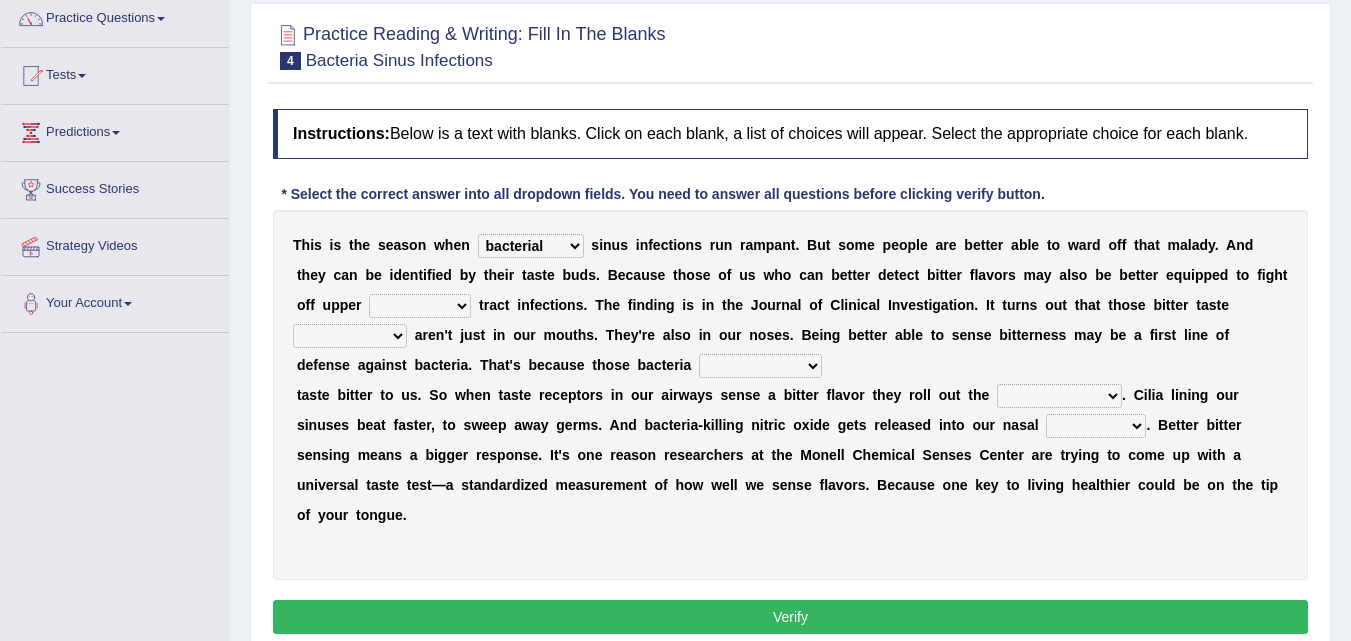 scroll, scrollTop: 200, scrollLeft: 0, axis: vertical 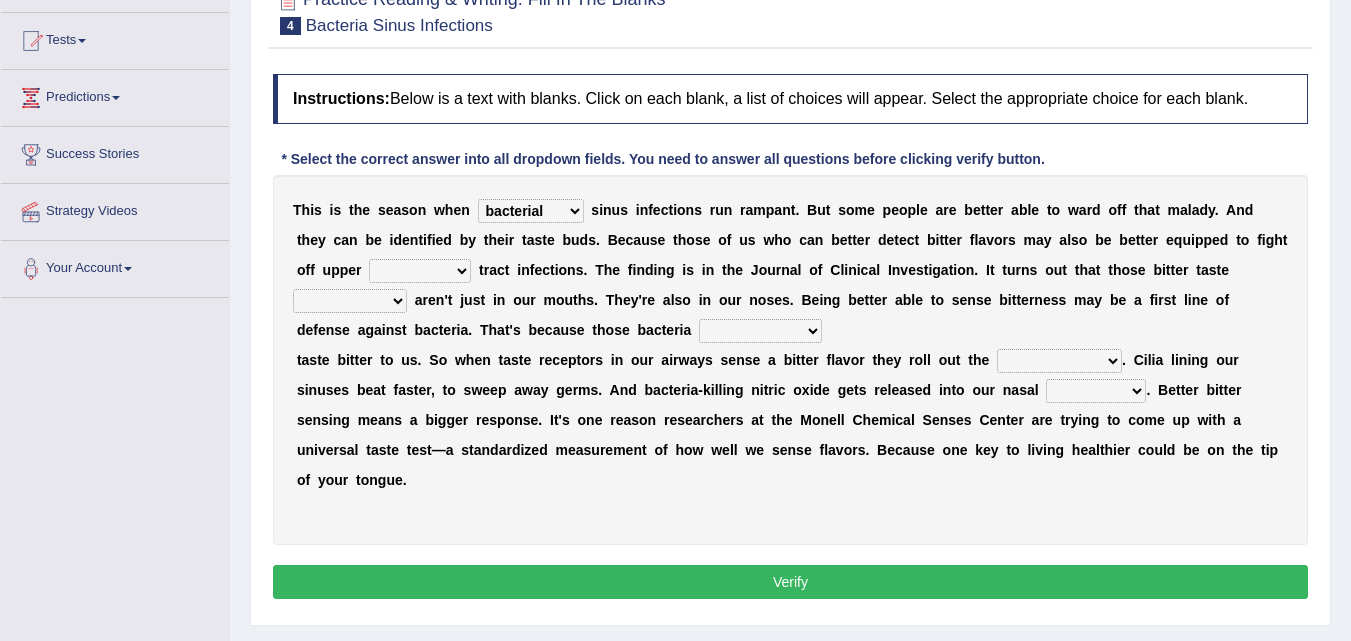 click on "faulty respiratory togae gawky" at bounding box center [420, 271] 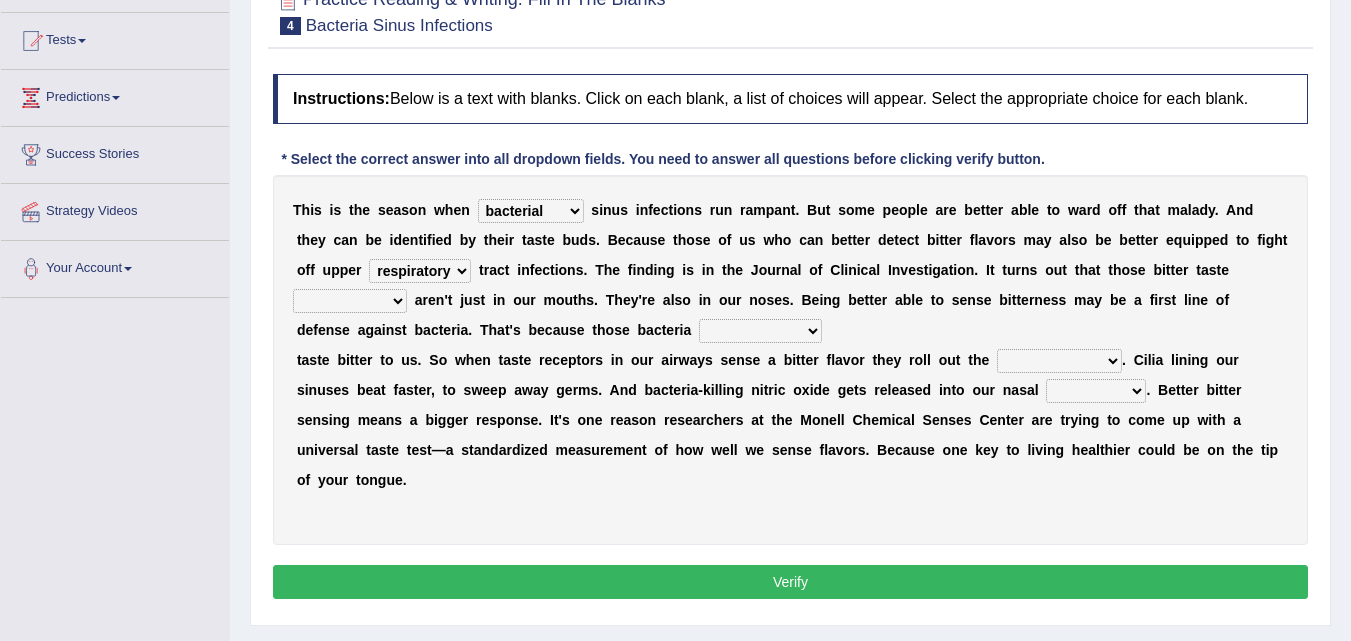 click on "faulty respiratory togae gawky" at bounding box center [420, 271] 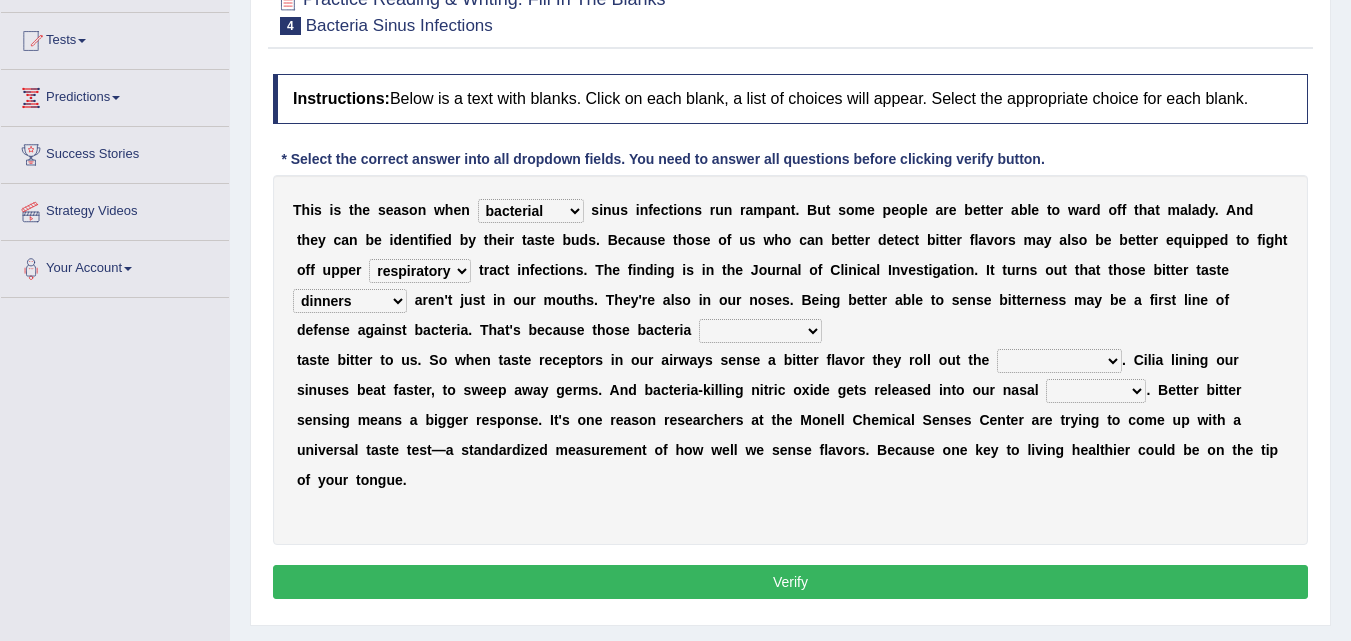 click on "depressions dinners submissions receptors" at bounding box center (350, 301) 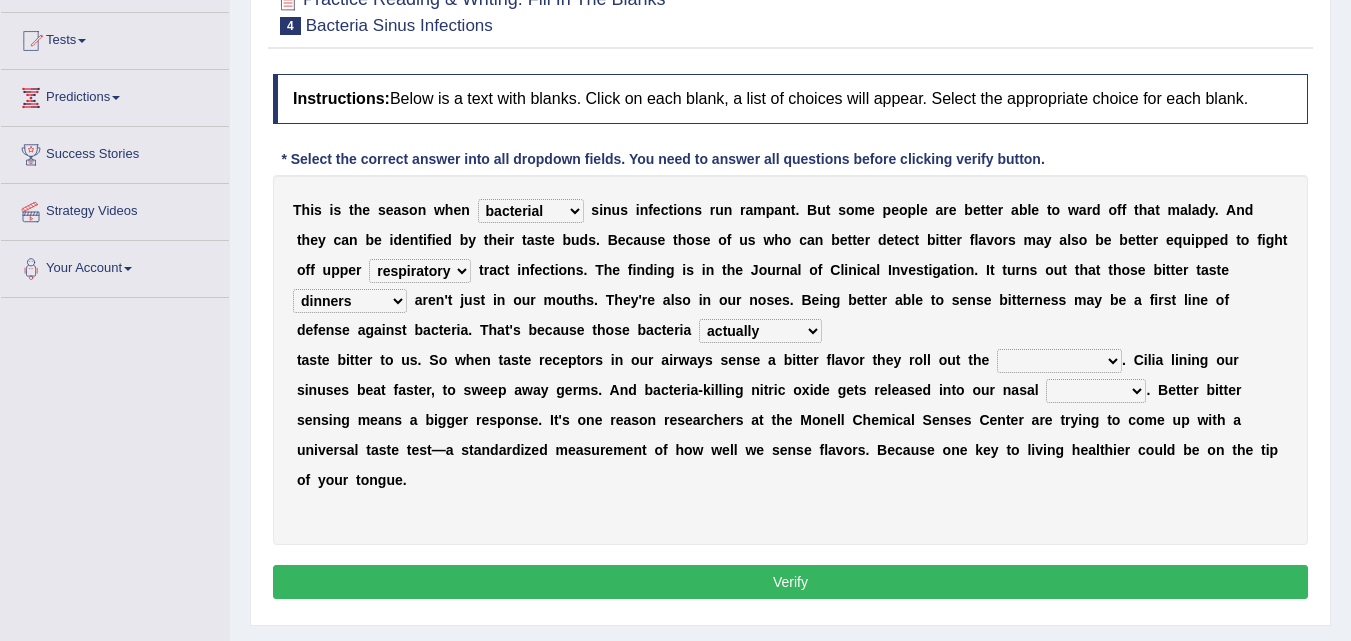 click on "defenses contradictions chestnuts pelvis" at bounding box center [1059, 361] 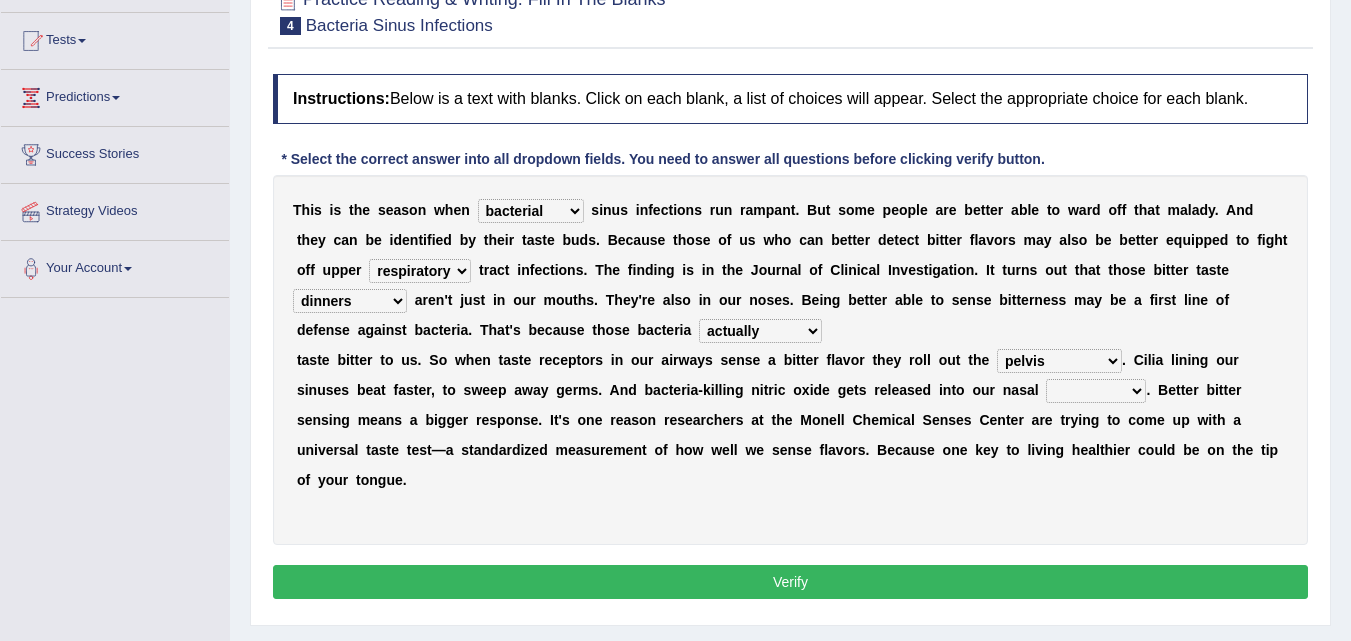 click on "defenses contradictions chestnuts pelvis" at bounding box center (1059, 361) 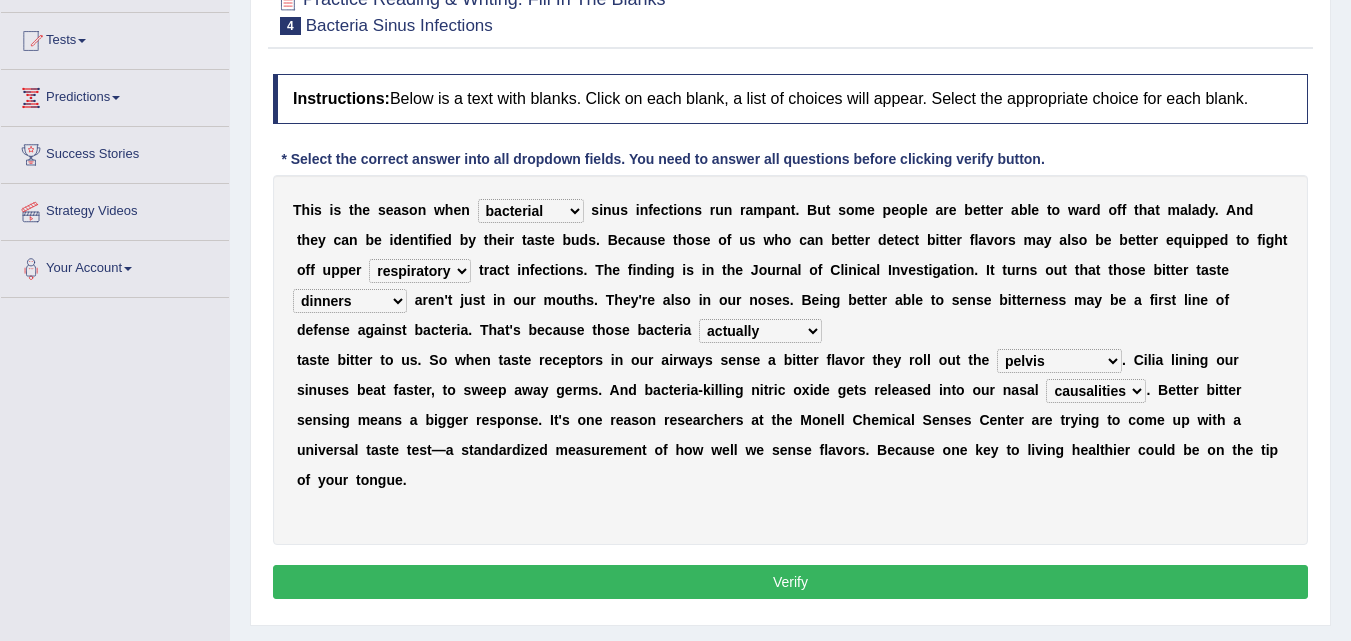 click on "causalities localities infirmities cavities" at bounding box center [1096, 391] 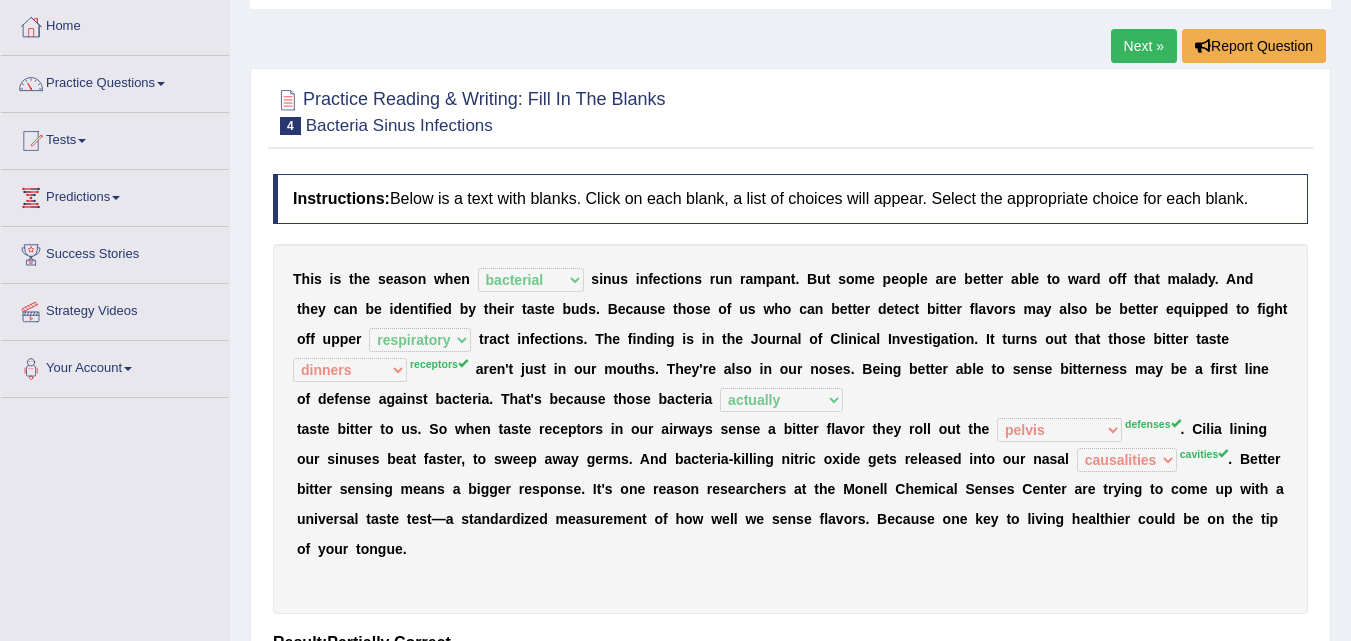 scroll, scrollTop: 0, scrollLeft: 0, axis: both 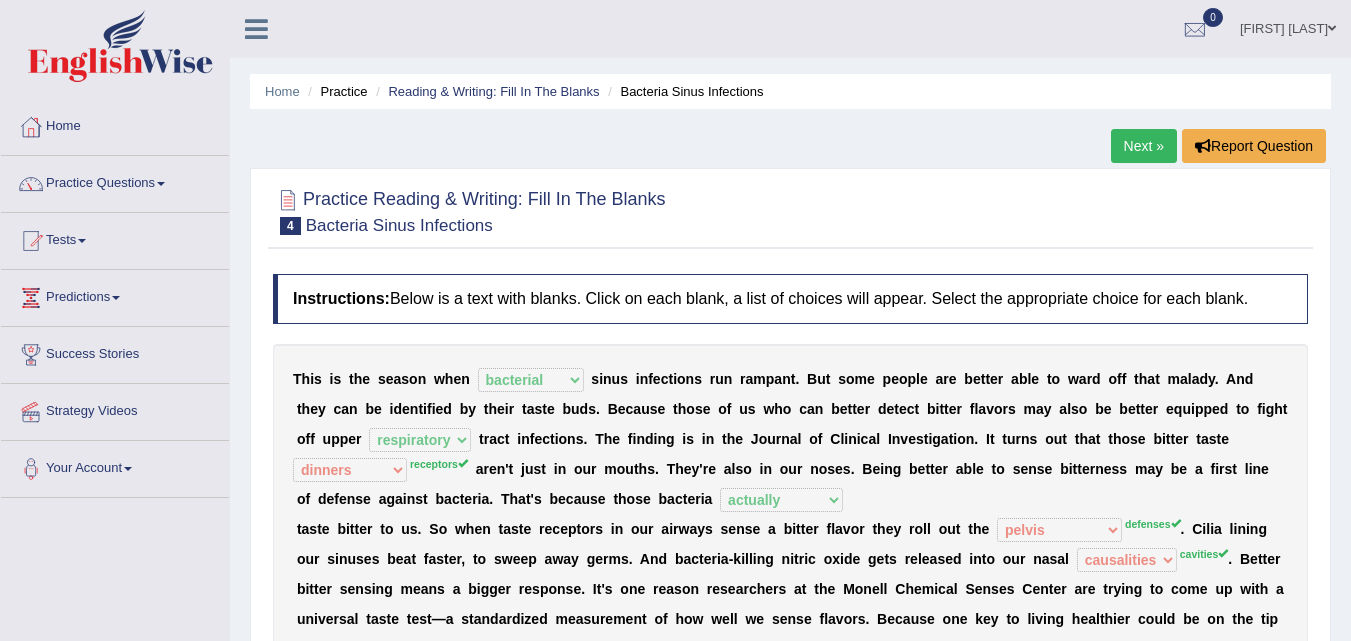 click on "Next »" at bounding box center (1144, 146) 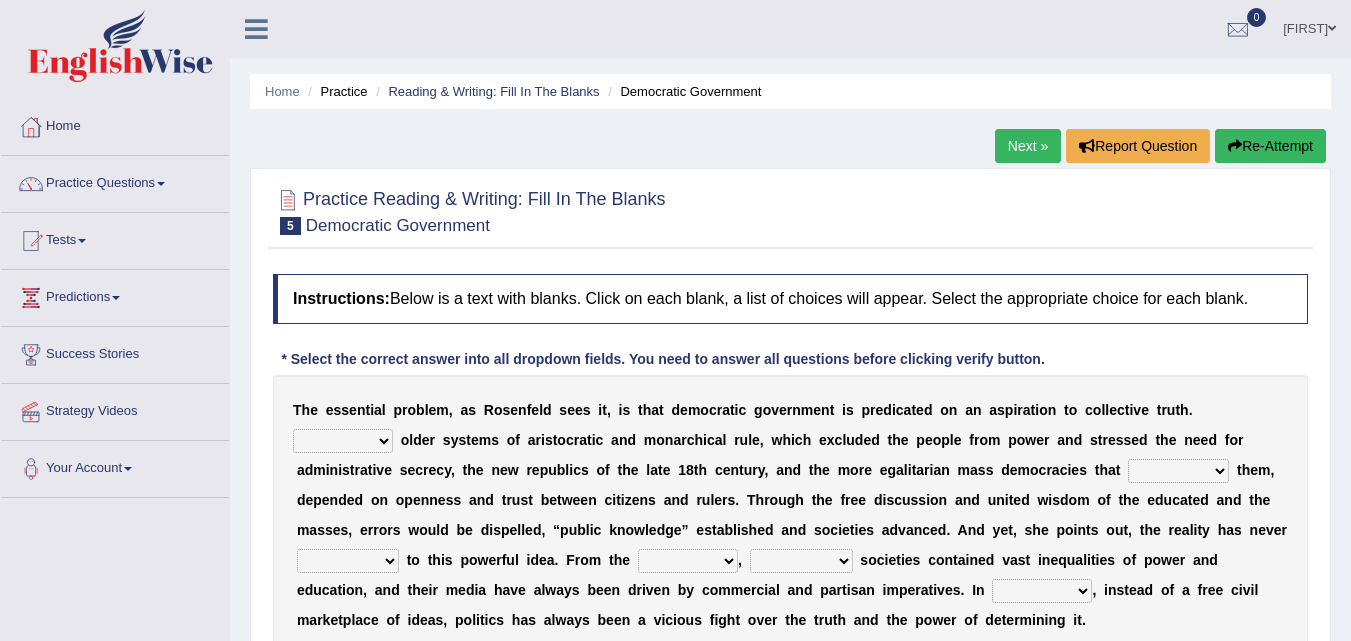 scroll, scrollTop: 0, scrollLeft: 0, axis: both 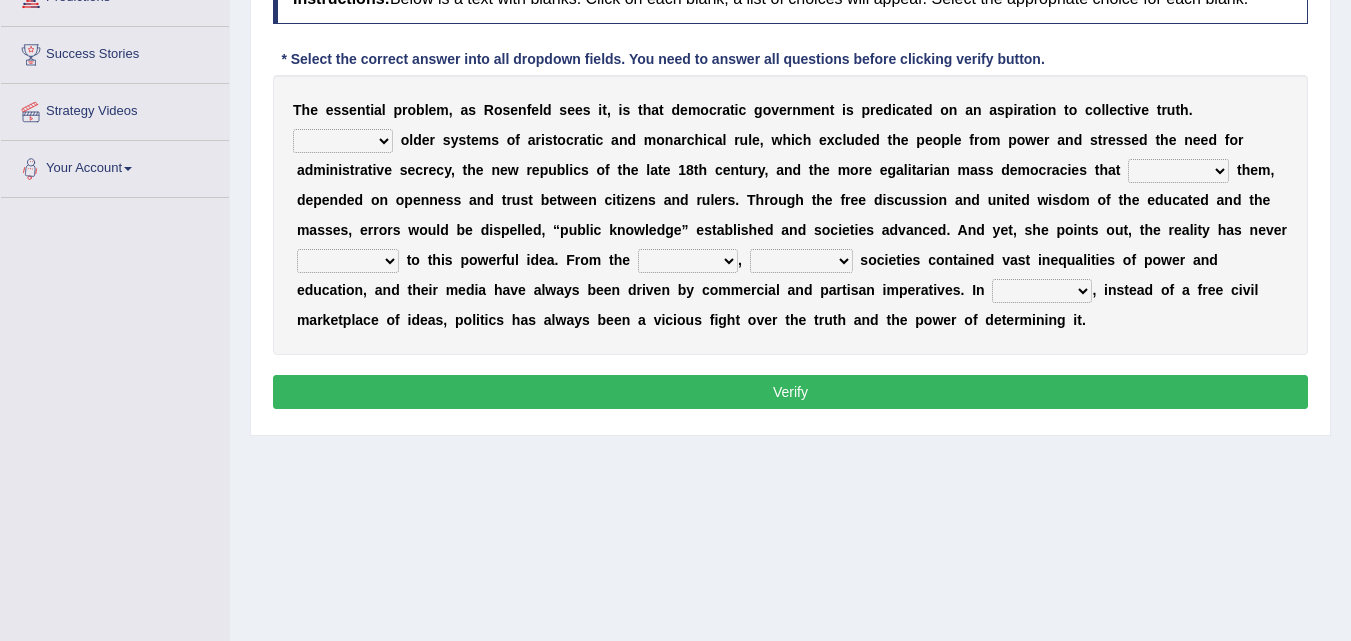 click on "Like Unlike Likely Safely" at bounding box center (343, 141) 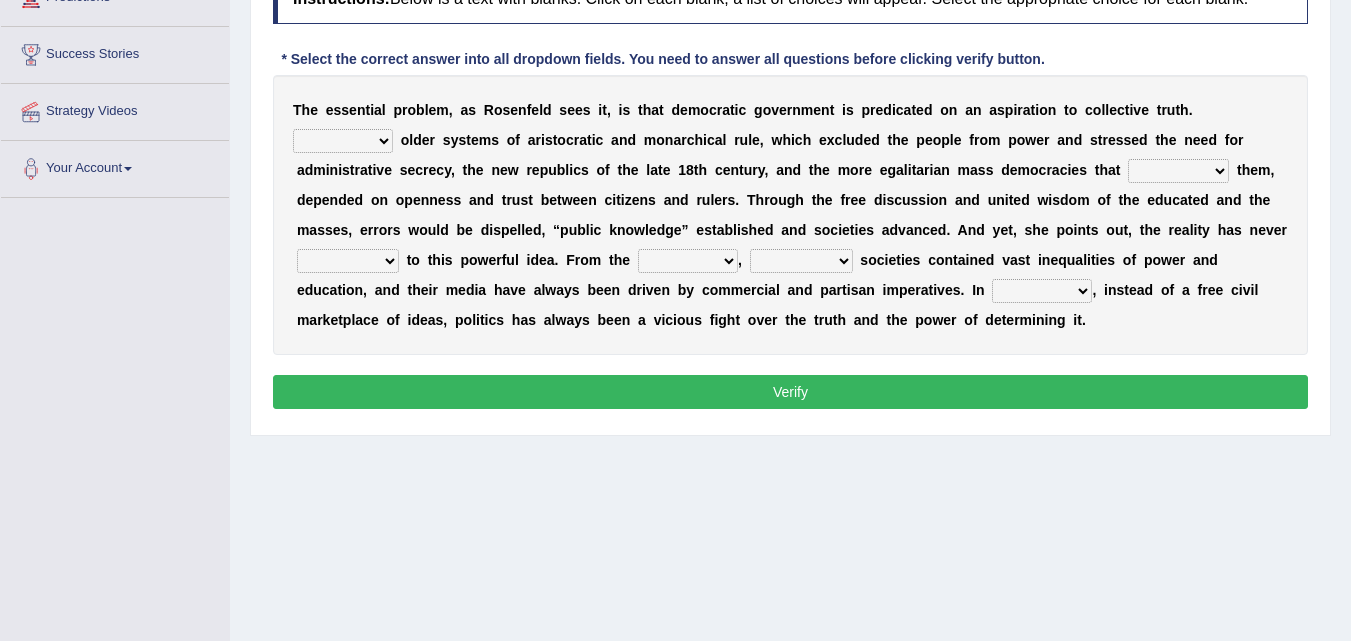 select on "Unlike" 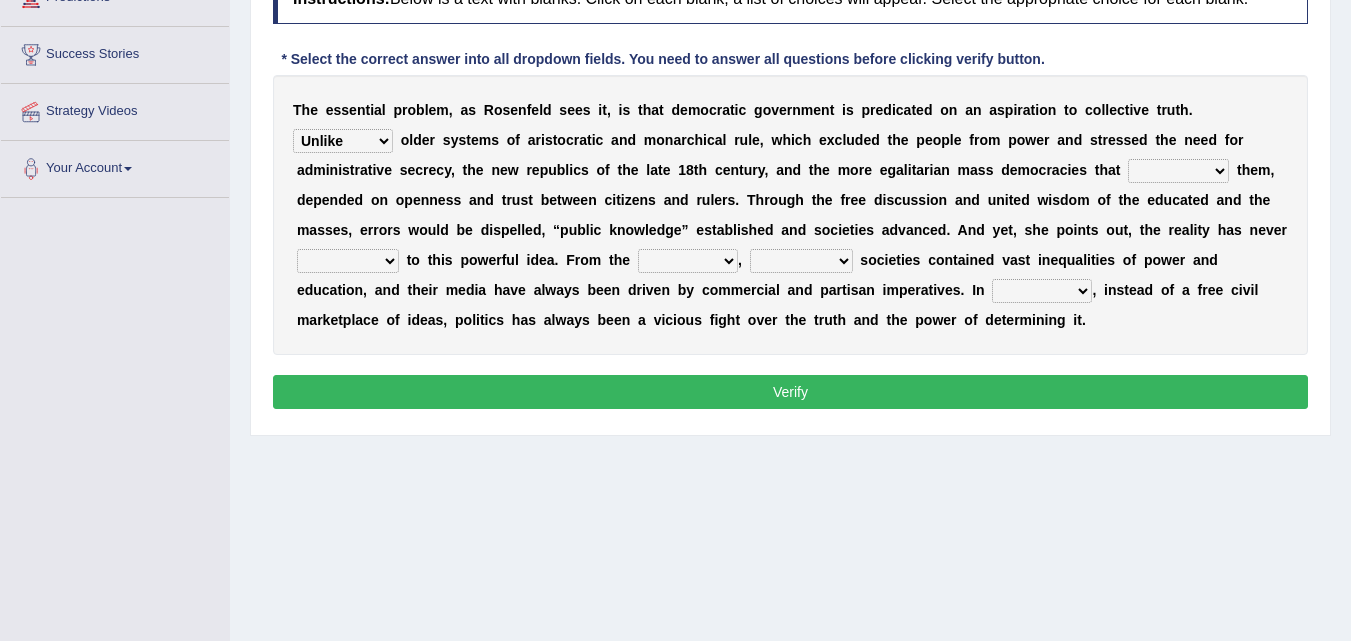 click on "Like Unlike Likely Safely" at bounding box center (343, 141) 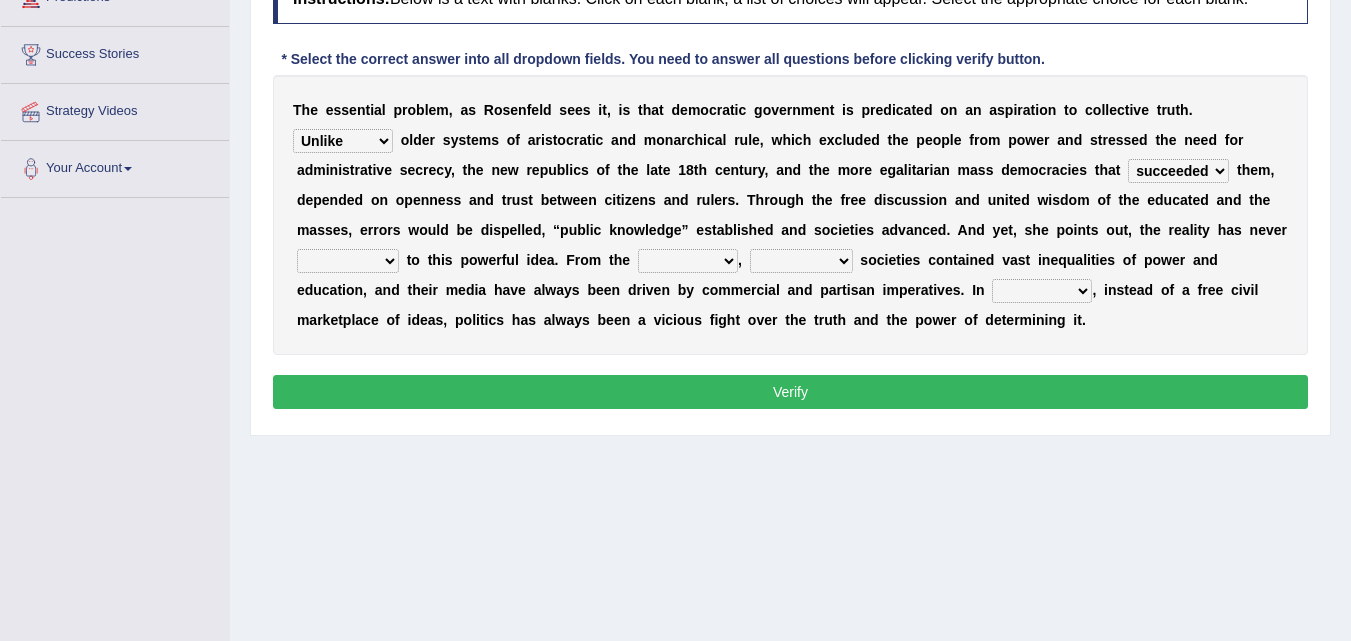 click on "saved up stood up brought up lived up" at bounding box center (348, 261) 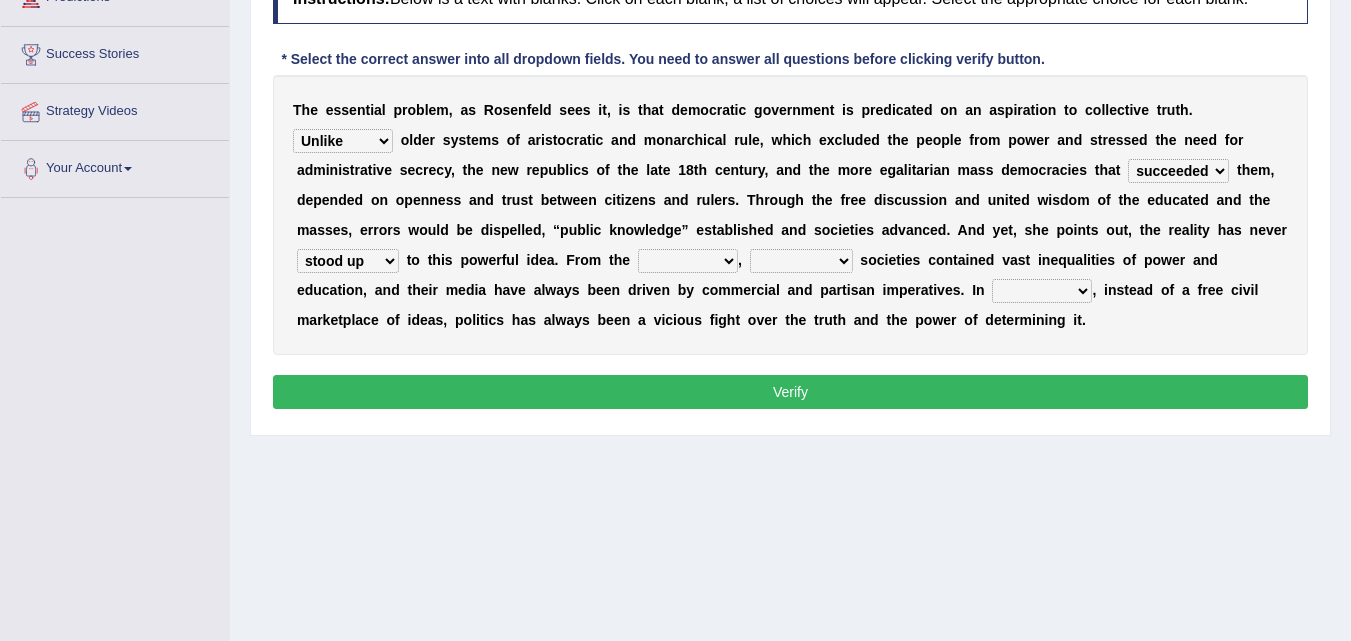 click on "outset ranged stood caught" at bounding box center [688, 261] 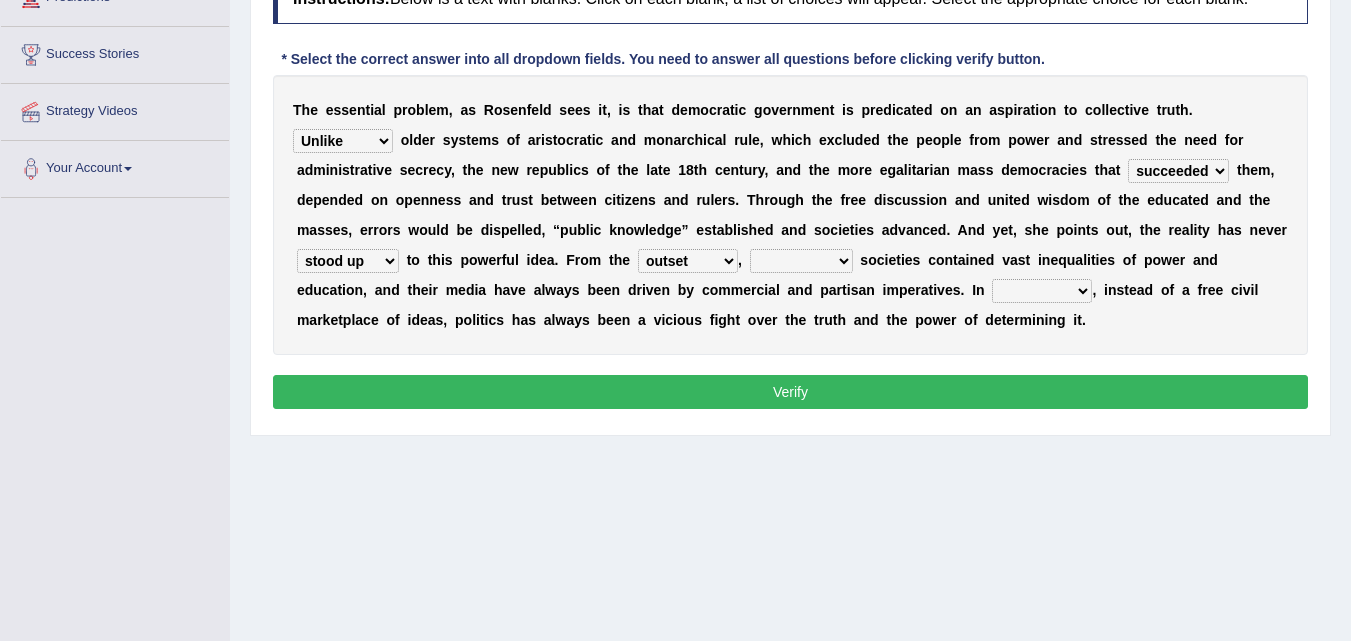 click on "freedom democratic media stilled" at bounding box center [801, 261] 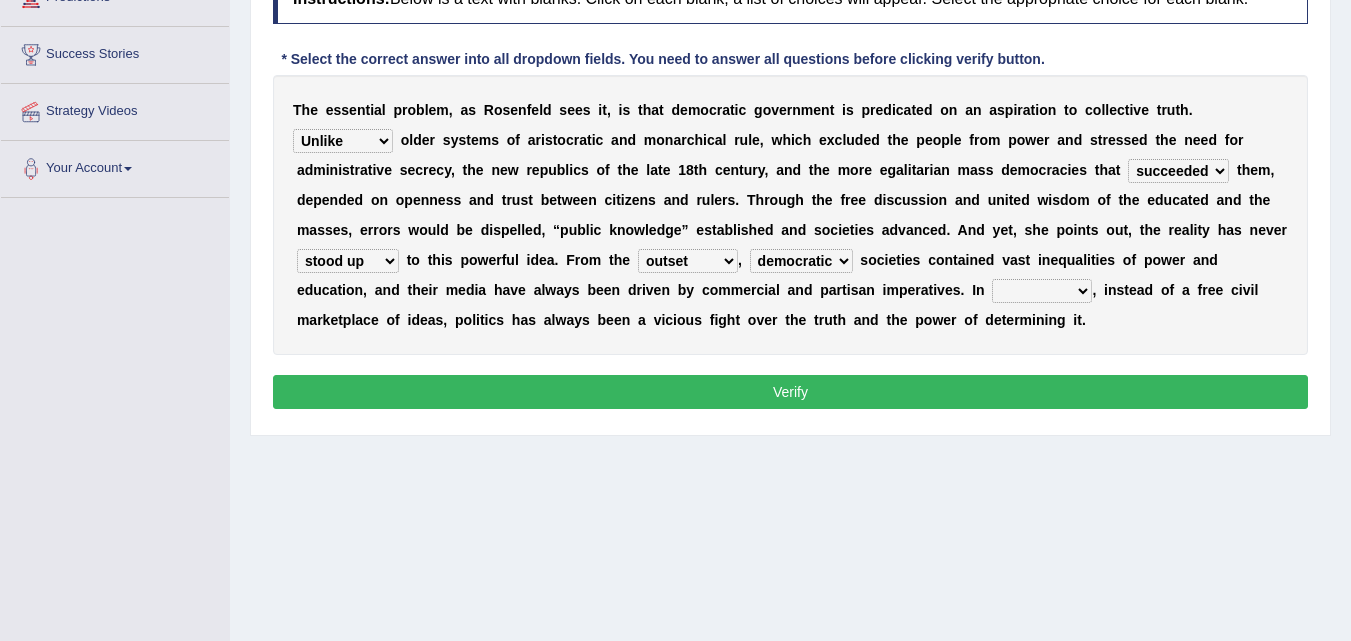 click on "outset ranged stood caught" at bounding box center [688, 261] 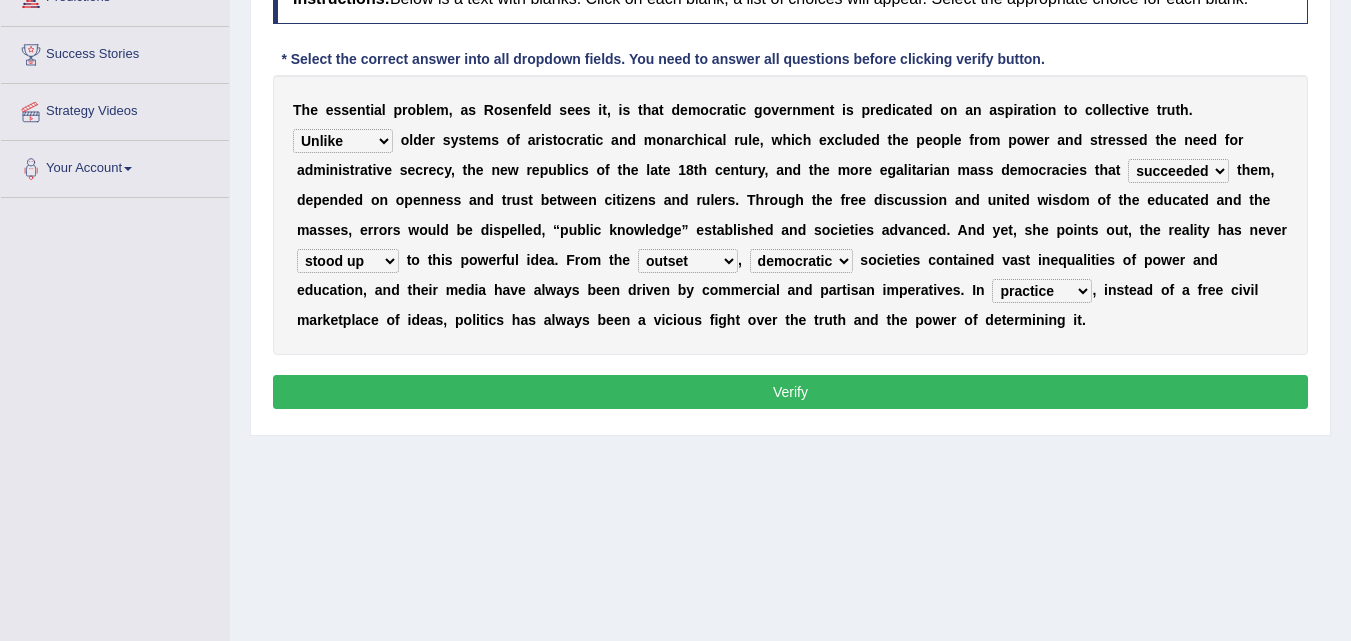 click on "Verify" at bounding box center [790, 392] 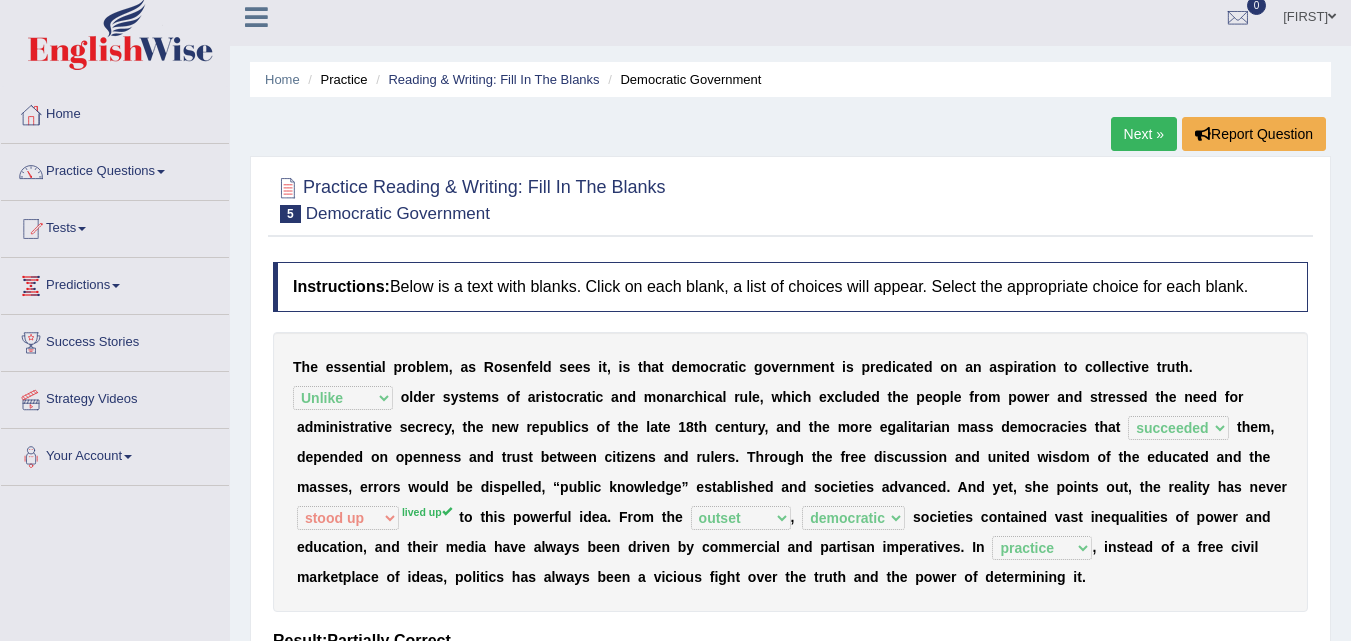 scroll, scrollTop: 0, scrollLeft: 0, axis: both 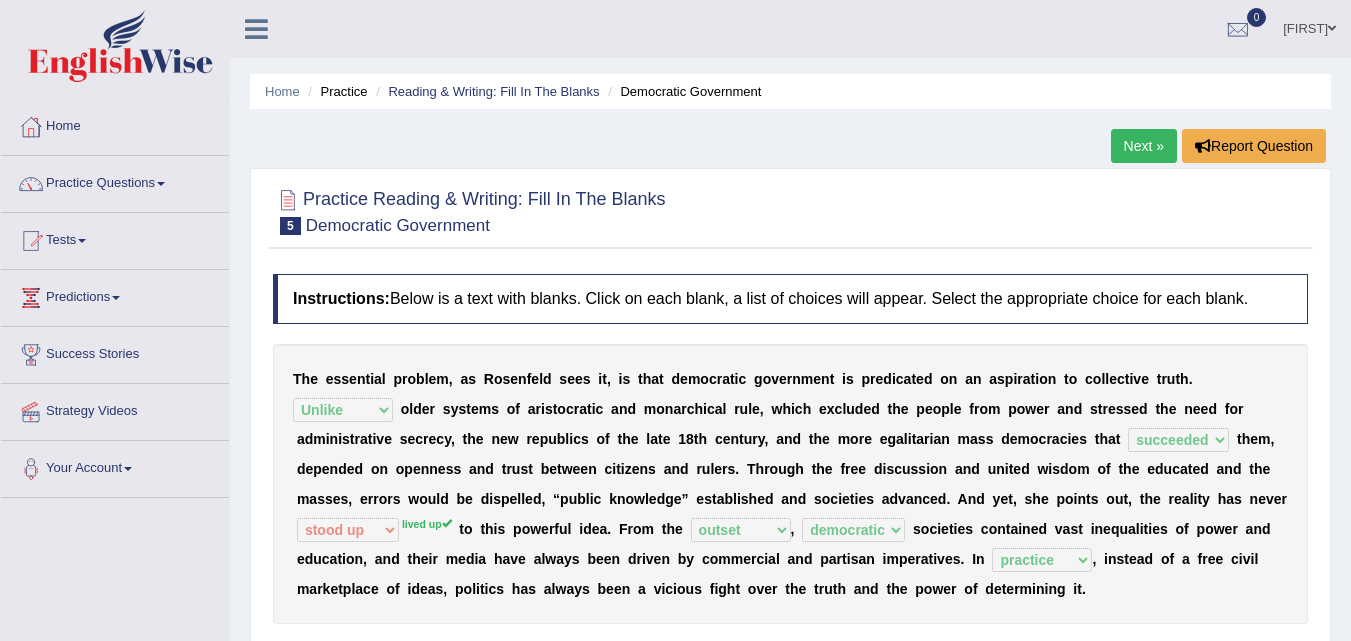 click on "Next »" at bounding box center (1144, 146) 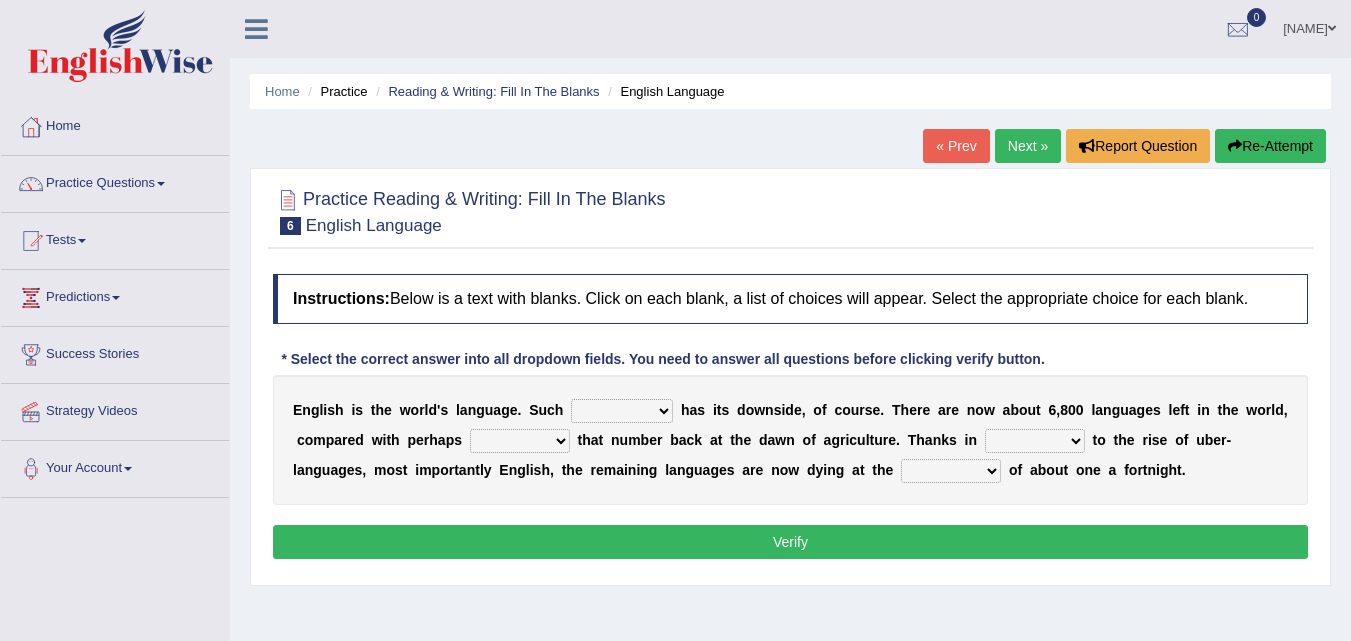 scroll, scrollTop: 0, scrollLeft: 0, axis: both 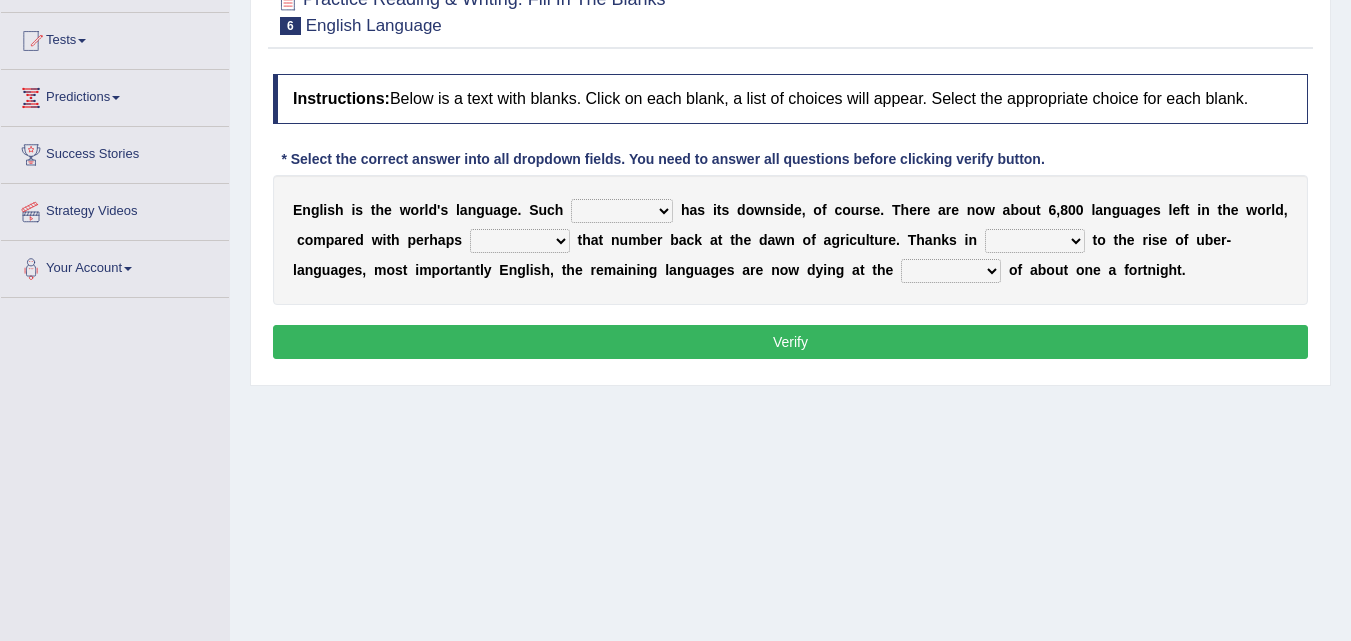 click on "power idea subject dominance" at bounding box center [622, 211] 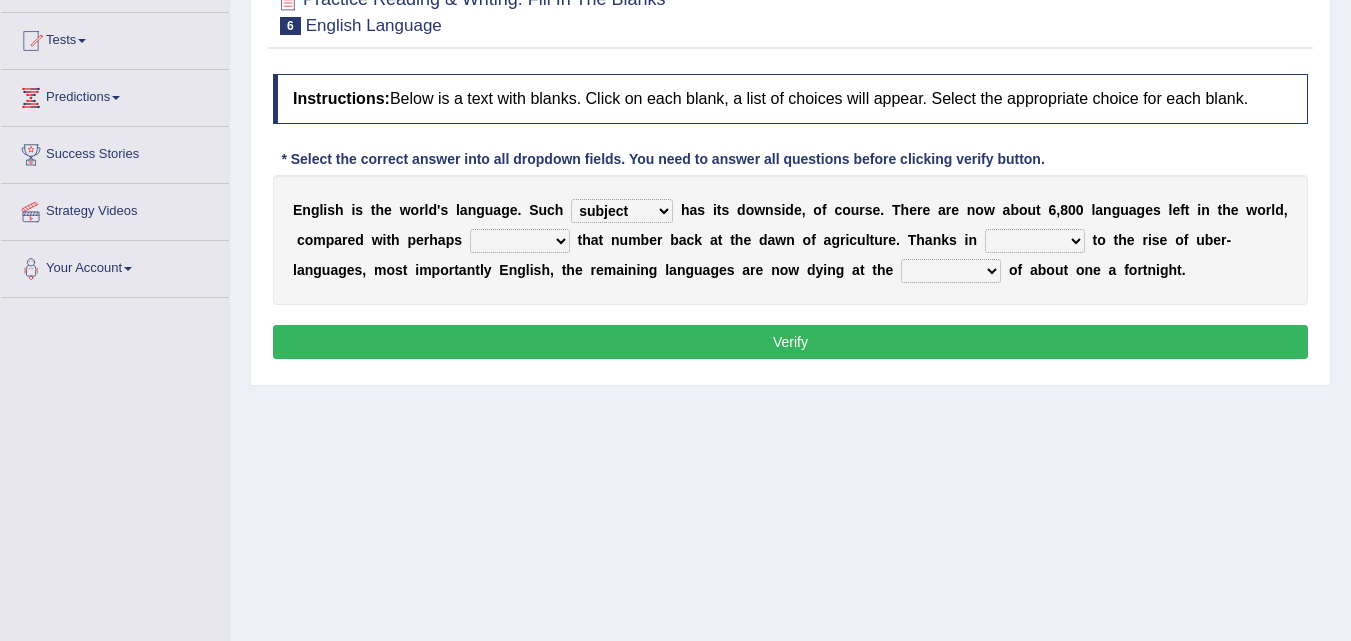 click on "power idea subject dominance" at bounding box center (622, 211) 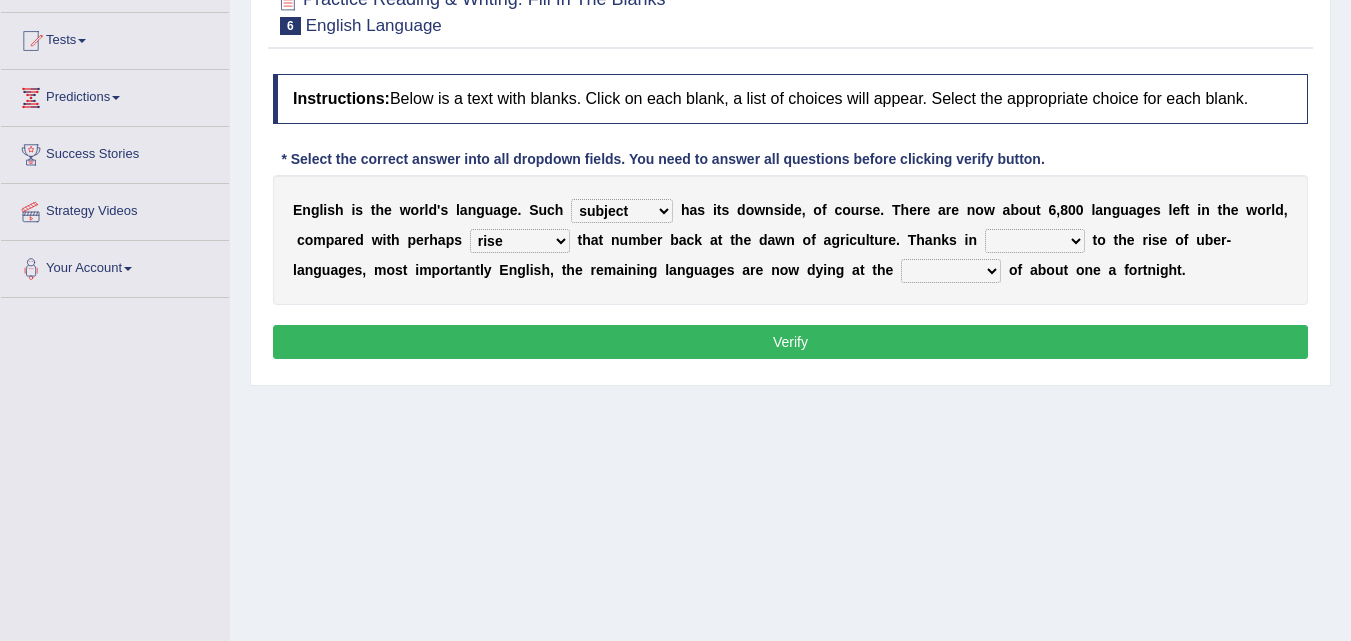 click on "rise twice firstly never" at bounding box center [520, 241] 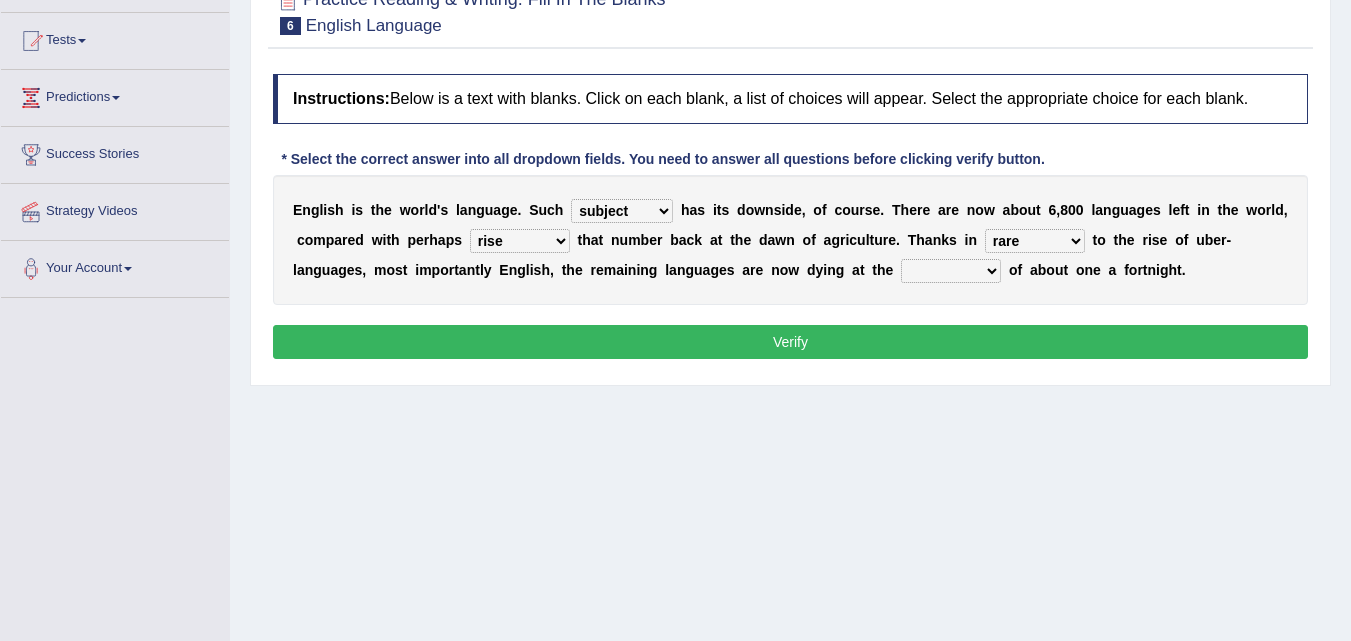 click on "state rate wait great" at bounding box center (951, 271) 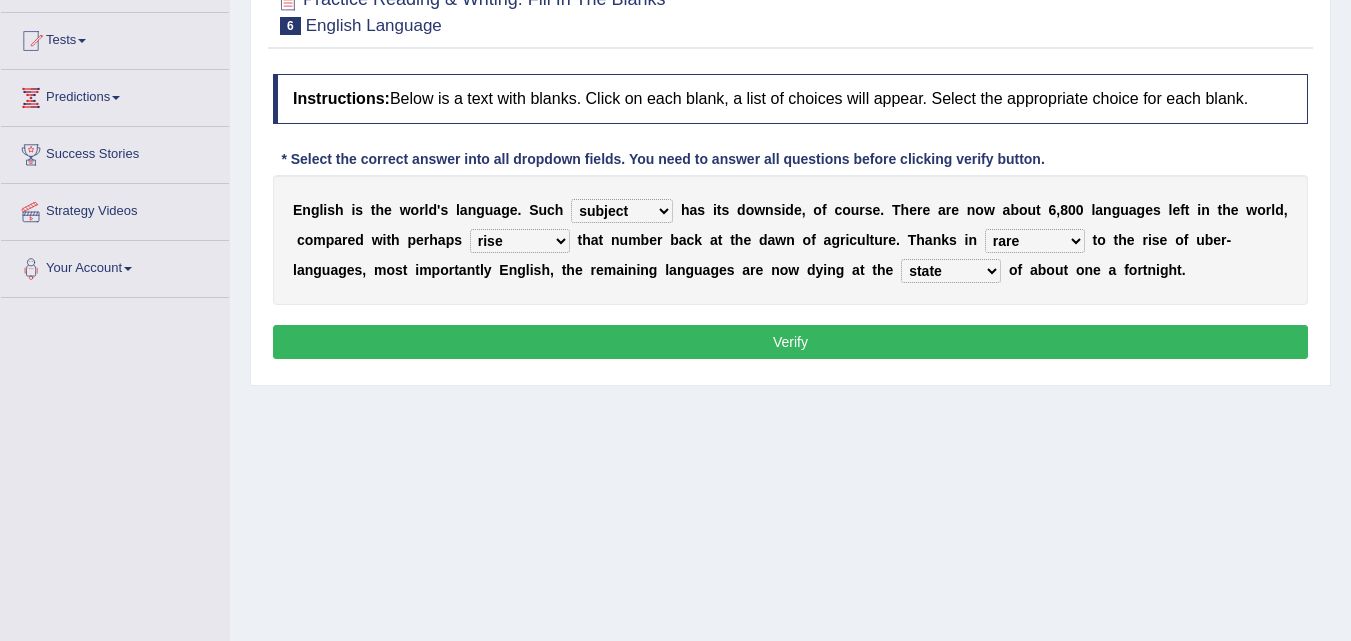 click on "Verify" at bounding box center [790, 342] 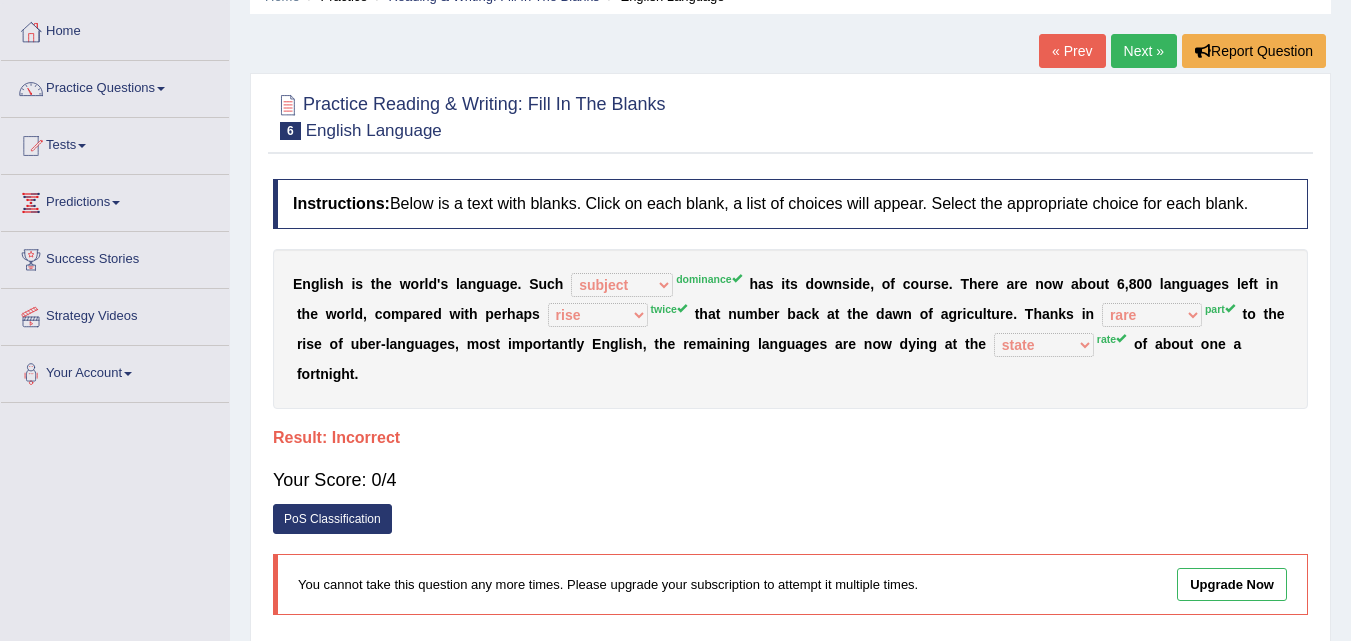 scroll, scrollTop: 0, scrollLeft: 0, axis: both 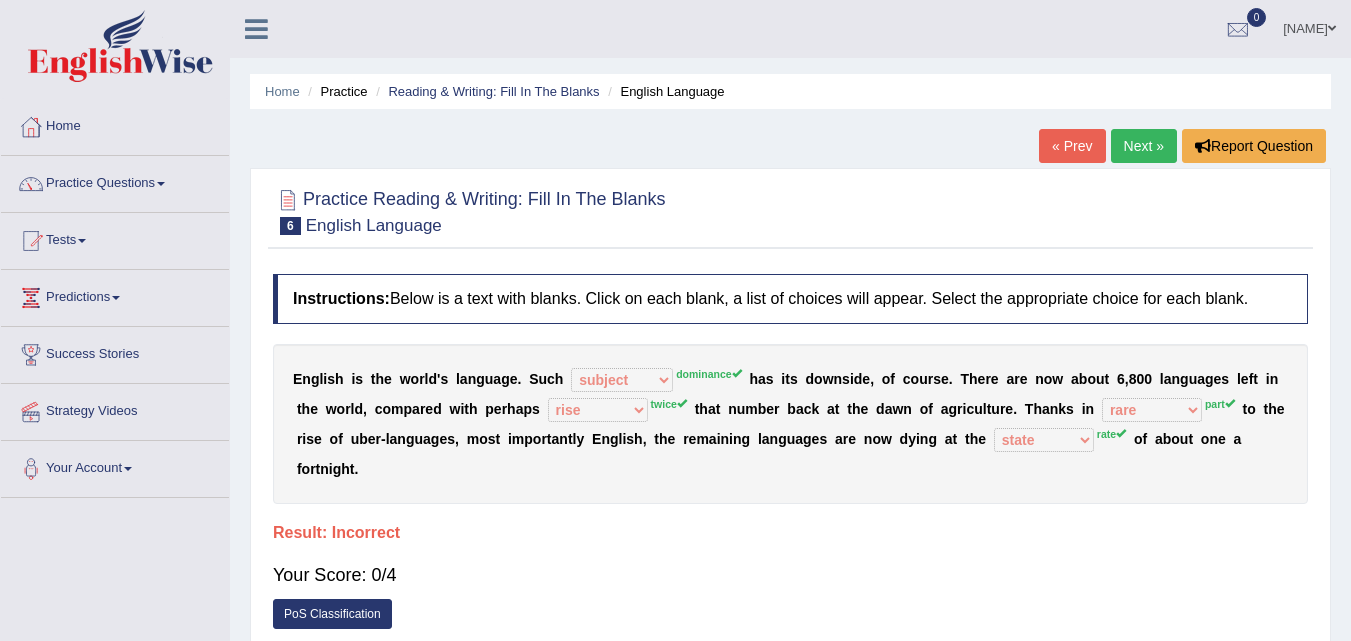 click on "Next »" at bounding box center (1144, 146) 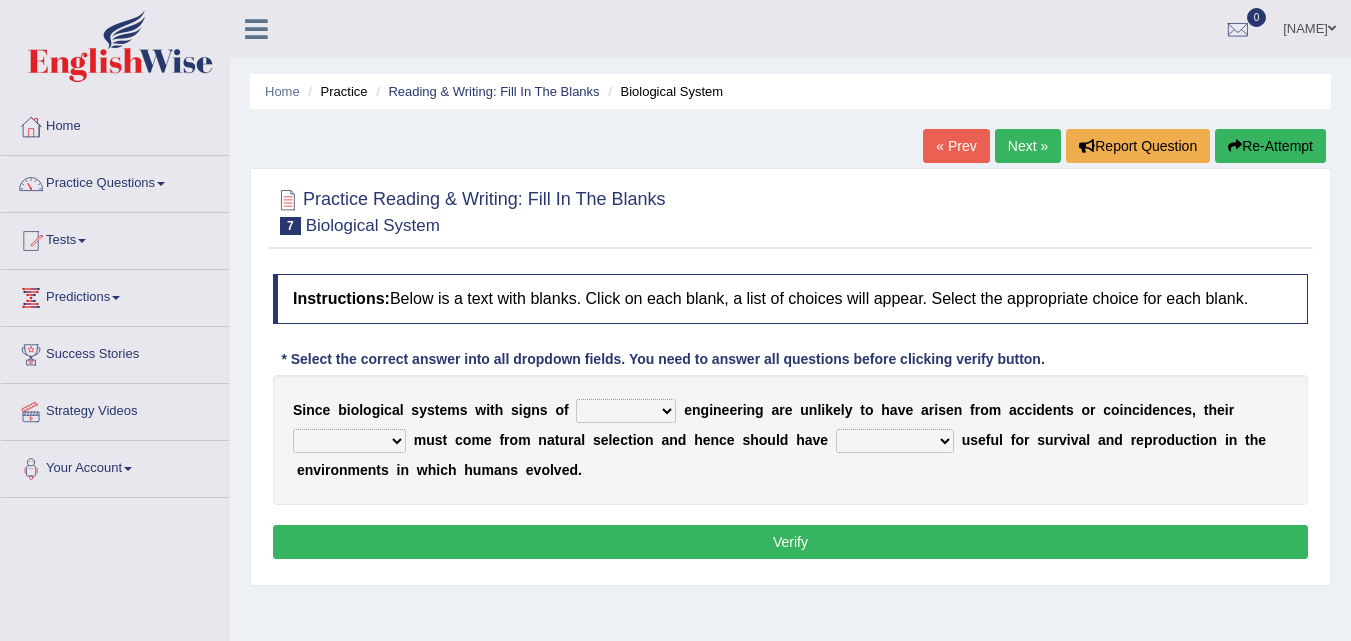 scroll, scrollTop: 199, scrollLeft: 0, axis: vertical 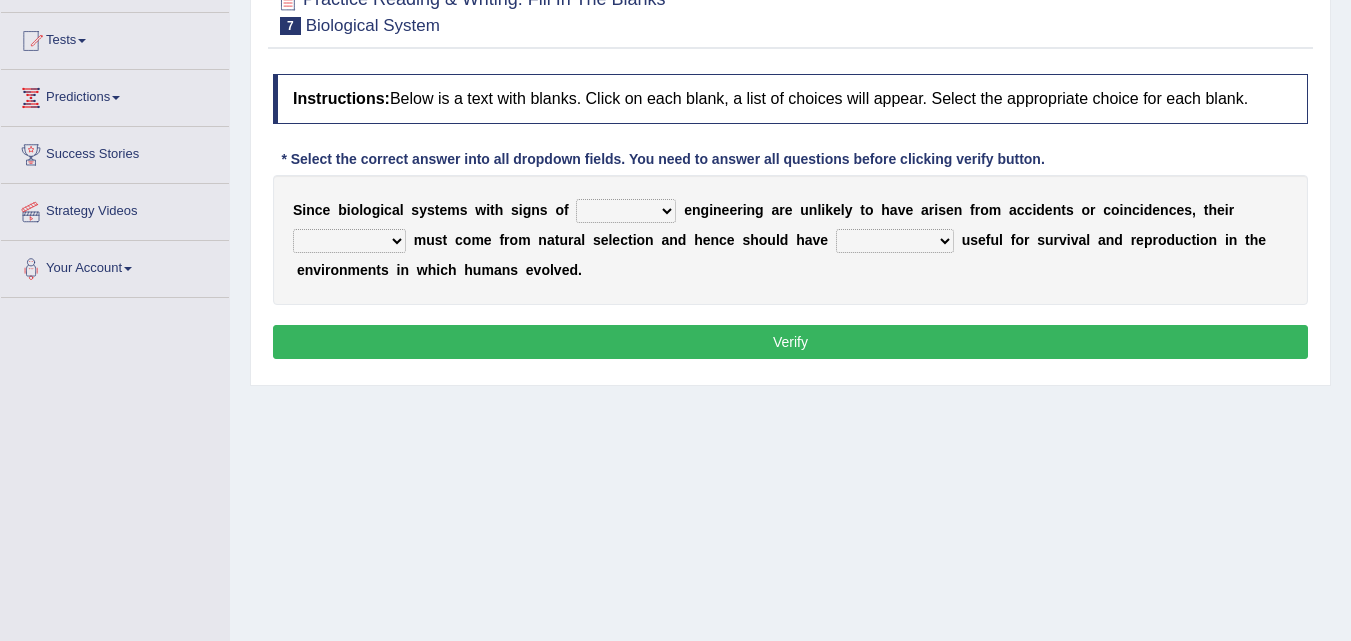 click on "system national extra complex" at bounding box center (626, 211) 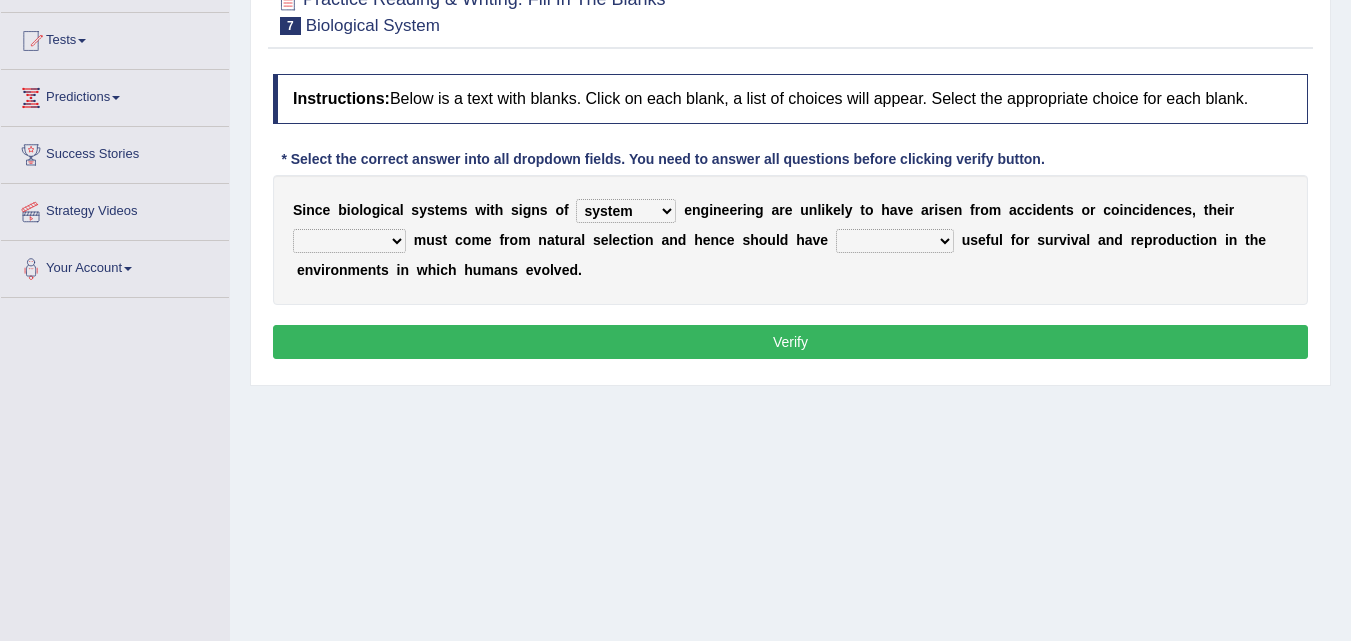 click on "system national extra complex" at bounding box center (626, 211) 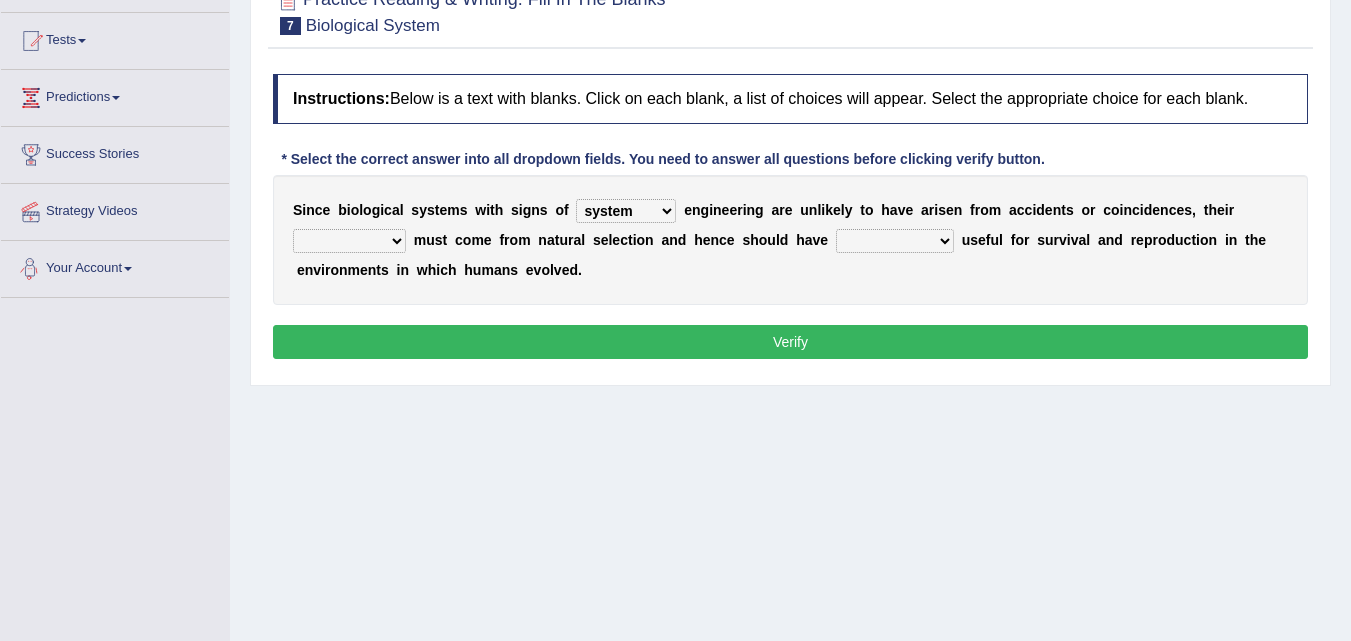 click on "presence organisation registration structures" at bounding box center (349, 241) 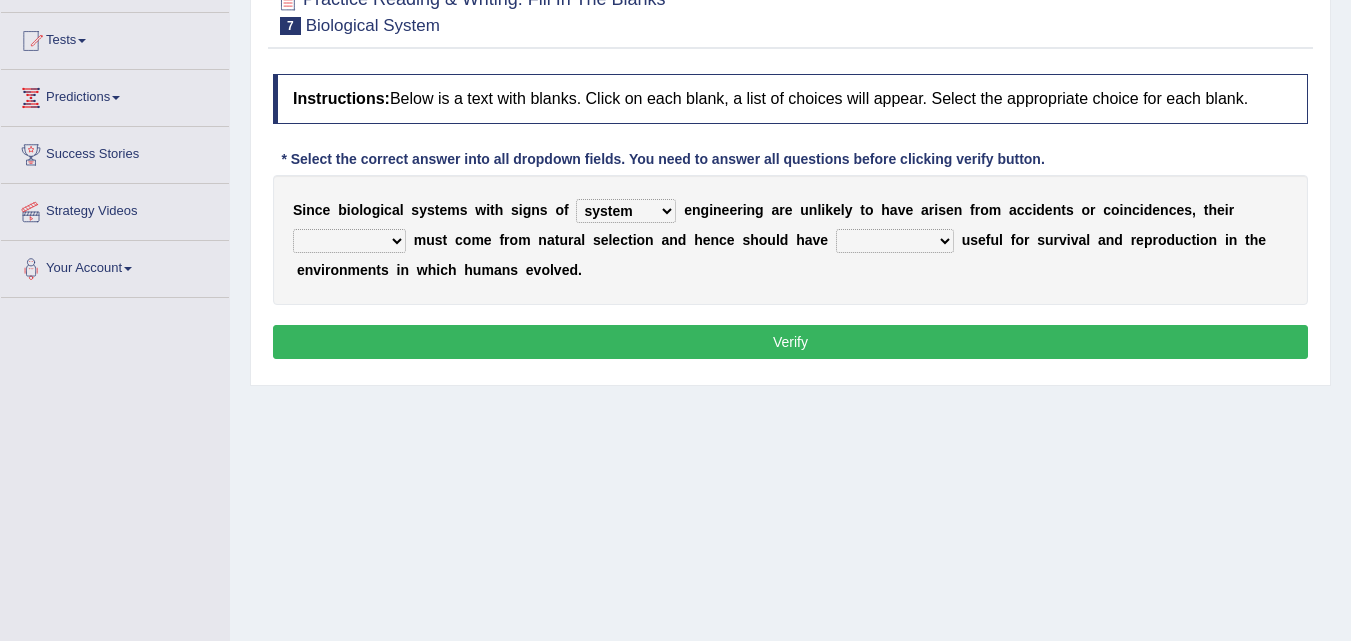 select on "structures" 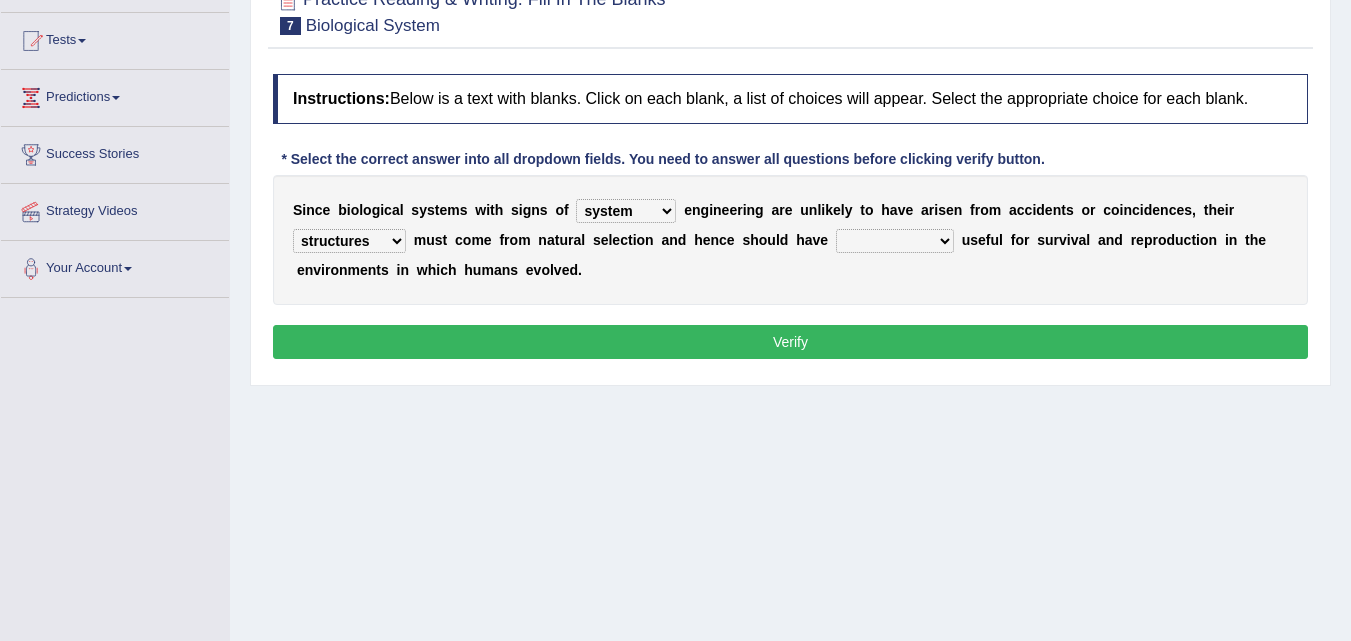 click on "functions cultures samples introductions" at bounding box center (895, 241) 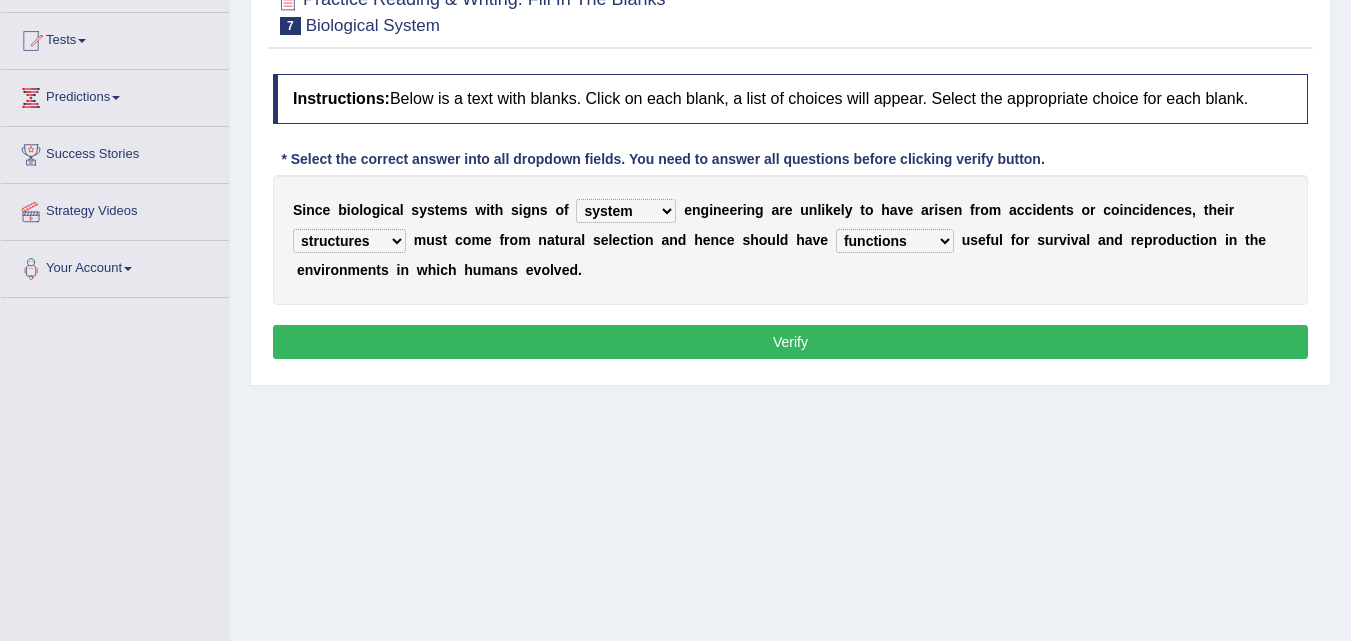 click on "Verify" at bounding box center (790, 342) 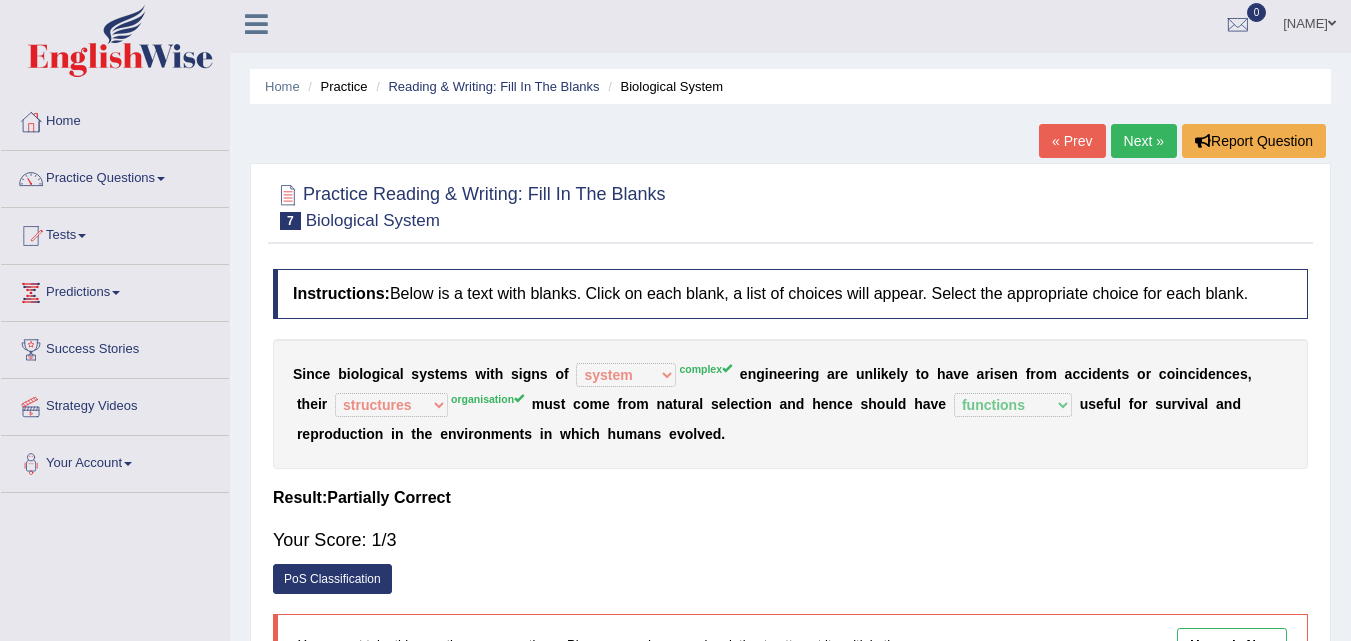 scroll, scrollTop: 0, scrollLeft: 0, axis: both 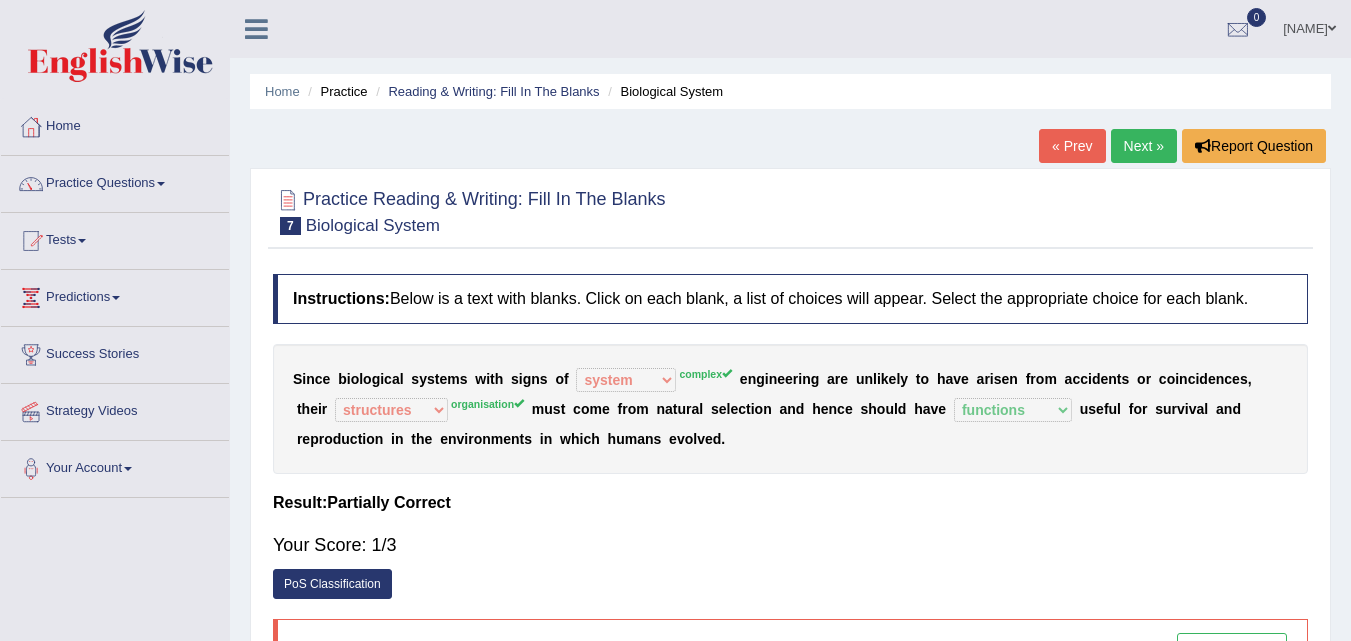 click on "Next »" at bounding box center [1144, 146] 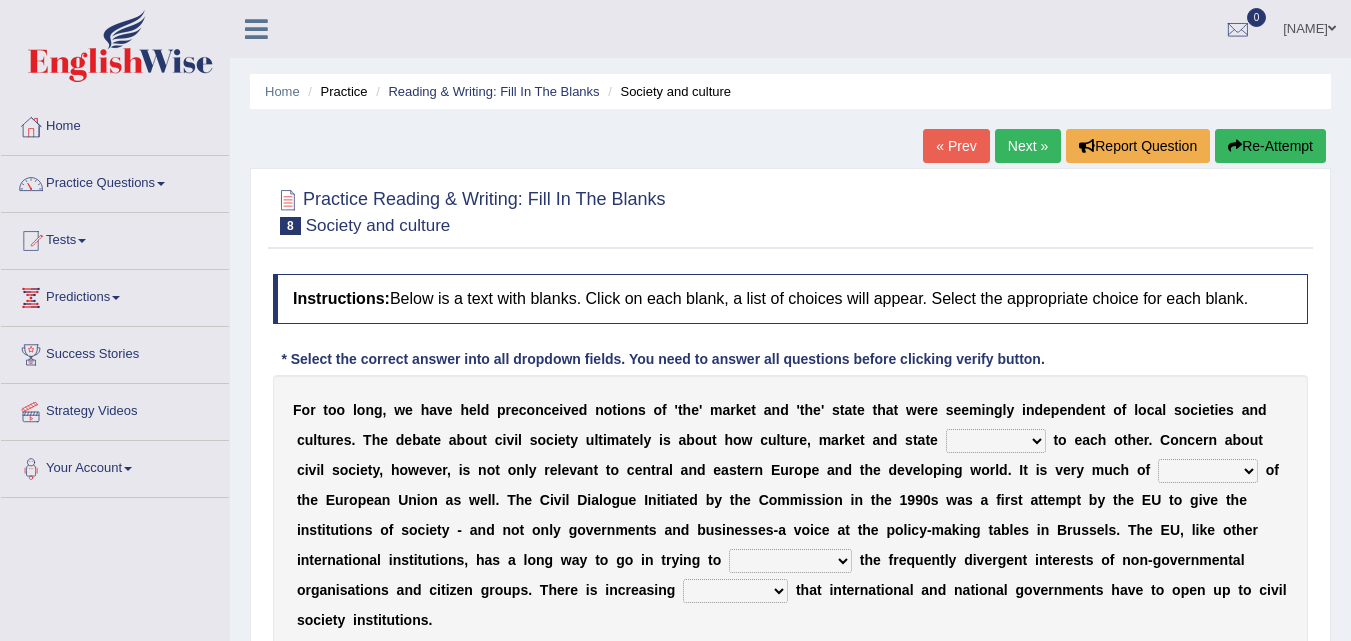 scroll, scrollTop: 131, scrollLeft: 0, axis: vertical 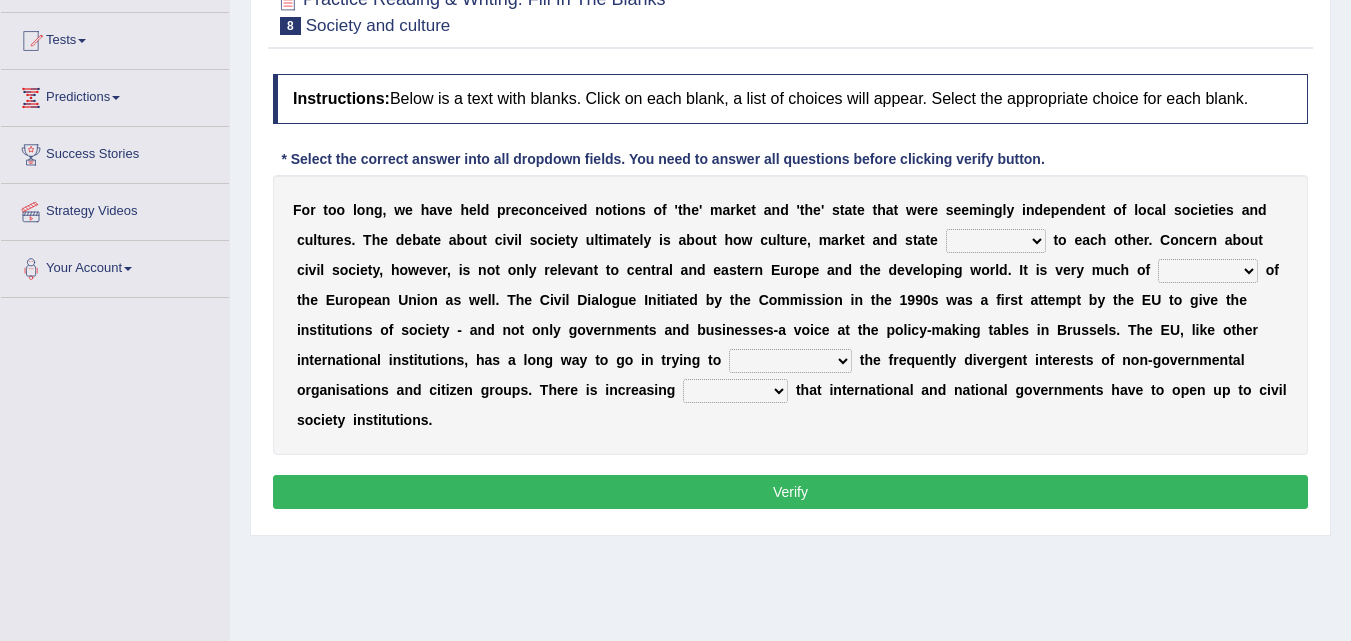 click on "stay relate bring telling" at bounding box center (996, 241) 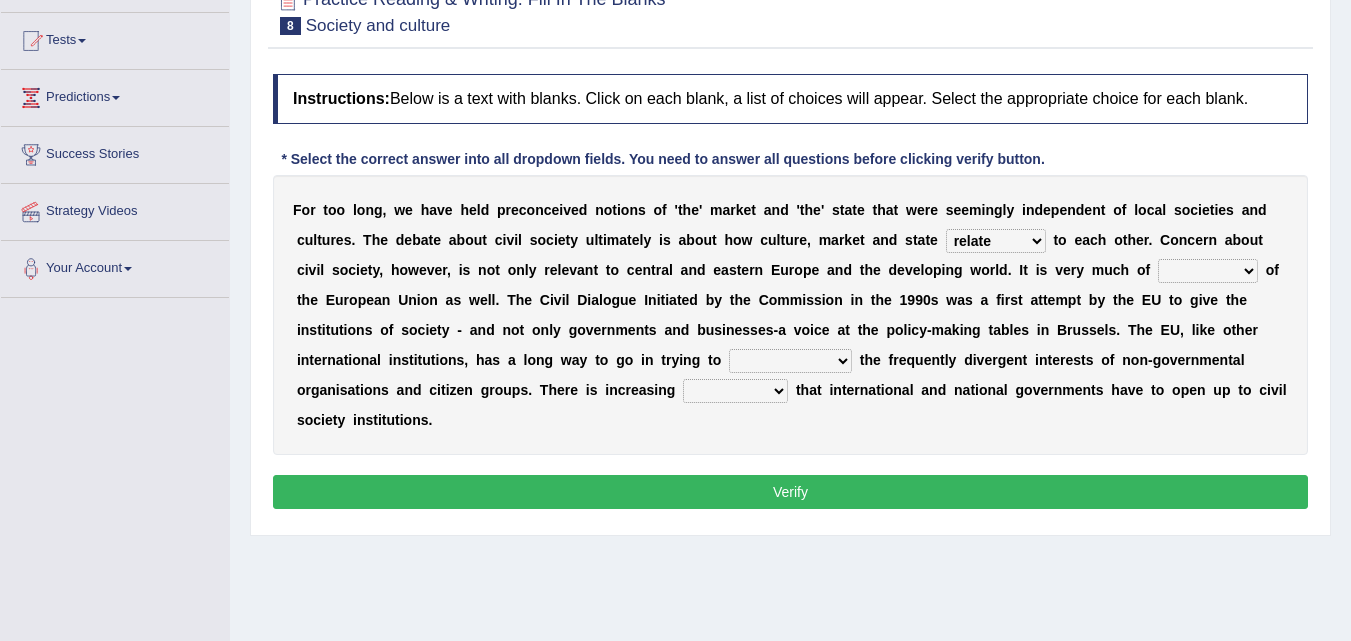 click on "stay relate bring telling" at bounding box center (996, 241) 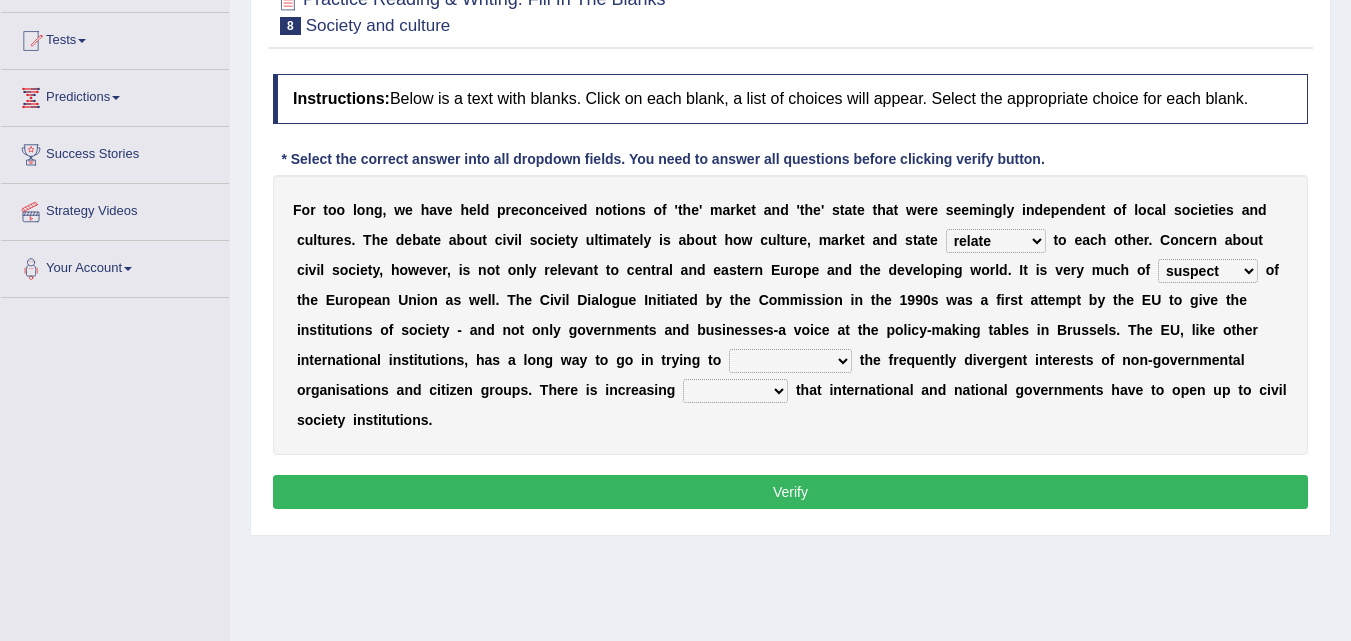 click on "interest brought shown suspect" at bounding box center (1208, 271) 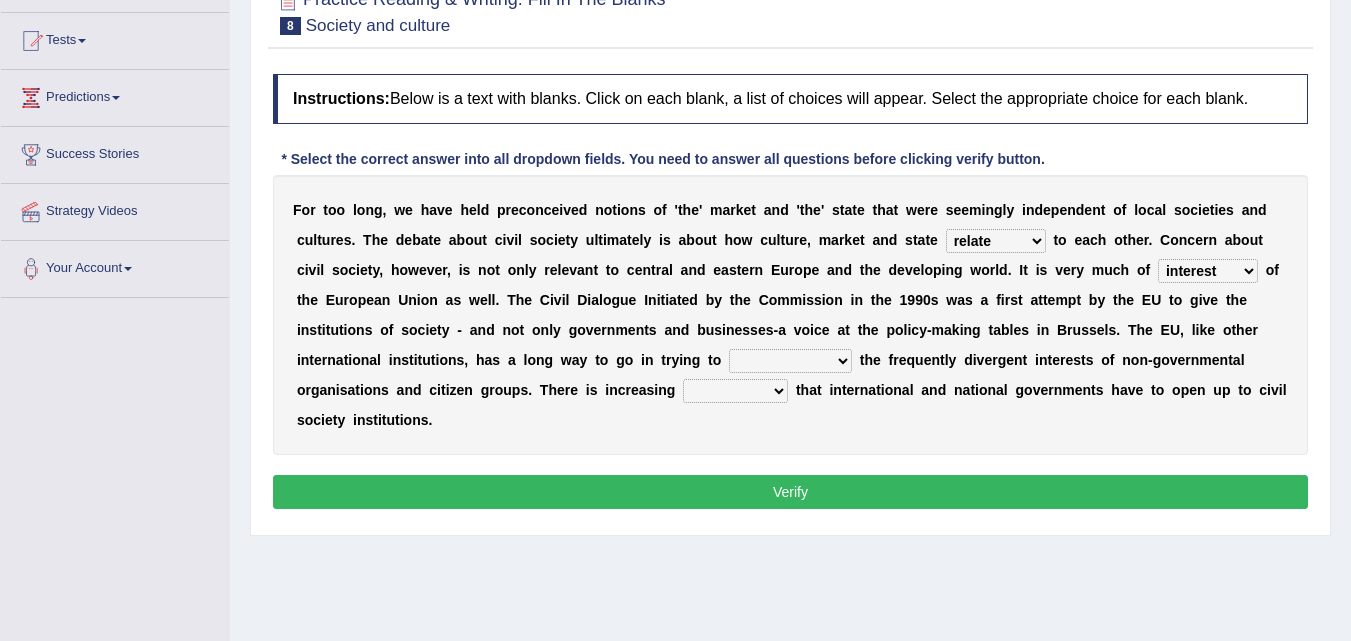 click on "indulge express supreme accommodate" at bounding box center [790, 361] 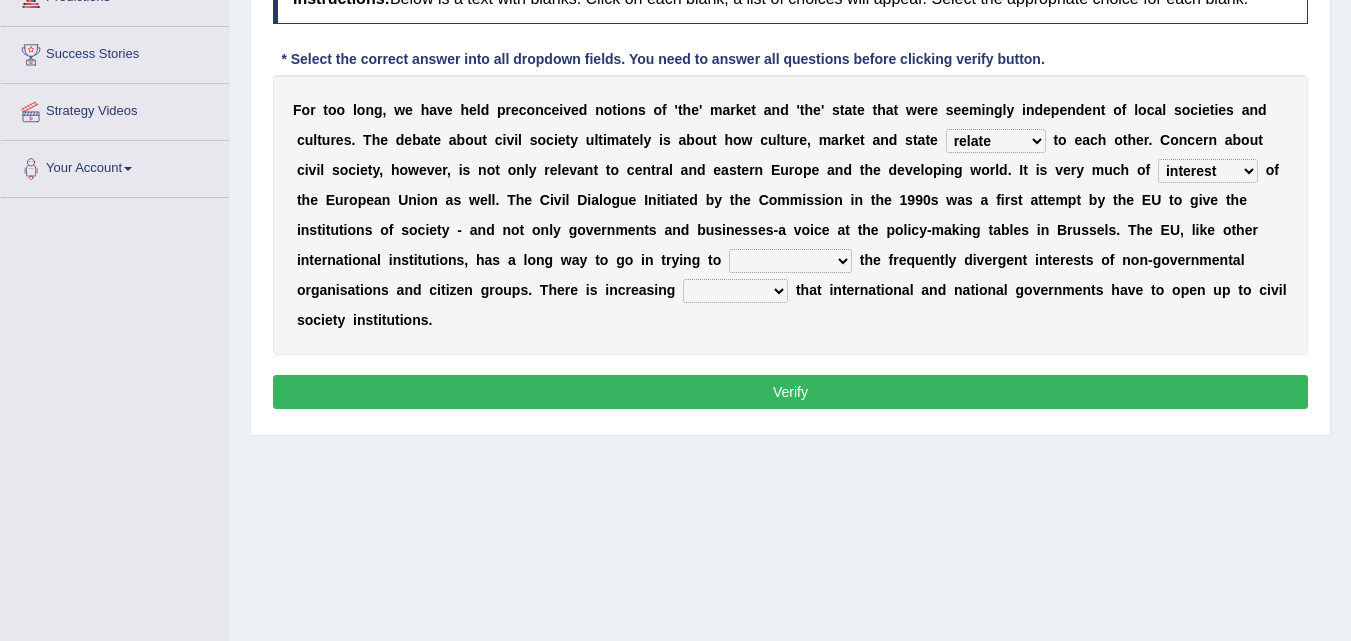 click on "indulge express supreme accommodate" at bounding box center [790, 261] 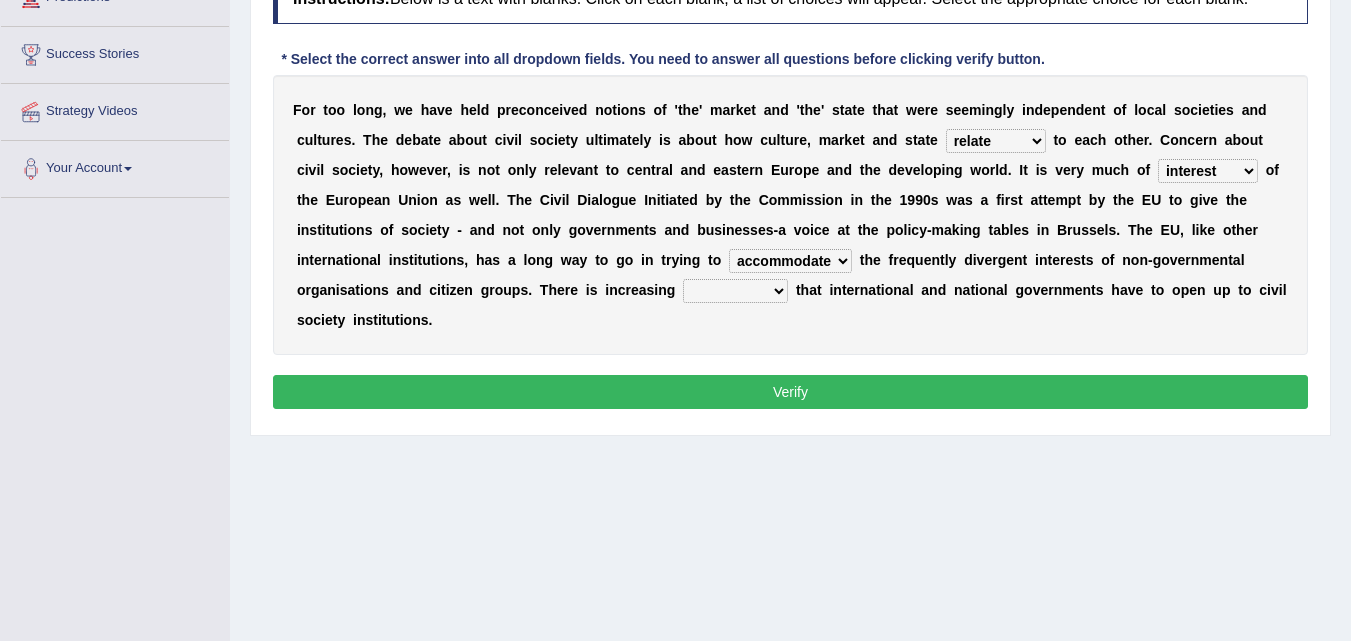 click on "indulge express supreme accommodate" at bounding box center [790, 261] 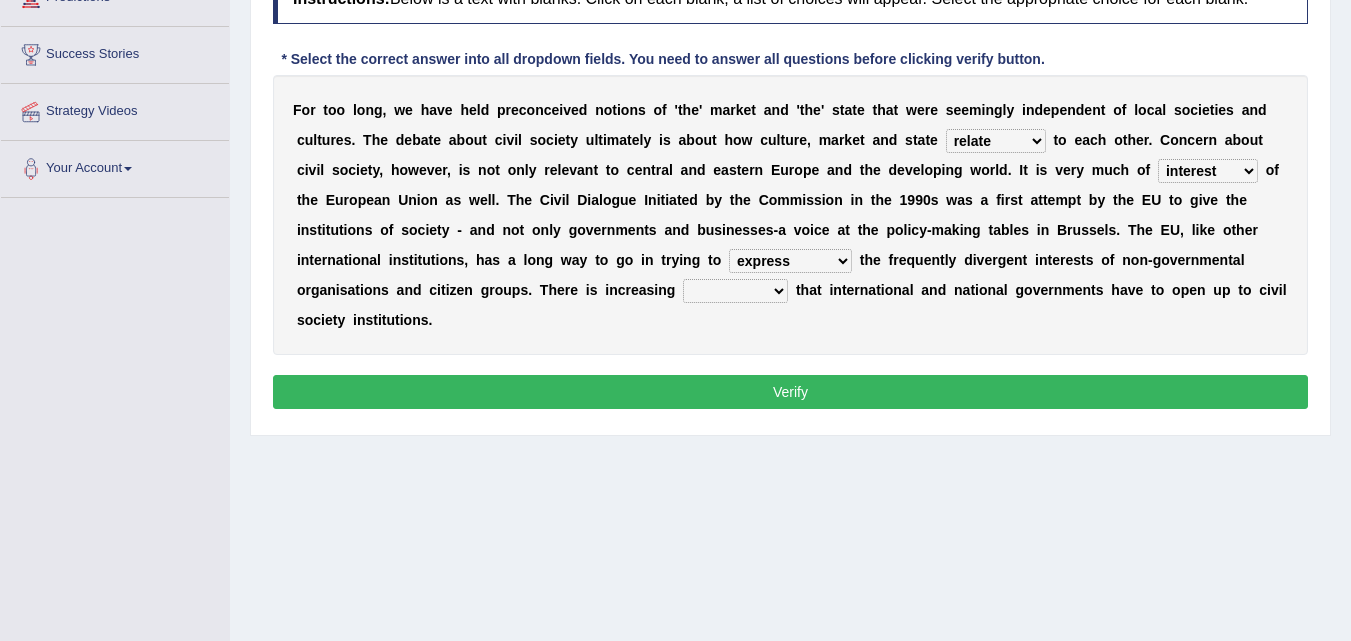 click on "tolerance expression recognition sample" at bounding box center (735, 291) 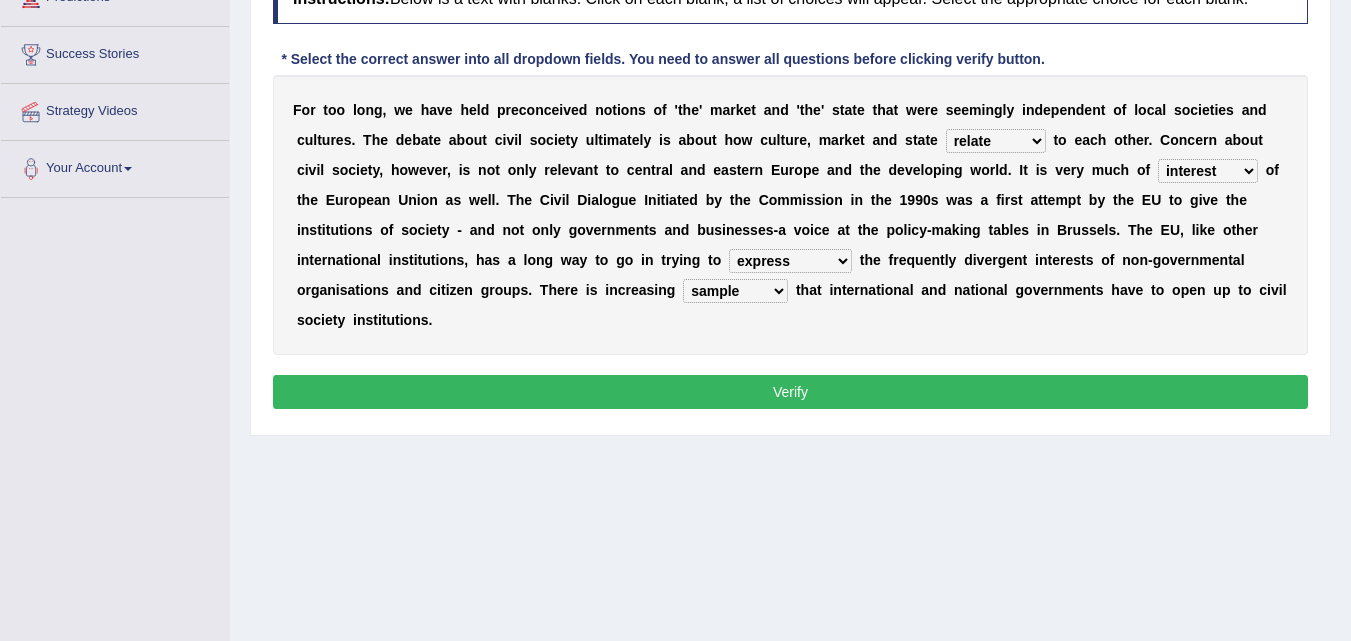 click on "tolerance expression recognition sample" at bounding box center (735, 291) 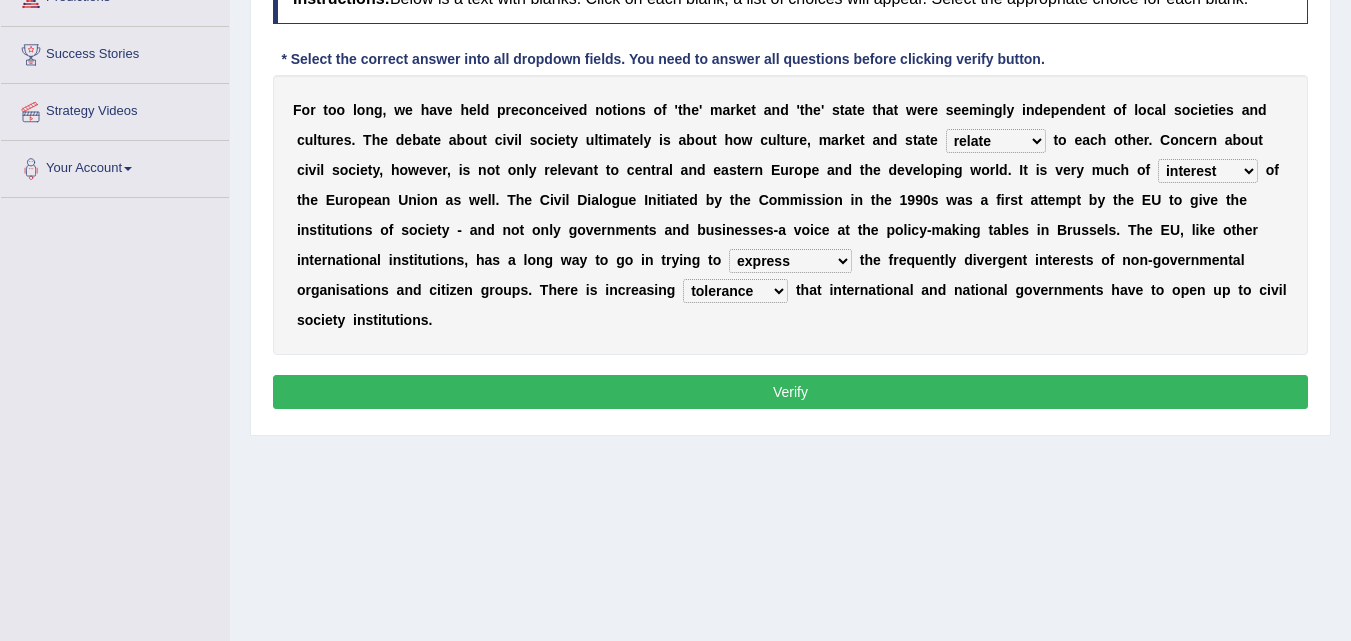 click on "Verify" at bounding box center [790, 392] 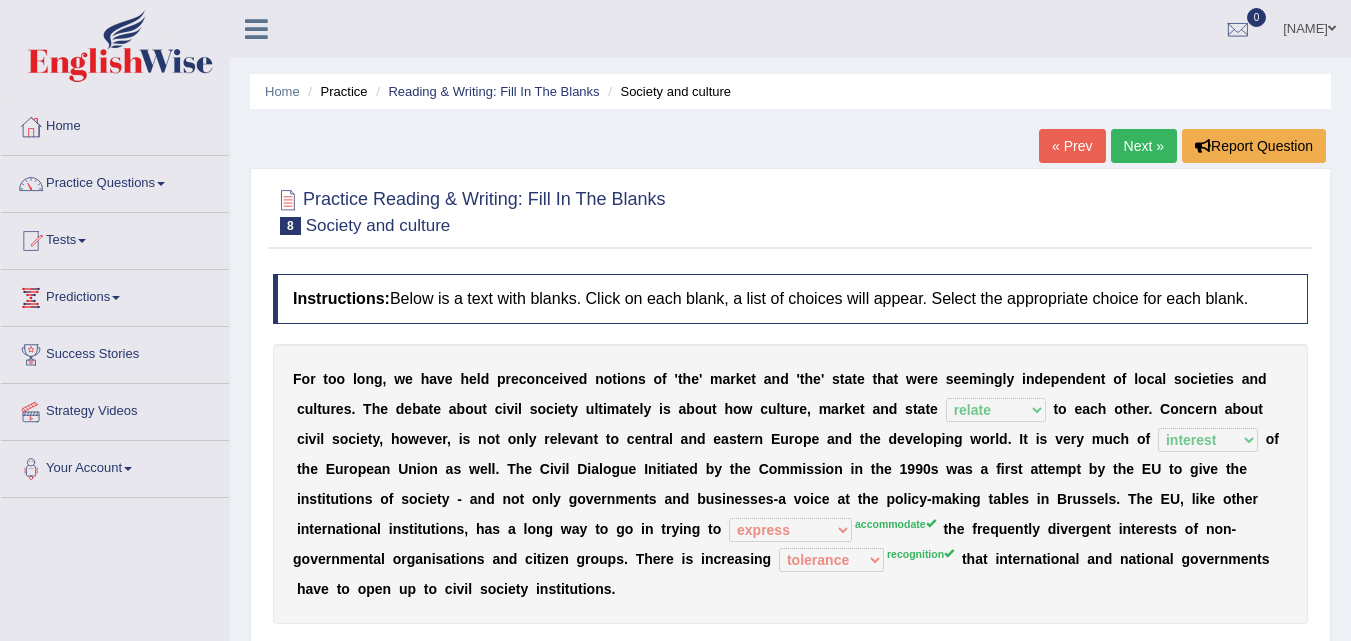 scroll, scrollTop: 300, scrollLeft: 0, axis: vertical 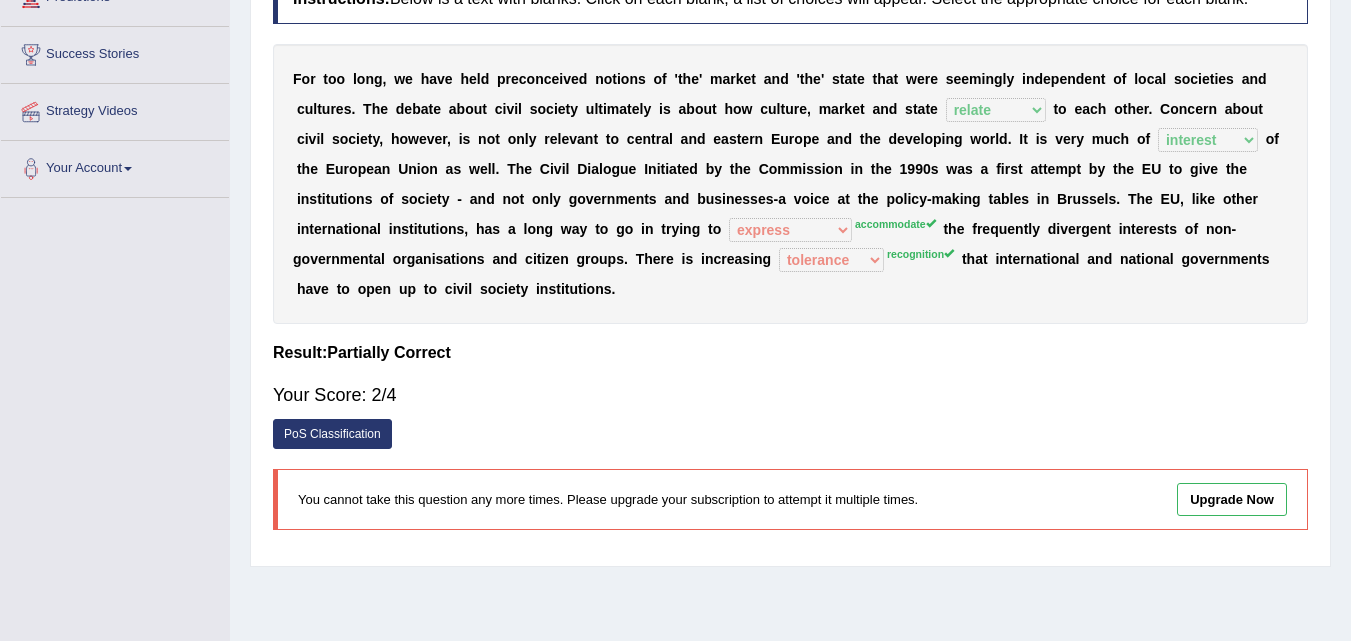 drag, startPoint x: 891, startPoint y: 220, endPoint x: 966, endPoint y: 206, distance: 76.29548 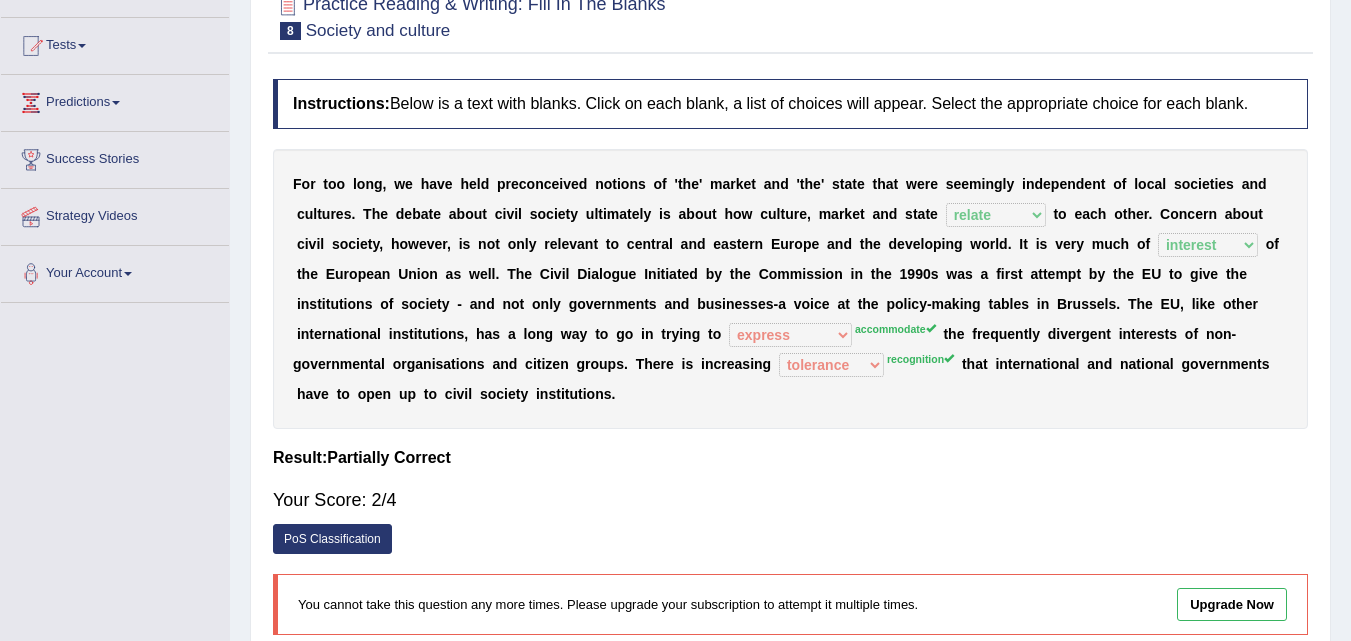 scroll, scrollTop: 100, scrollLeft: 0, axis: vertical 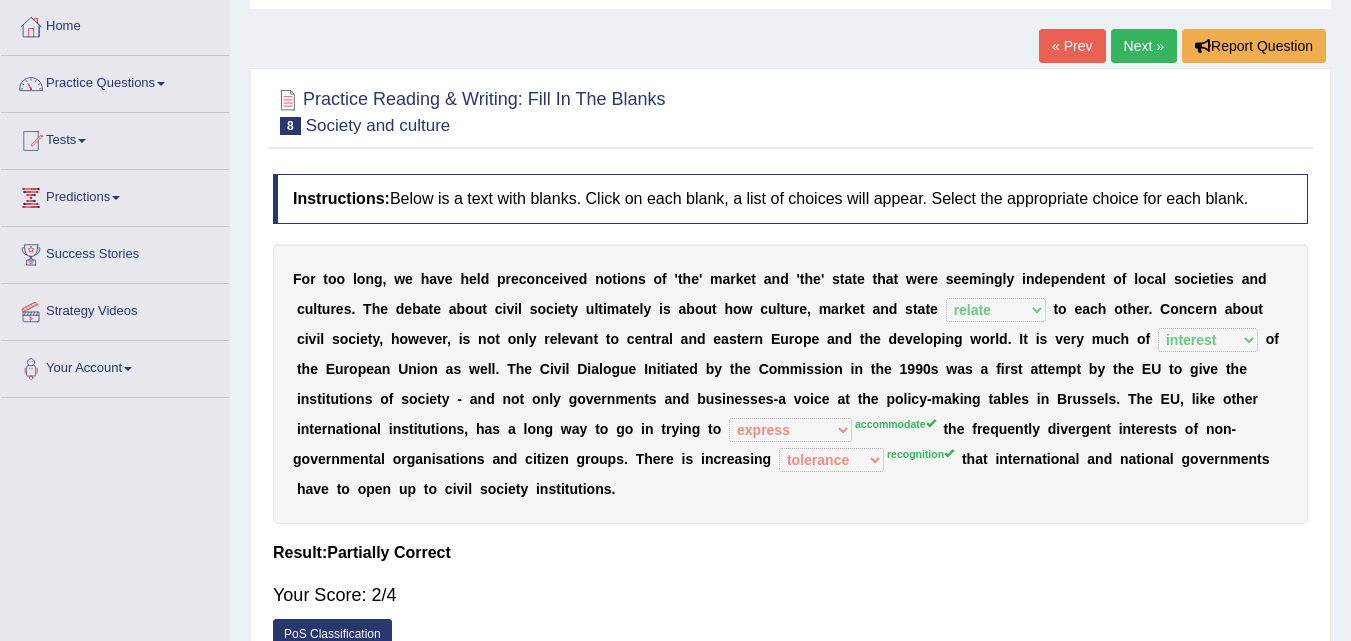 click on "Next »" at bounding box center (1144, 46) 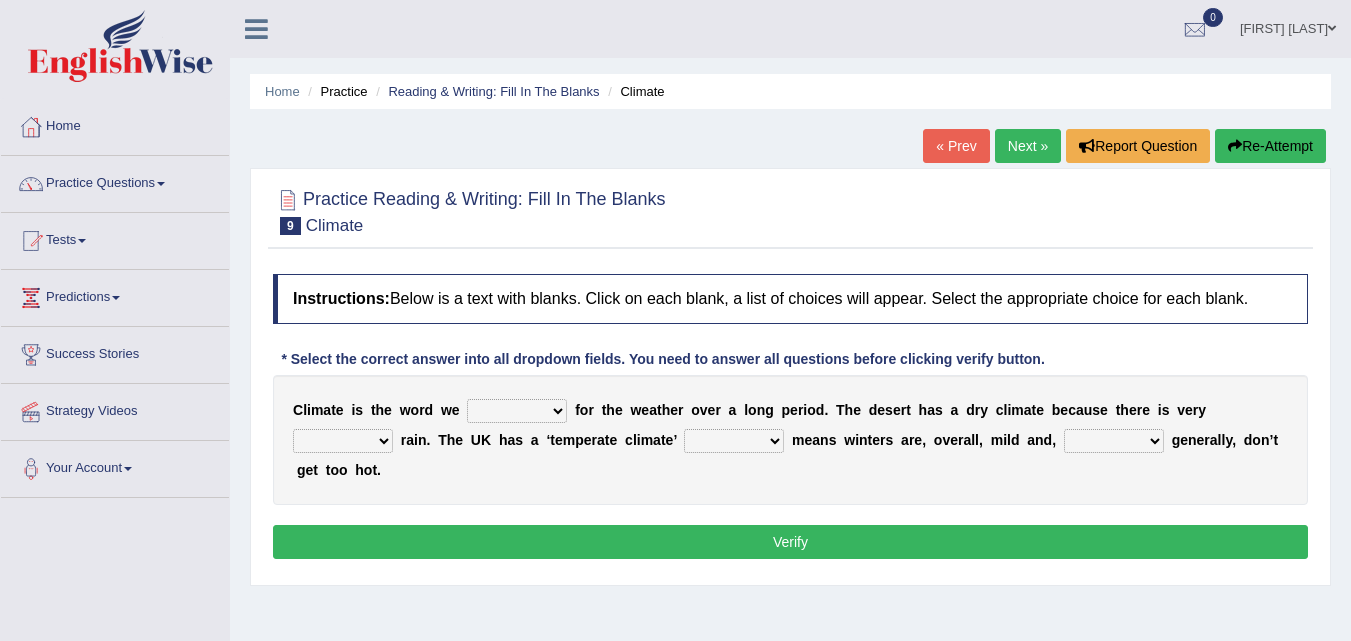 scroll, scrollTop: 0, scrollLeft: 0, axis: both 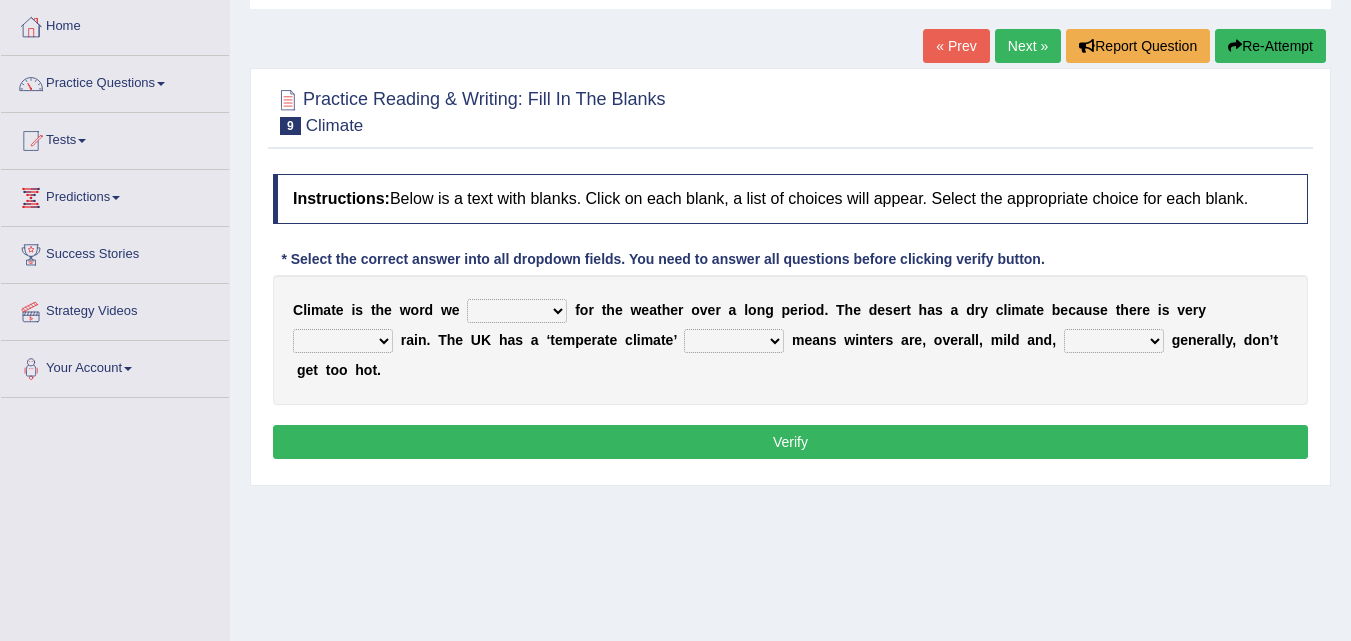 click on "give take use throw" at bounding box center [517, 311] 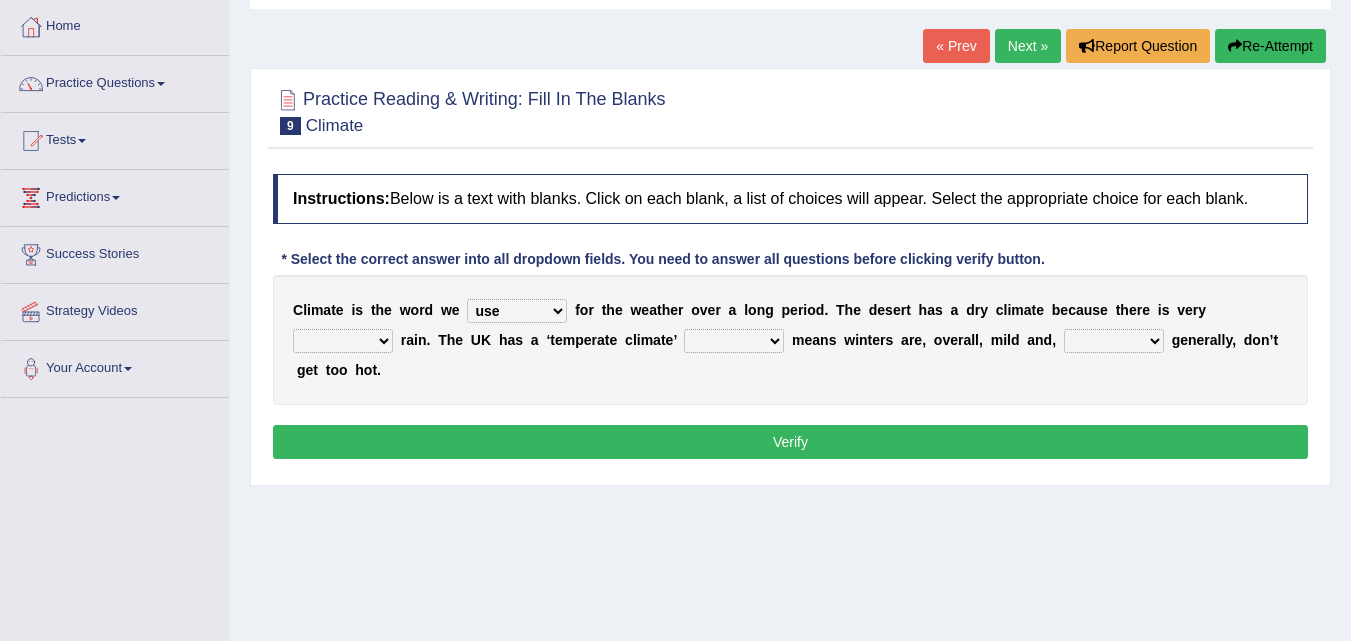 click on "give take use throw" at bounding box center (517, 311) 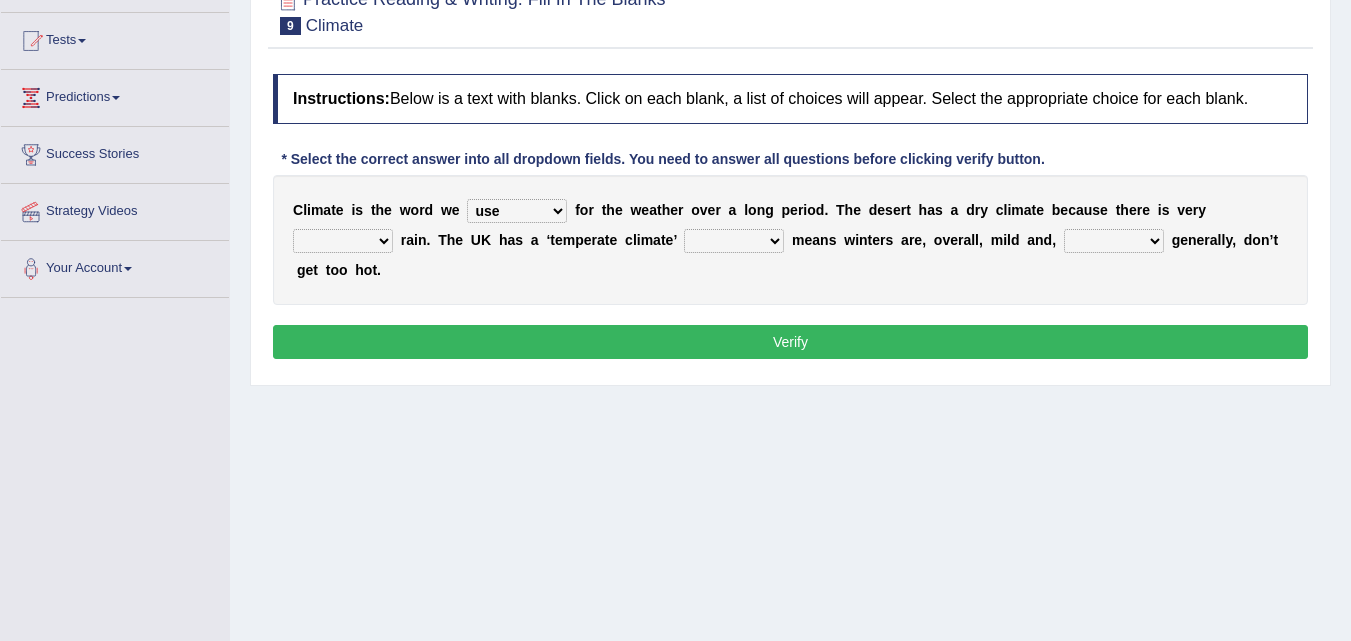 click on "much little least less" at bounding box center [343, 241] 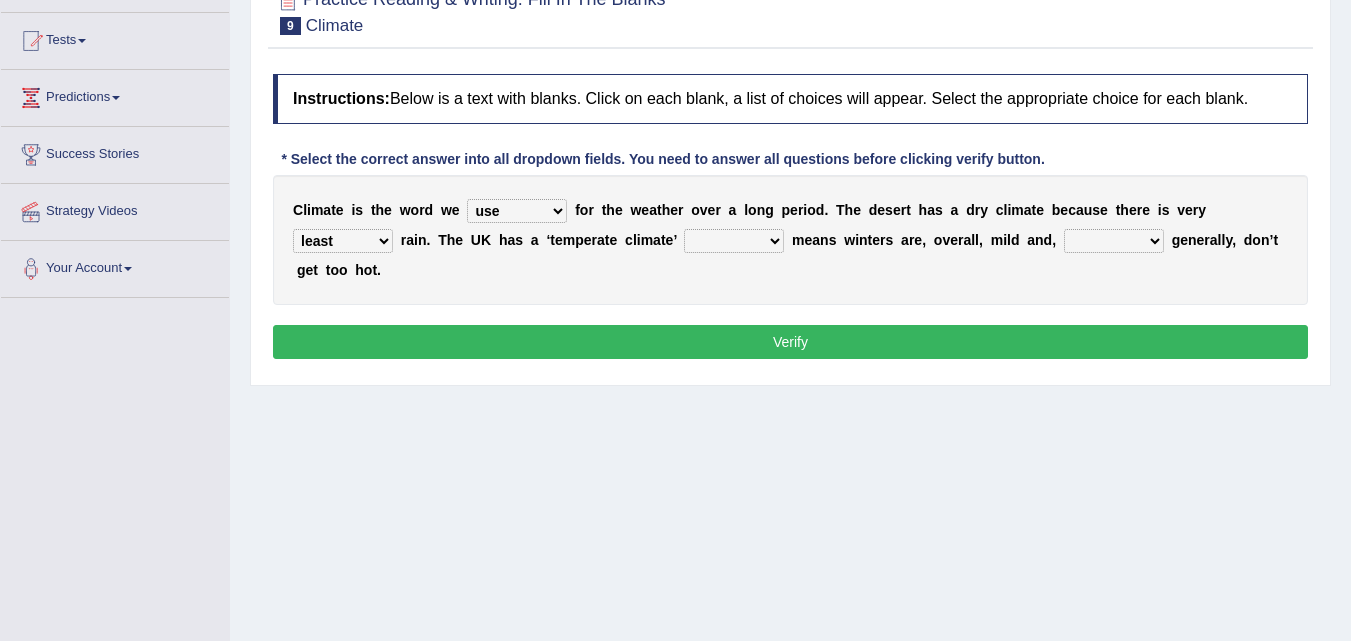 click on "much little least less" at bounding box center (343, 241) 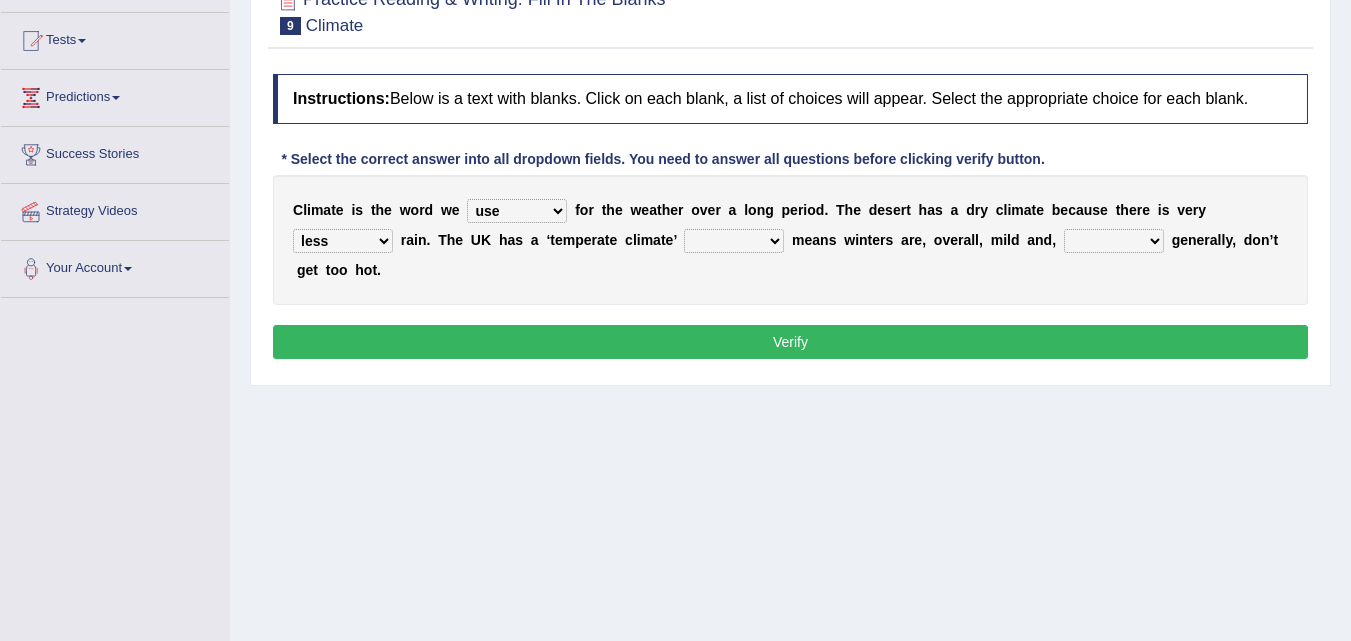 click on "much little least less" at bounding box center [343, 241] 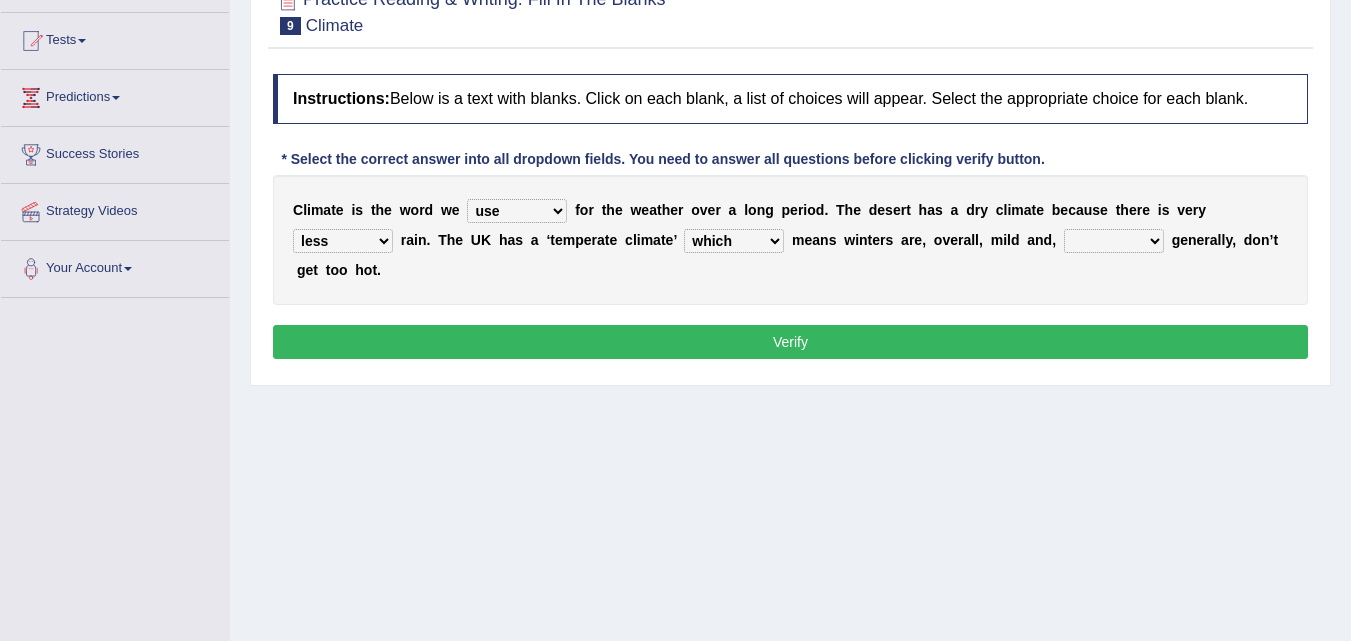 click on "when where which where" at bounding box center (734, 241) 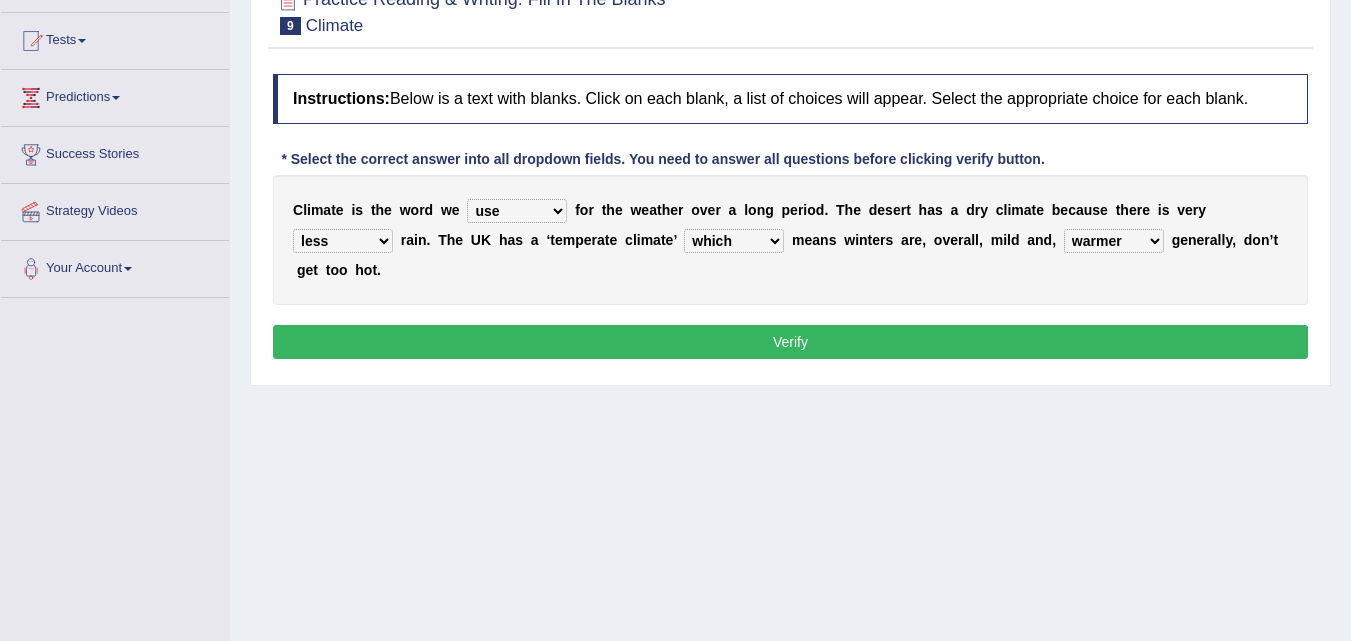 click on "weather winters summers warmer" at bounding box center (1114, 241) 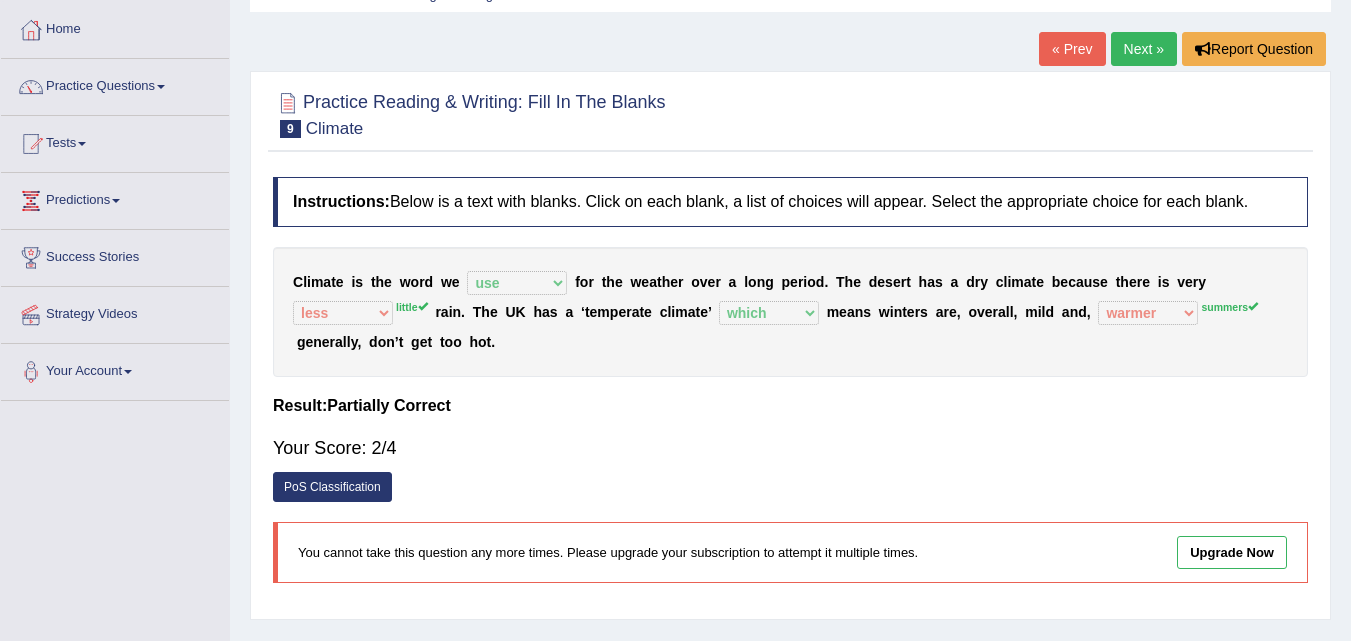 scroll, scrollTop: 0, scrollLeft: 0, axis: both 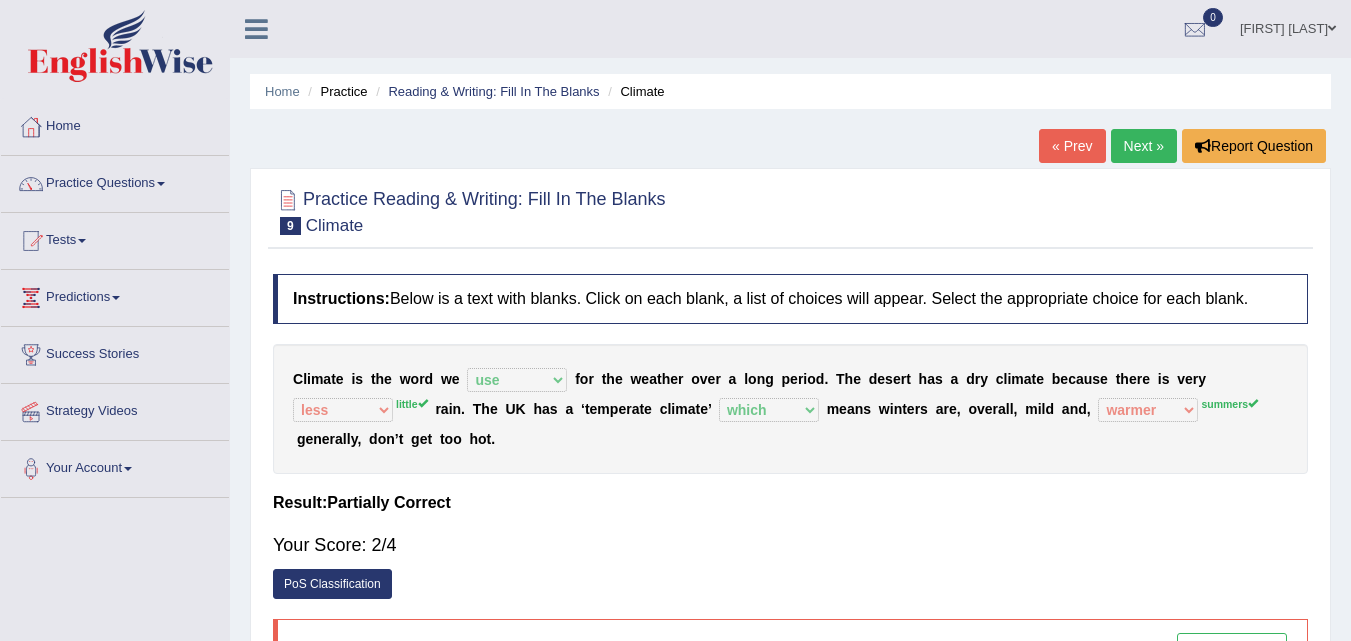 click on "Next »" at bounding box center (1144, 146) 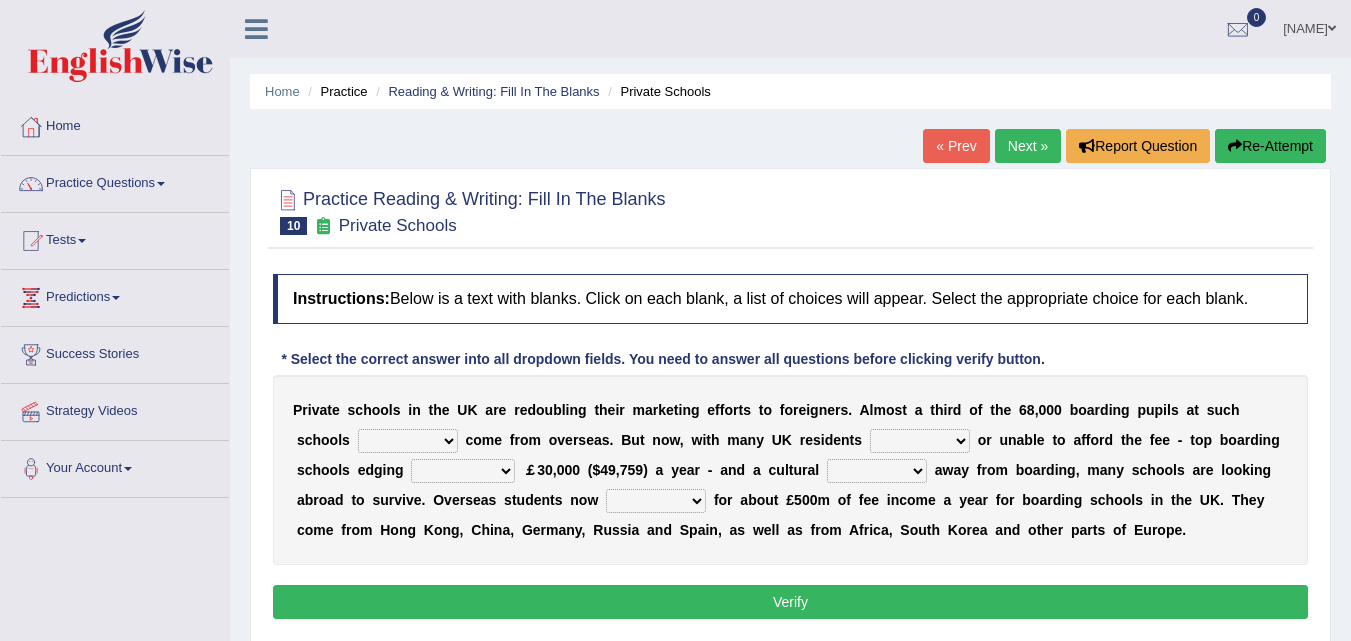 scroll, scrollTop: 400, scrollLeft: 0, axis: vertical 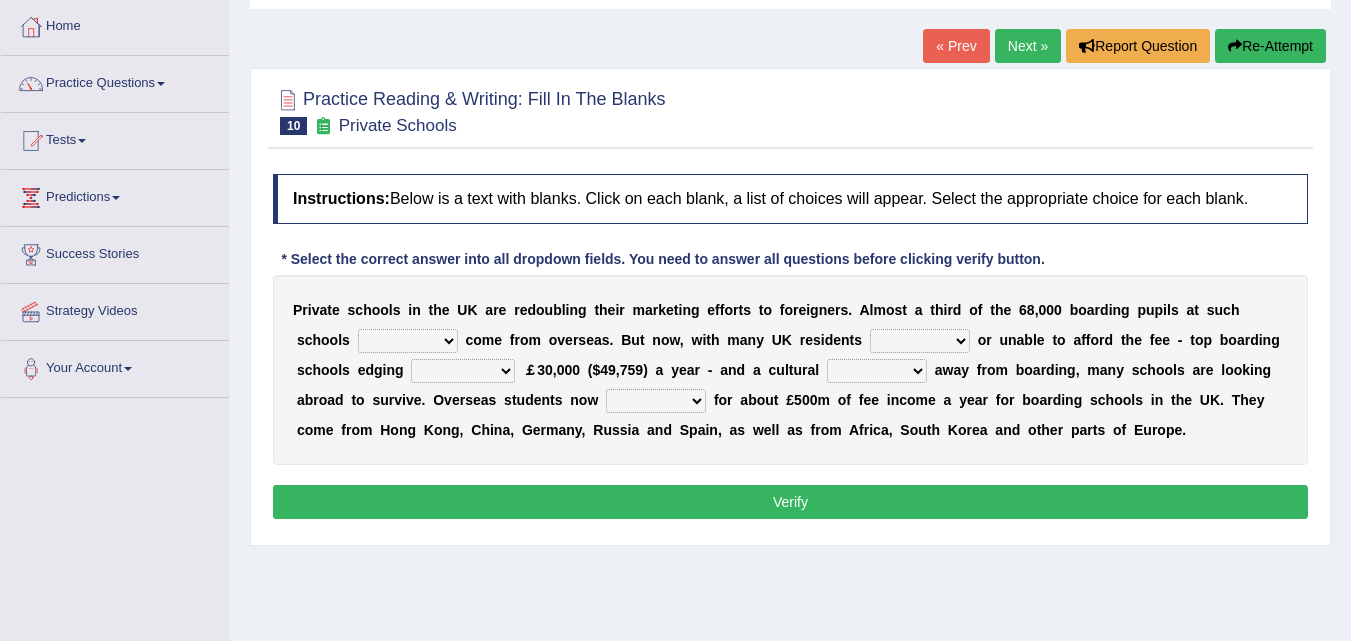 click on "all set already great news" at bounding box center (408, 341) 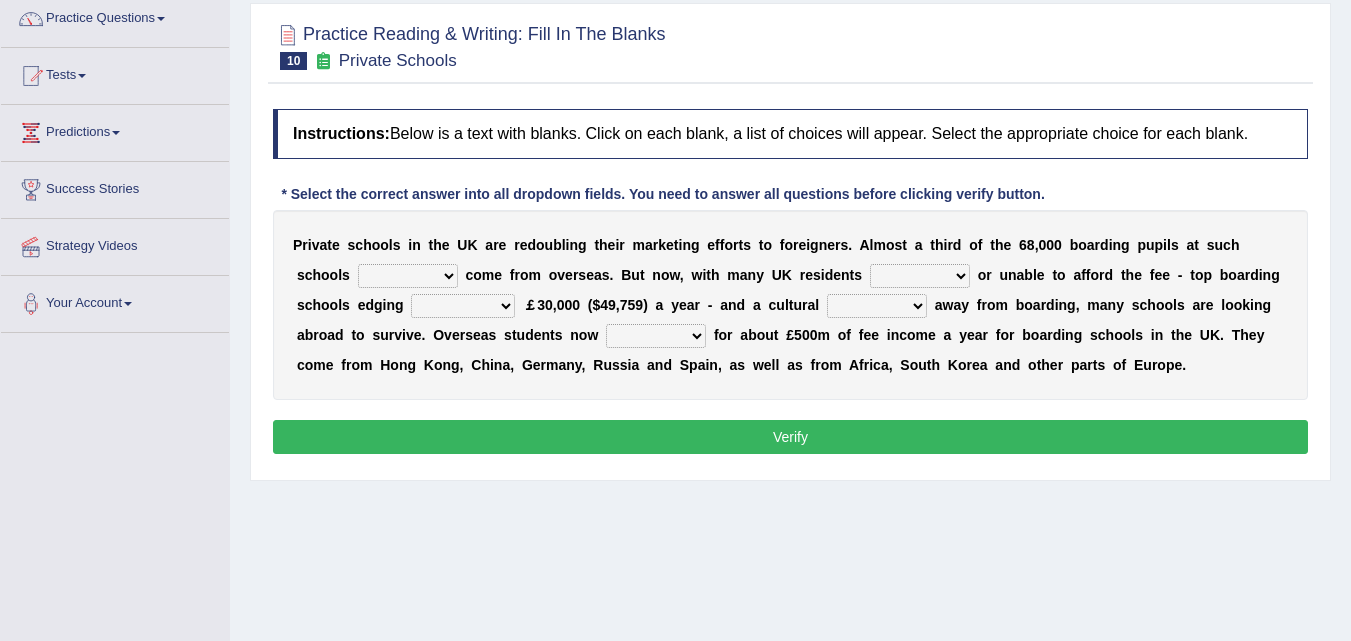 scroll, scrollTop: 200, scrollLeft: 0, axis: vertical 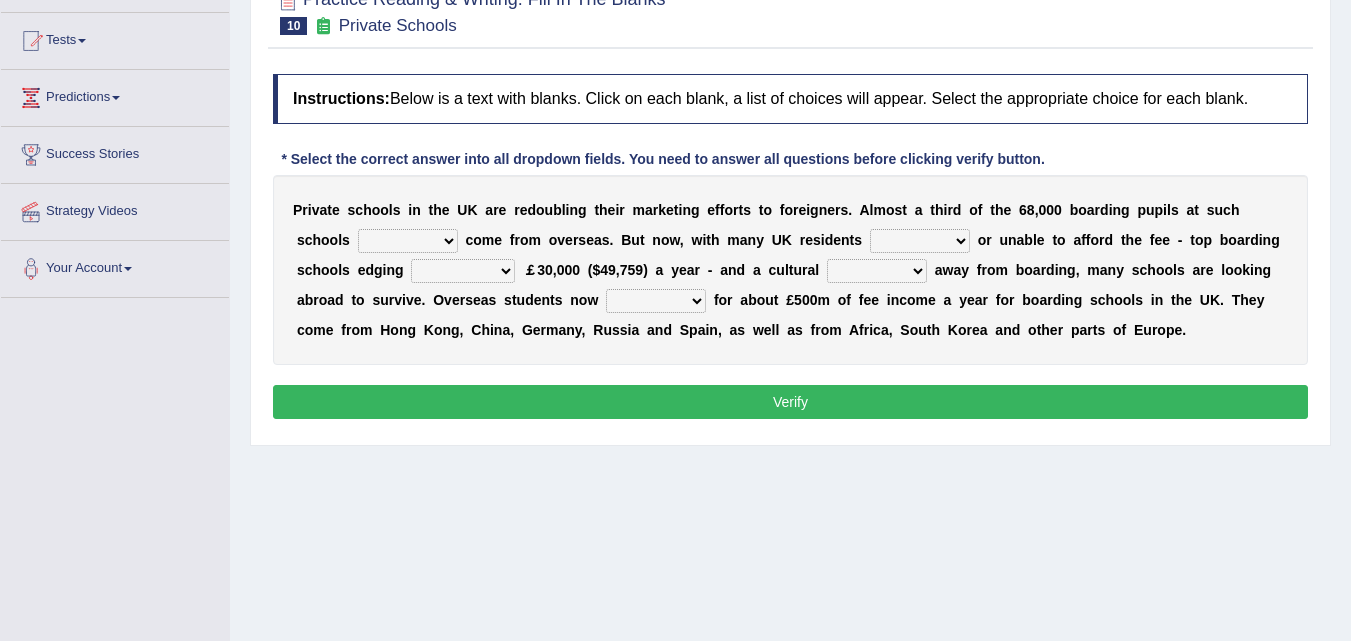 click on "all set already great news" at bounding box center [408, 241] 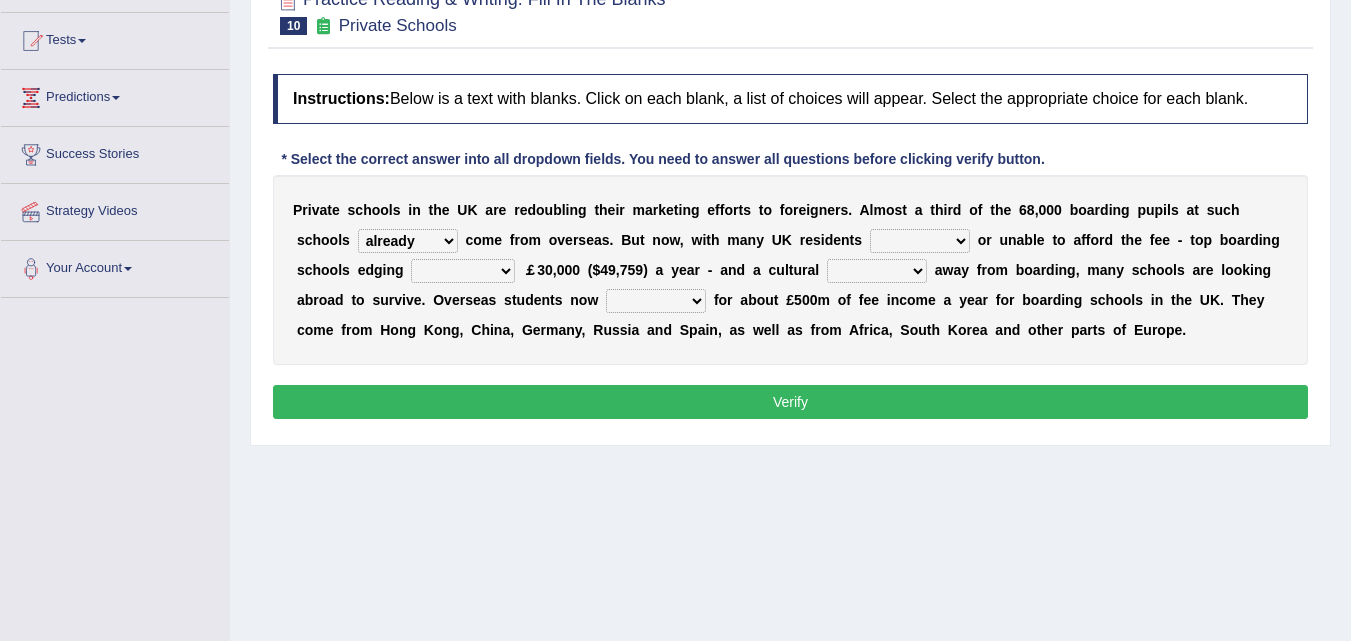 click on "all set already great news" at bounding box center (408, 241) 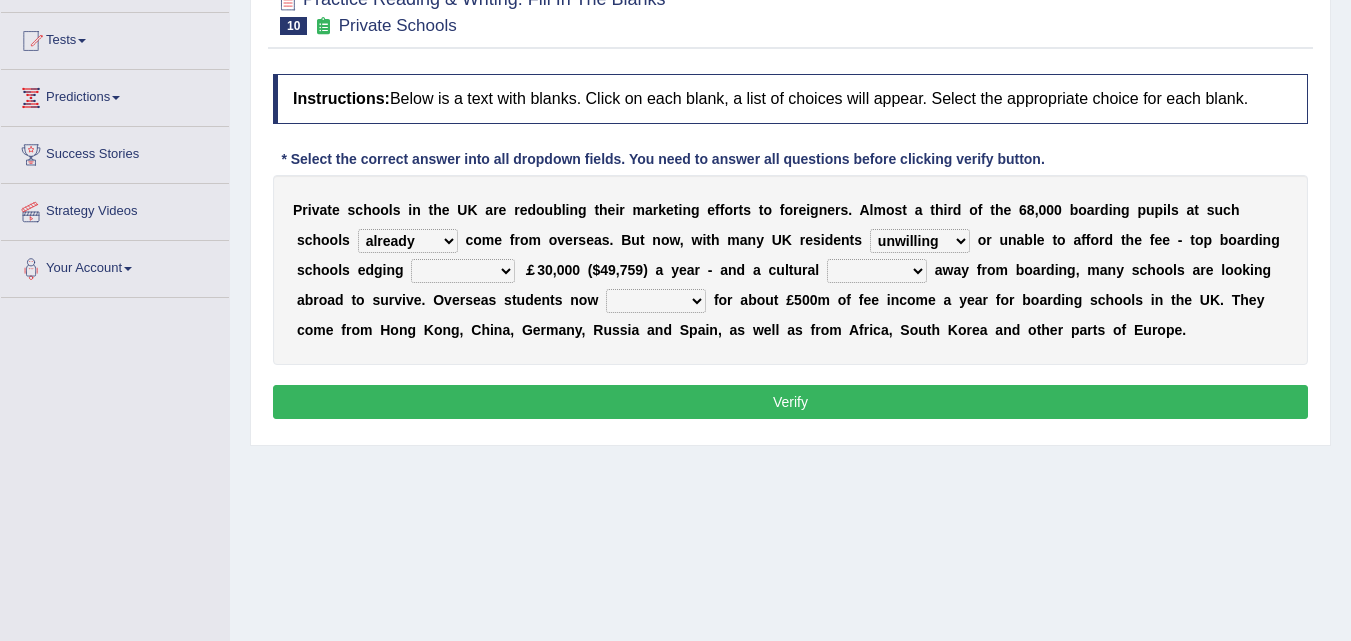 click on "answering unwilling realising storing" at bounding box center (920, 241) 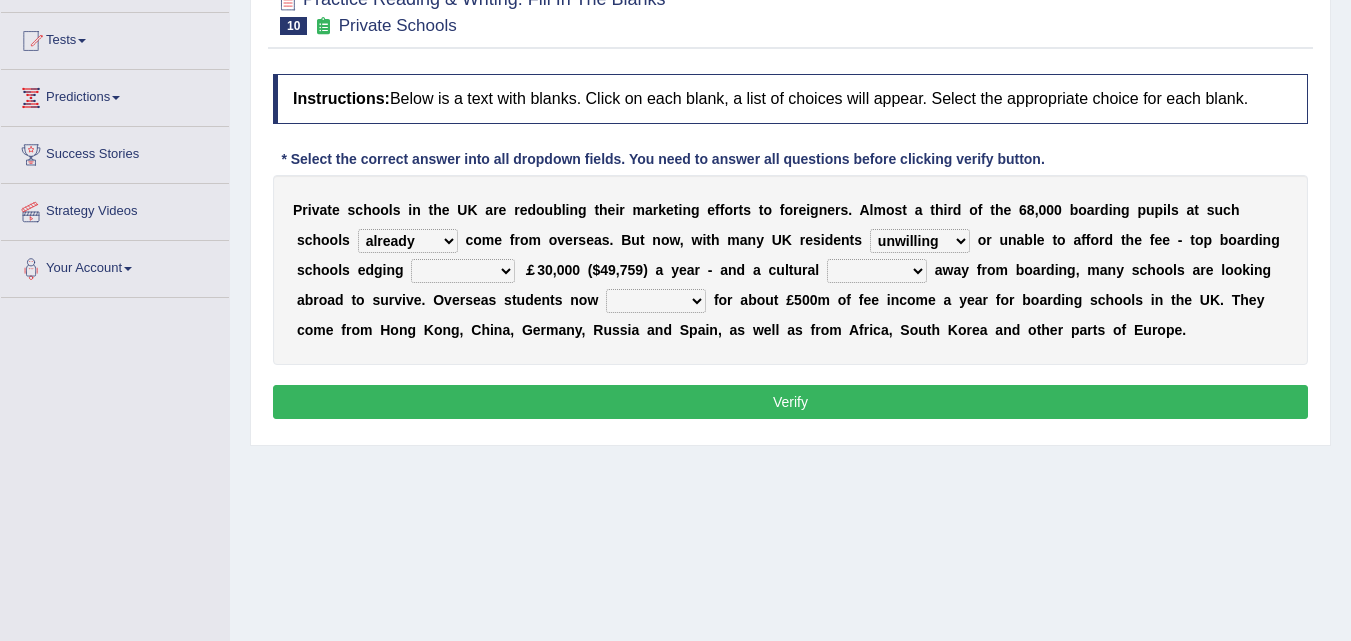 click on "rewards towards notification amounting" at bounding box center (463, 271) 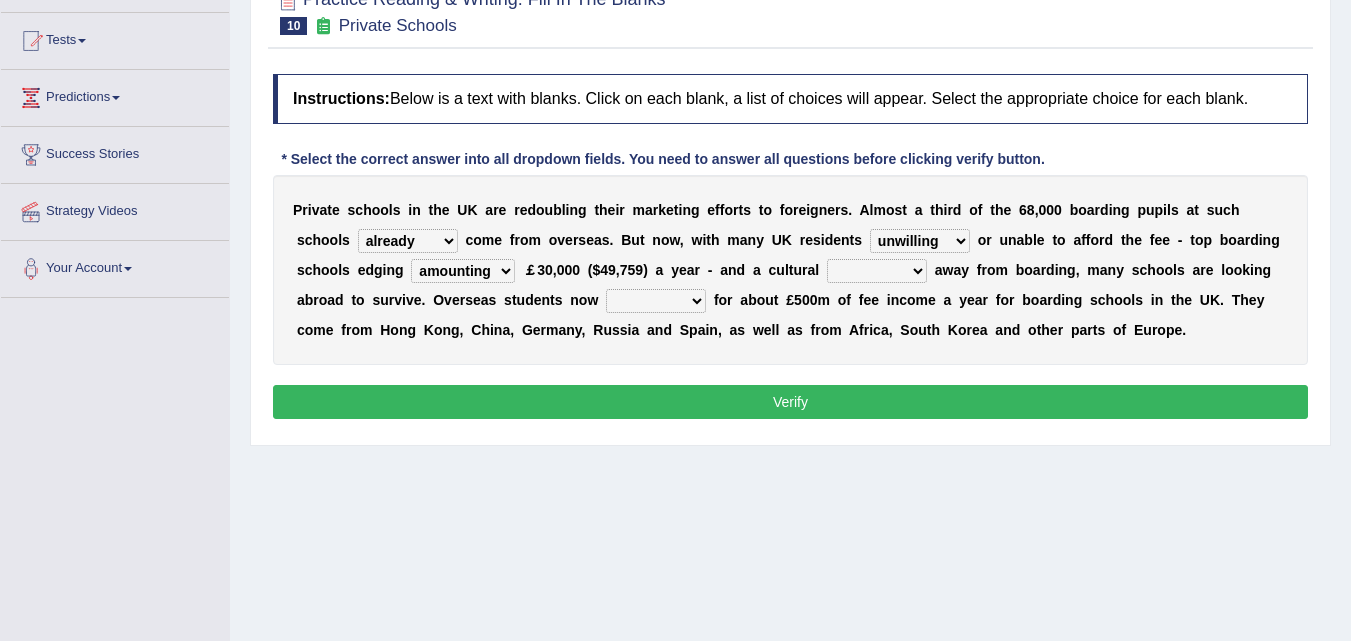 click on "rewards towards notification amounting" at bounding box center (463, 271) 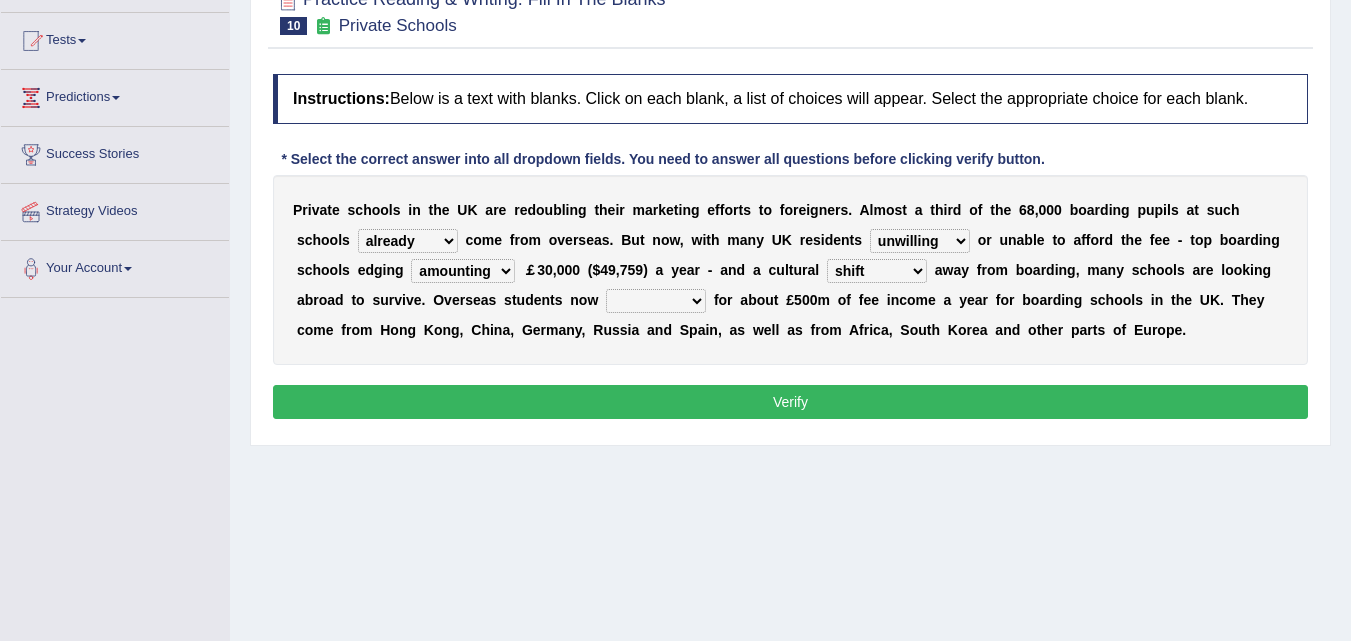 click on "hold think account say" at bounding box center (656, 301) 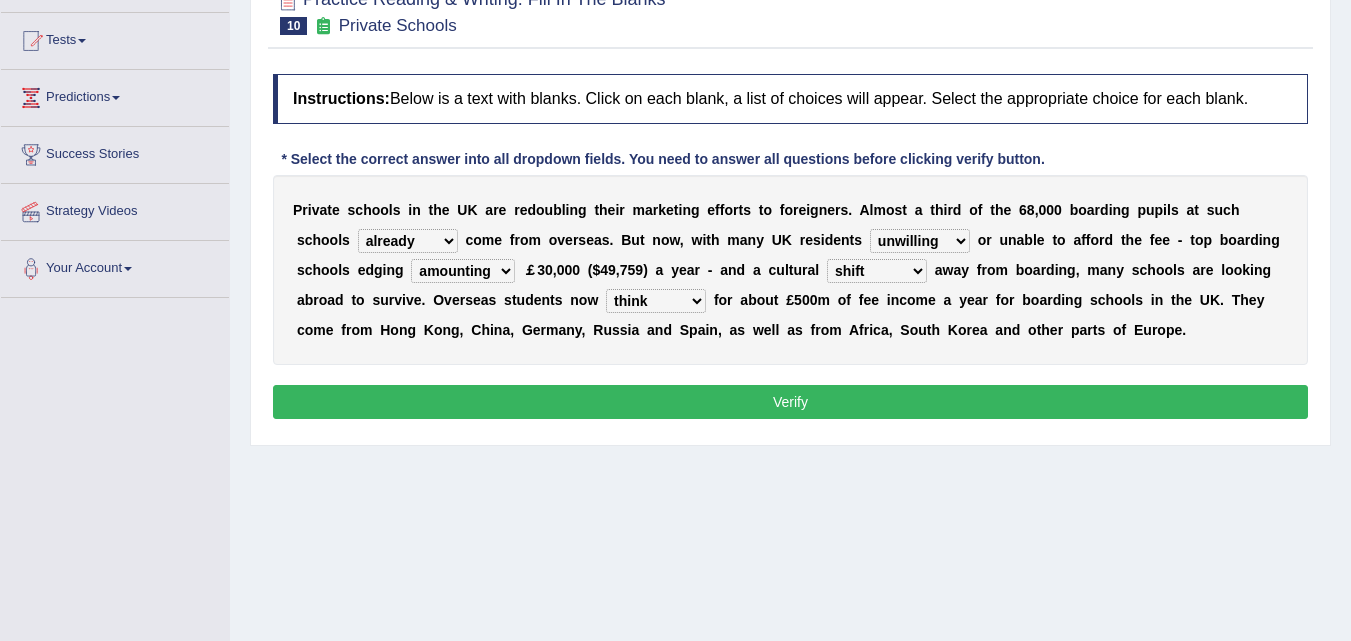 click on "Verify" at bounding box center (790, 402) 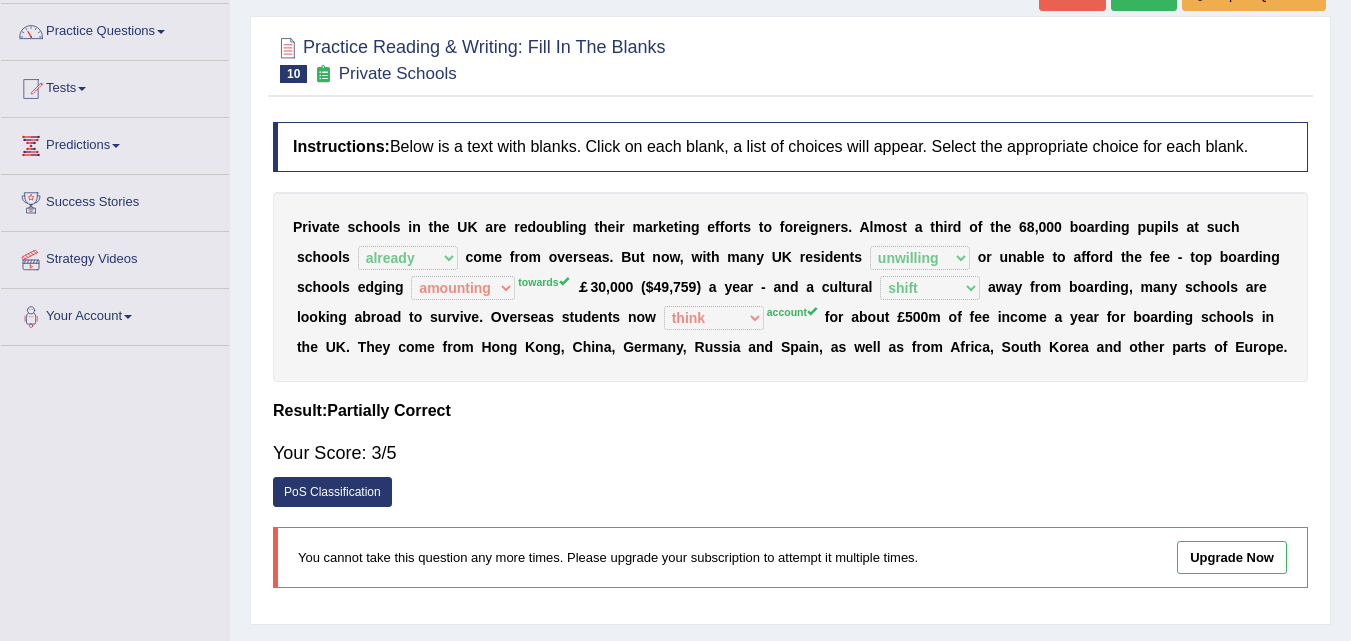 scroll, scrollTop: 0, scrollLeft: 0, axis: both 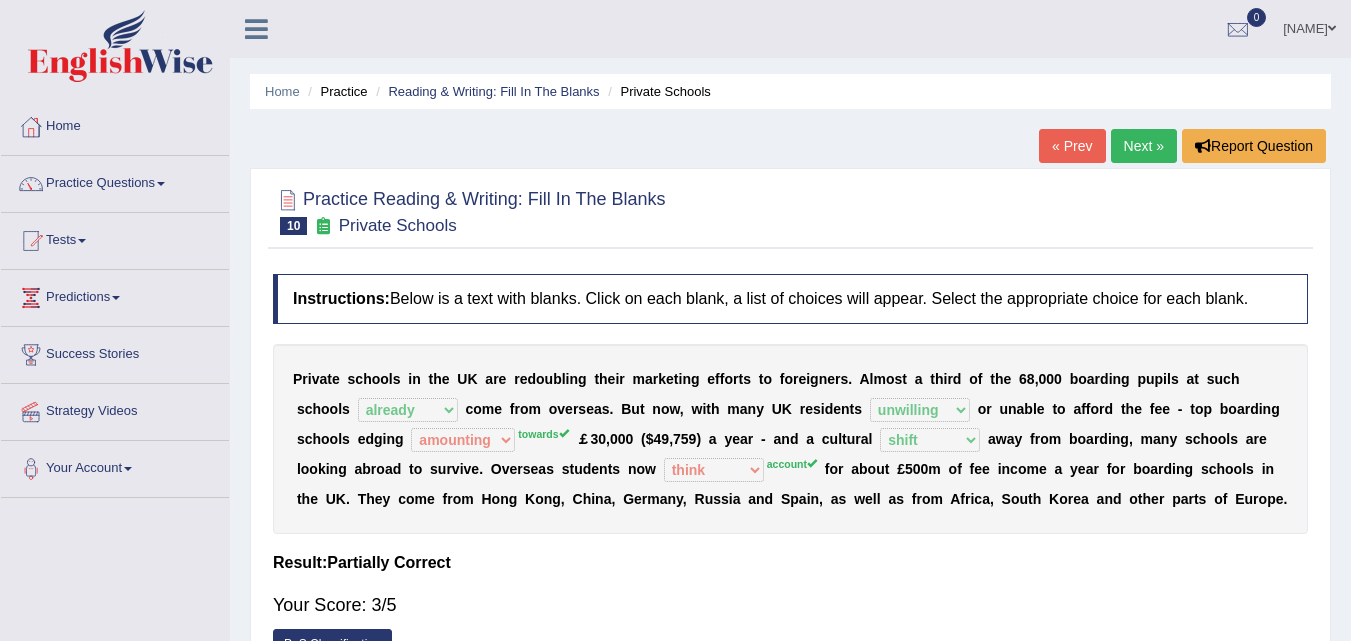 click on "Next »" at bounding box center [1144, 146] 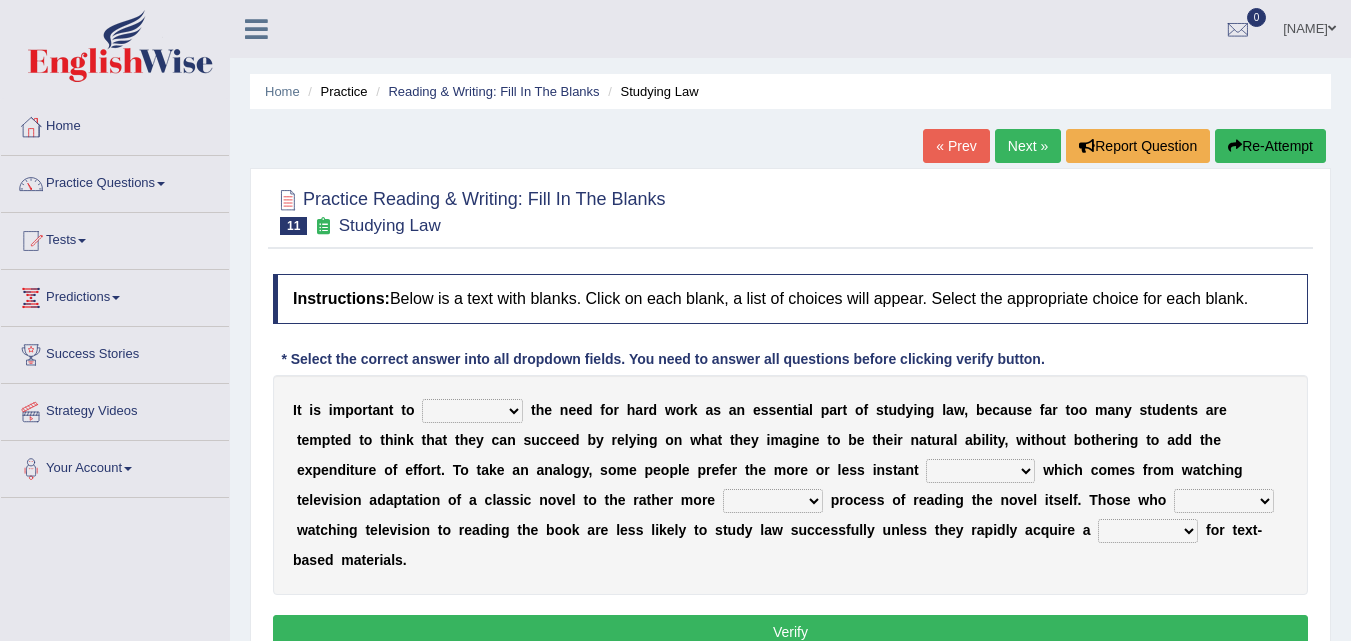 scroll, scrollTop: 99, scrollLeft: 0, axis: vertical 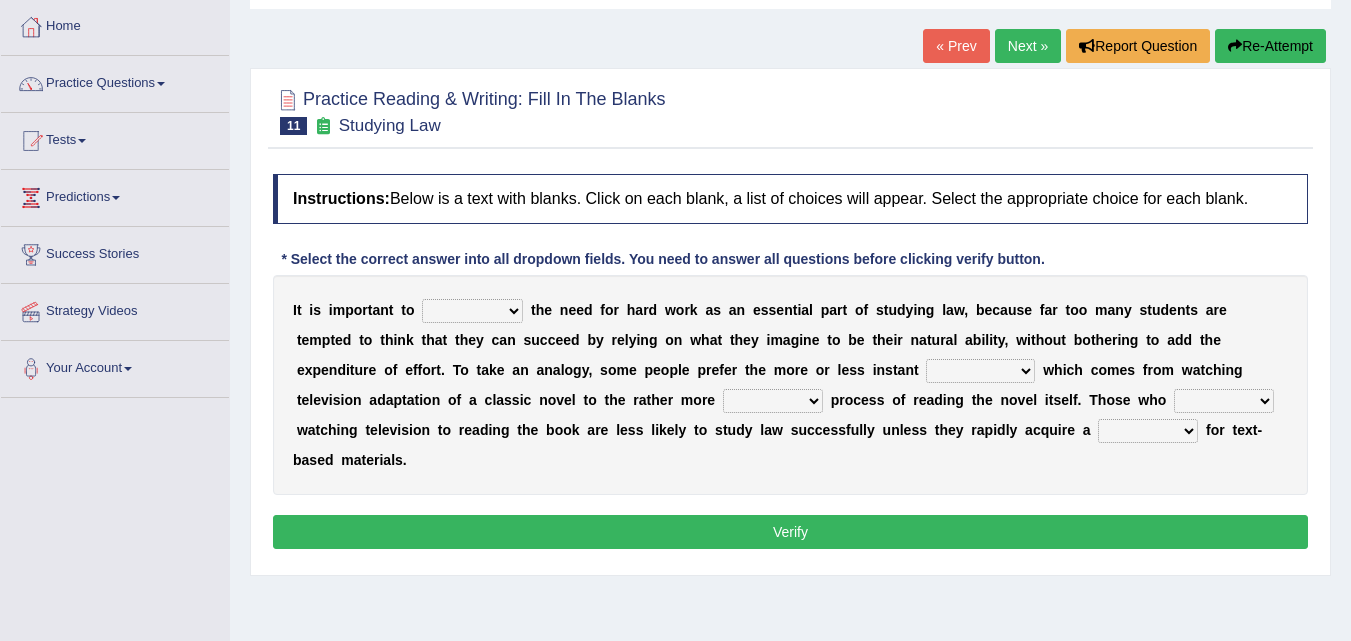 click on "emphasise criticise adjust replicate" at bounding box center [472, 311] 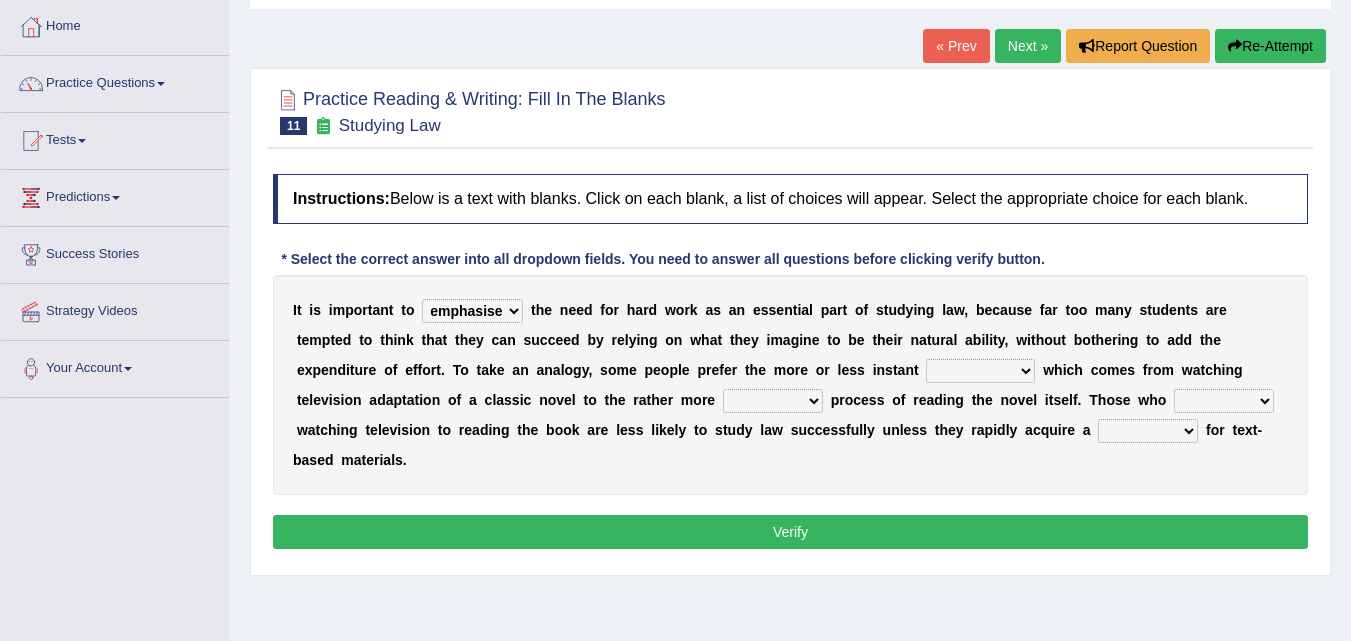 click on "emphasise criticise adjust replicate" at bounding box center (472, 311) 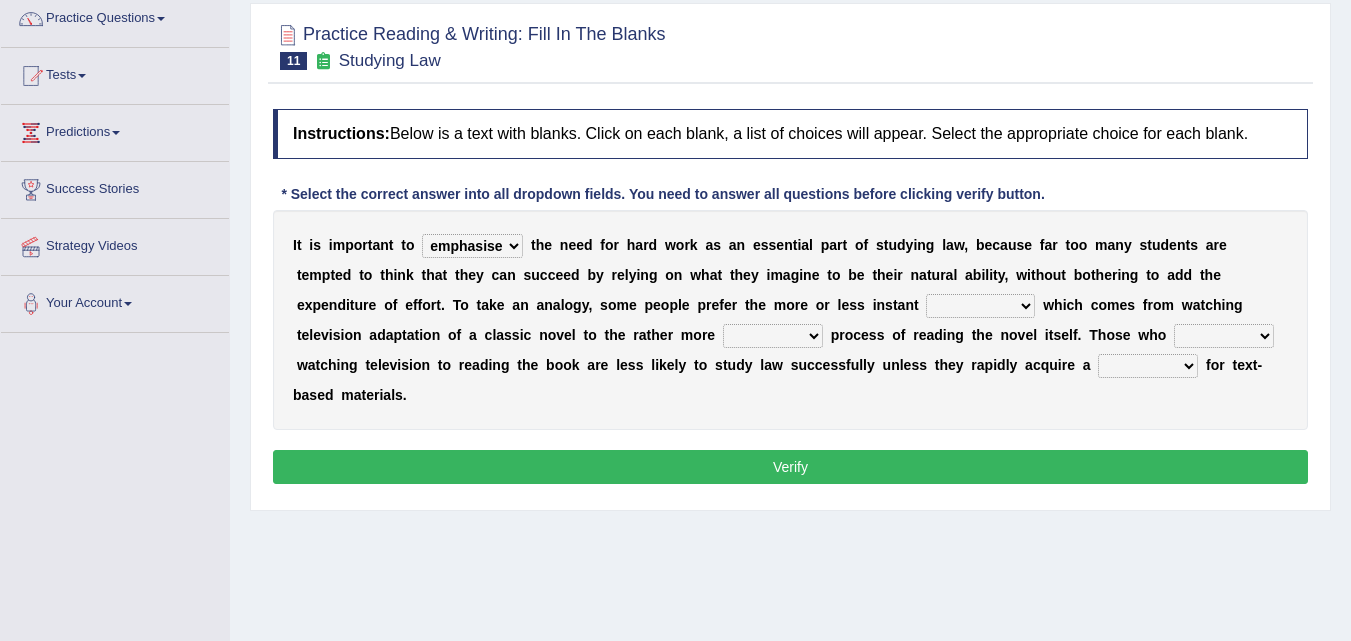 scroll, scrollTop: 200, scrollLeft: 0, axis: vertical 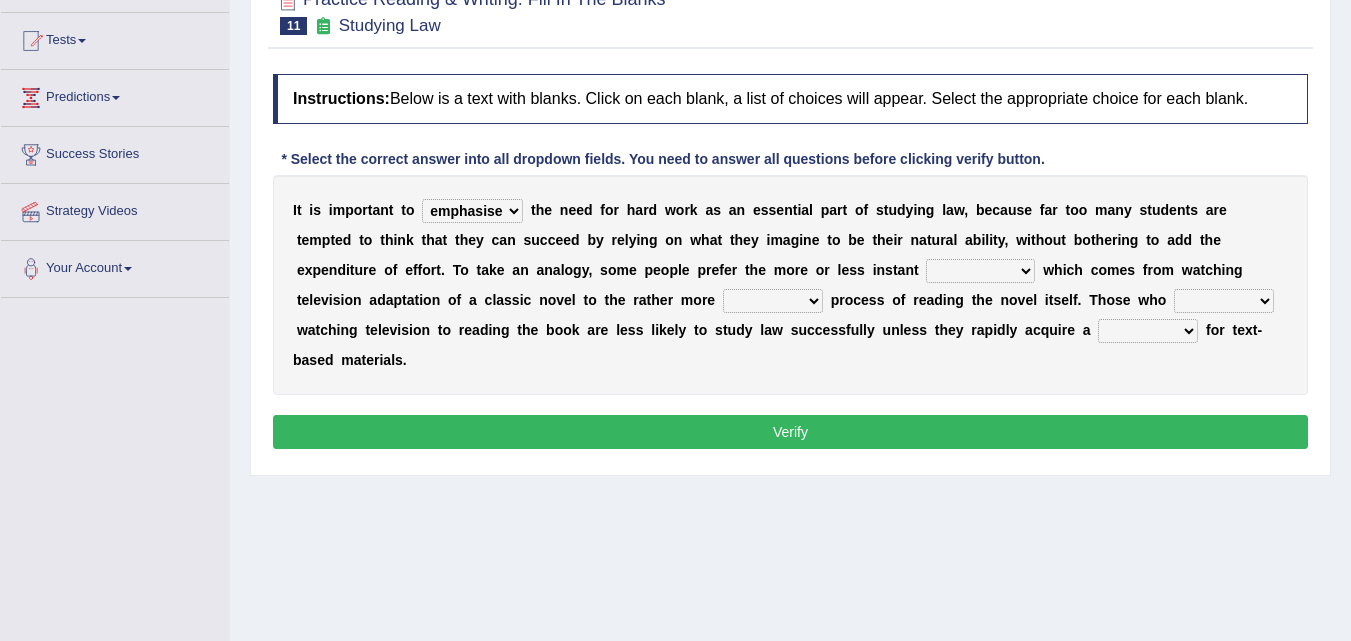 click at bounding box center [1039, 270] 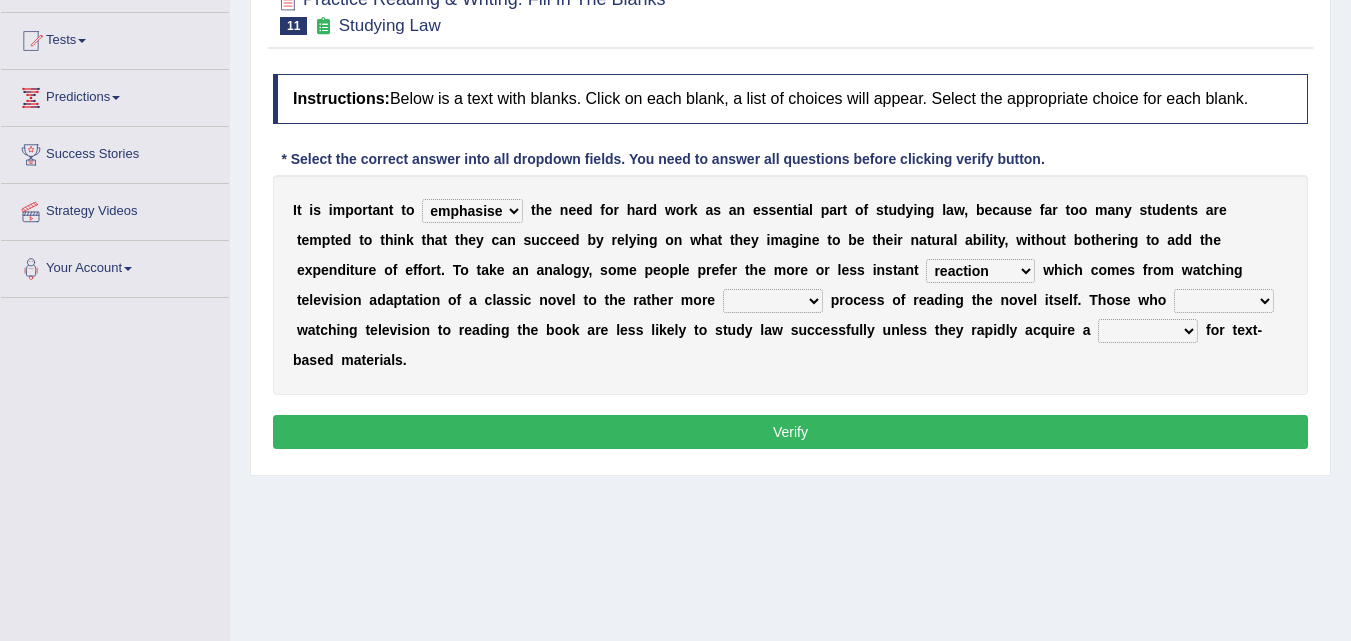 click at bounding box center [827, 300] 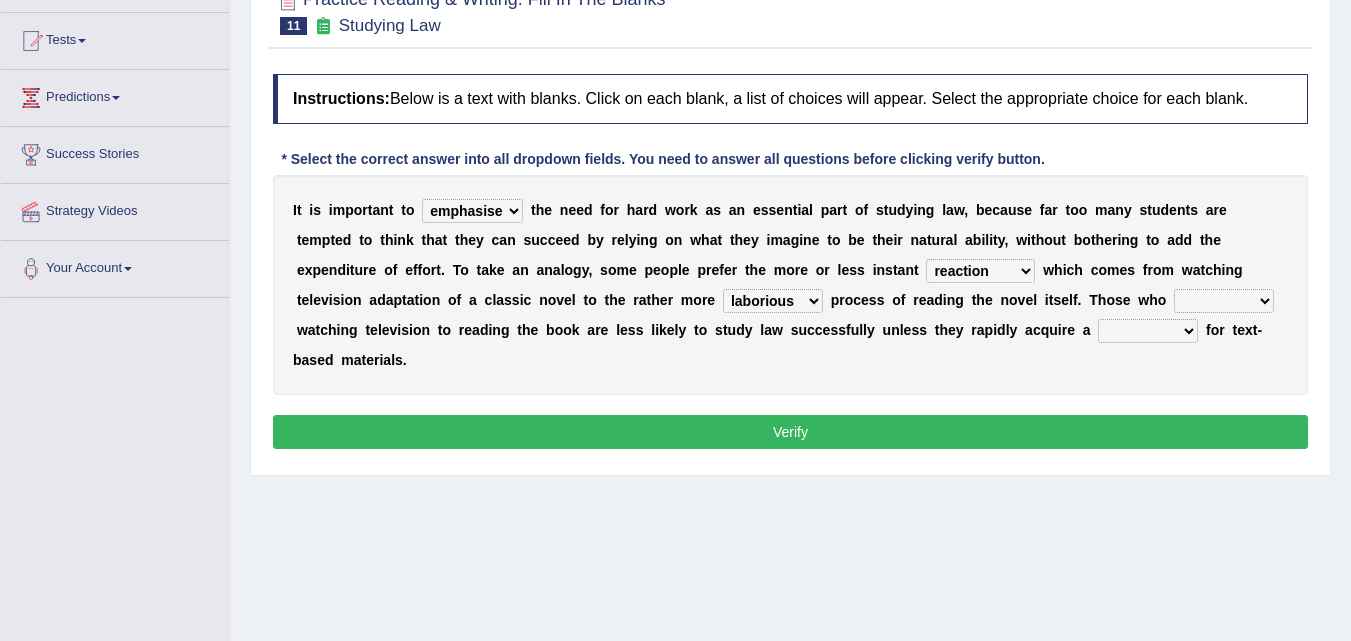 click on "satisfaction reaction gratification adjusted" at bounding box center (980, 271) 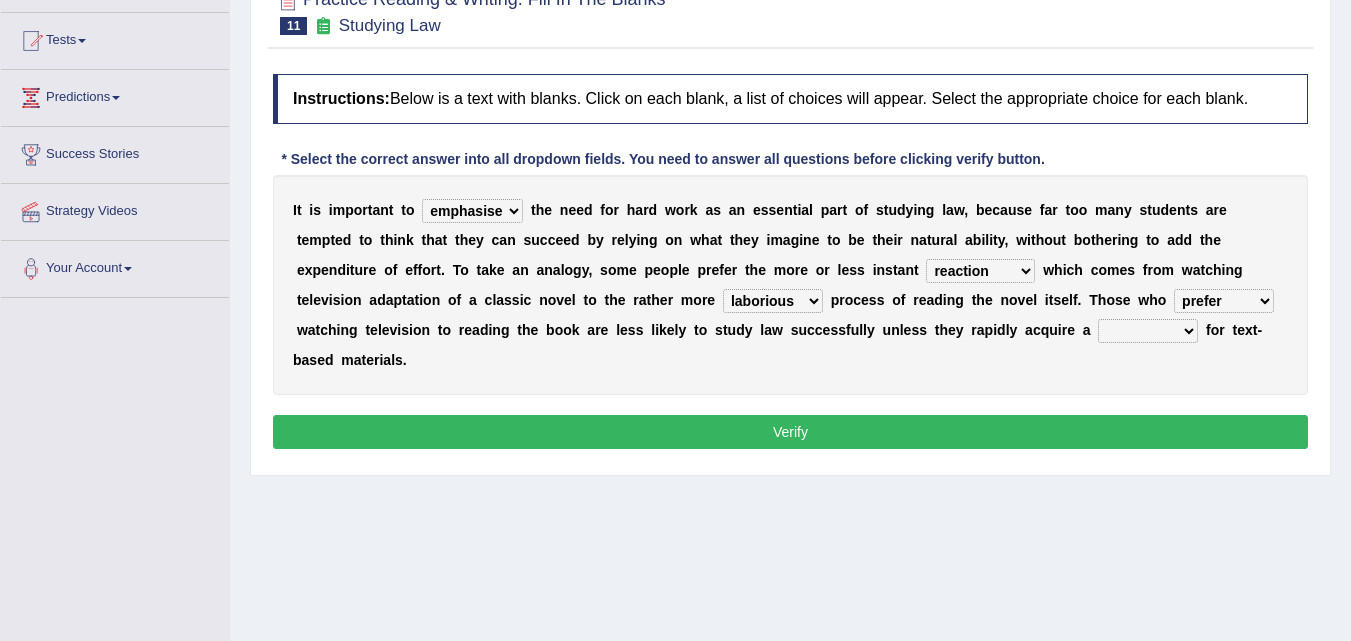 click on "judgement waste taste set" at bounding box center [1148, 331] 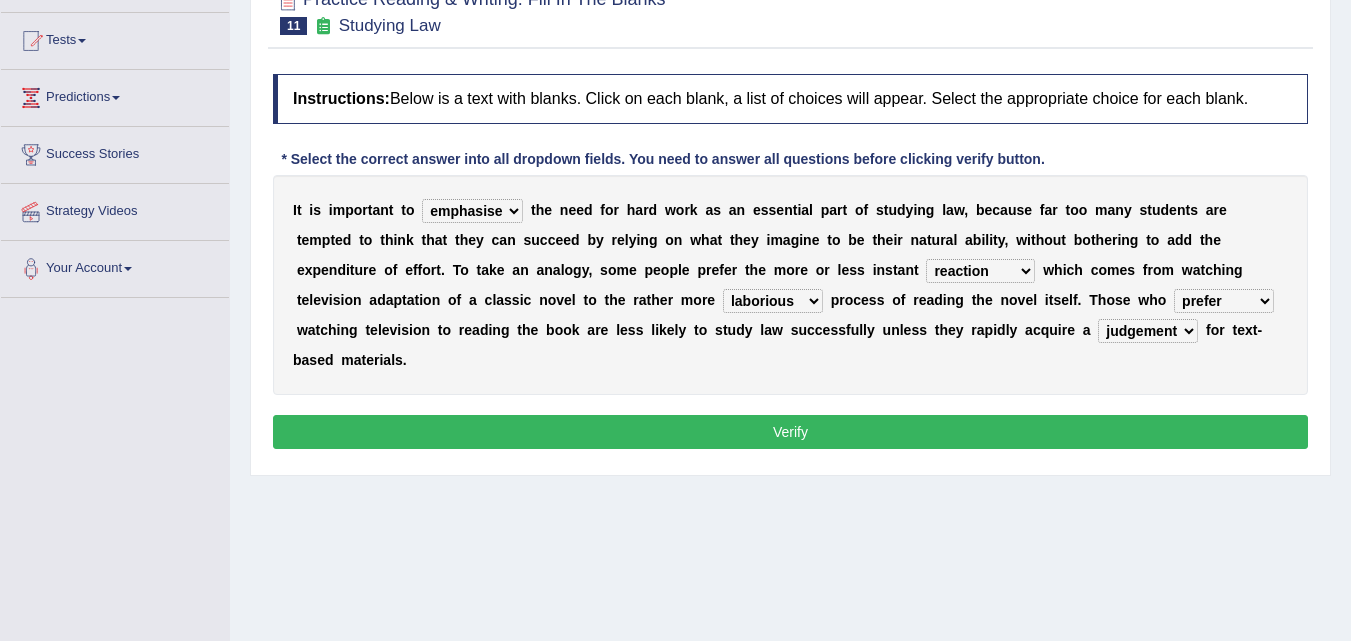click on "satisfaction reaction gratification adjusted" at bounding box center [980, 271] 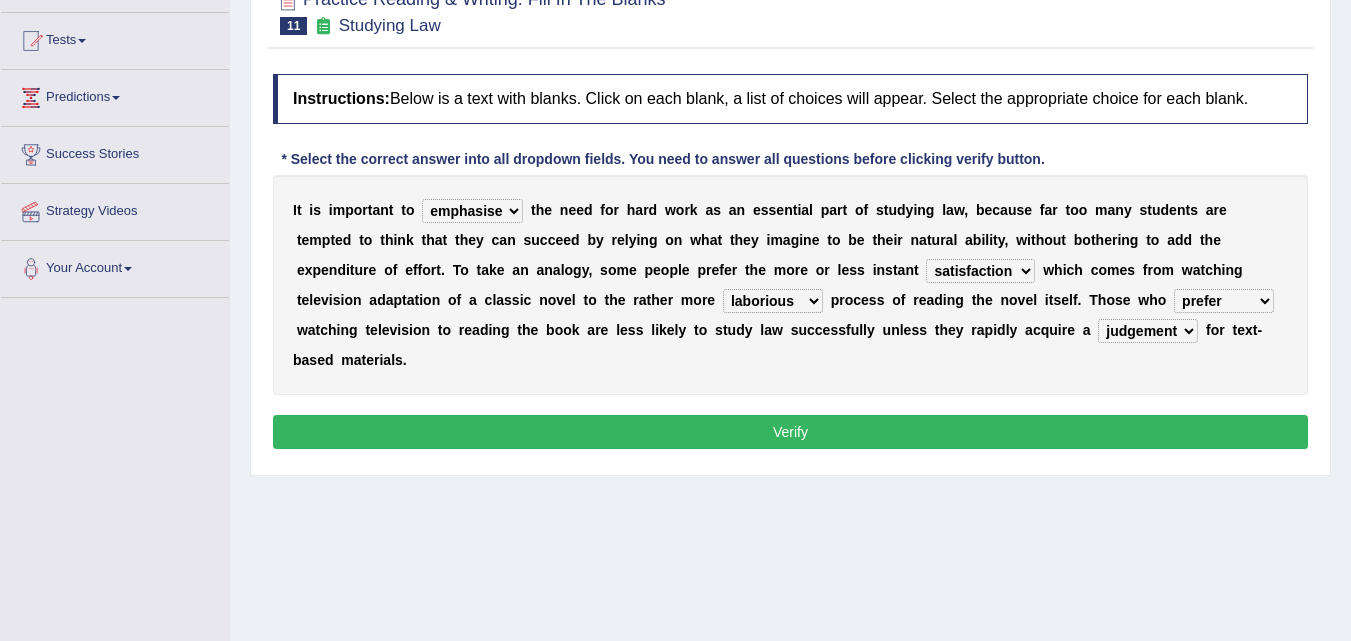 click on "satisfaction reaction gratification adjusted" at bounding box center [980, 271] 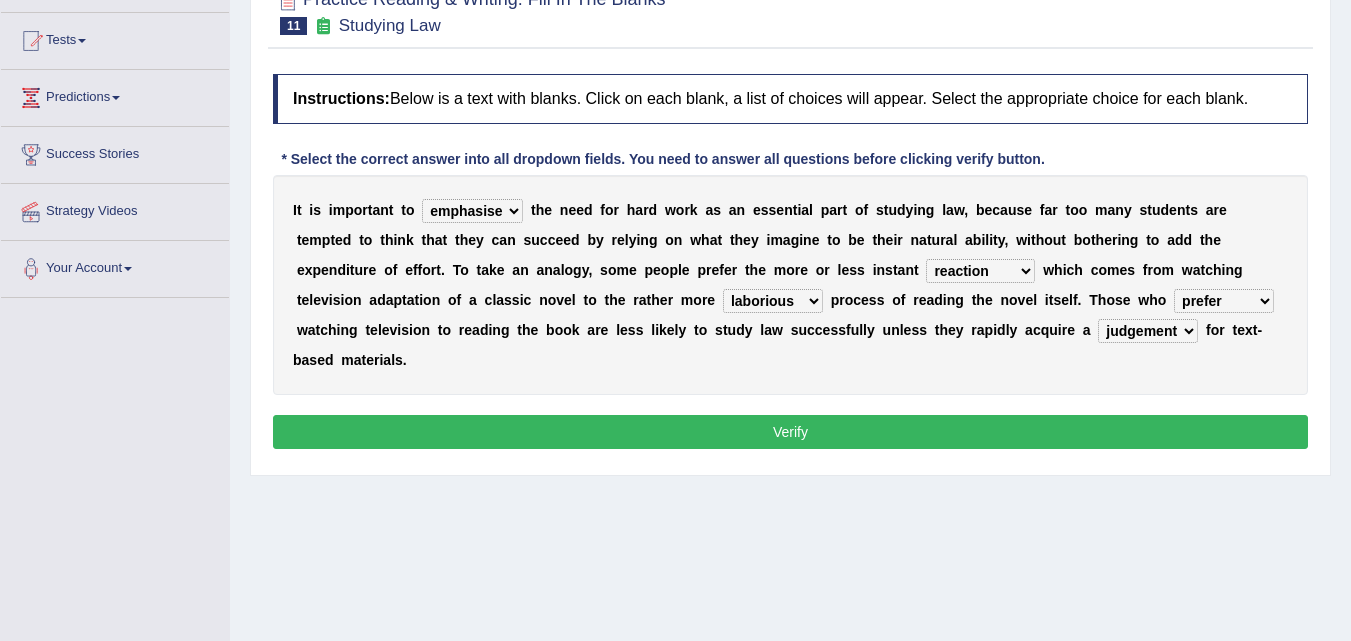 click on "Verify" at bounding box center (790, 432) 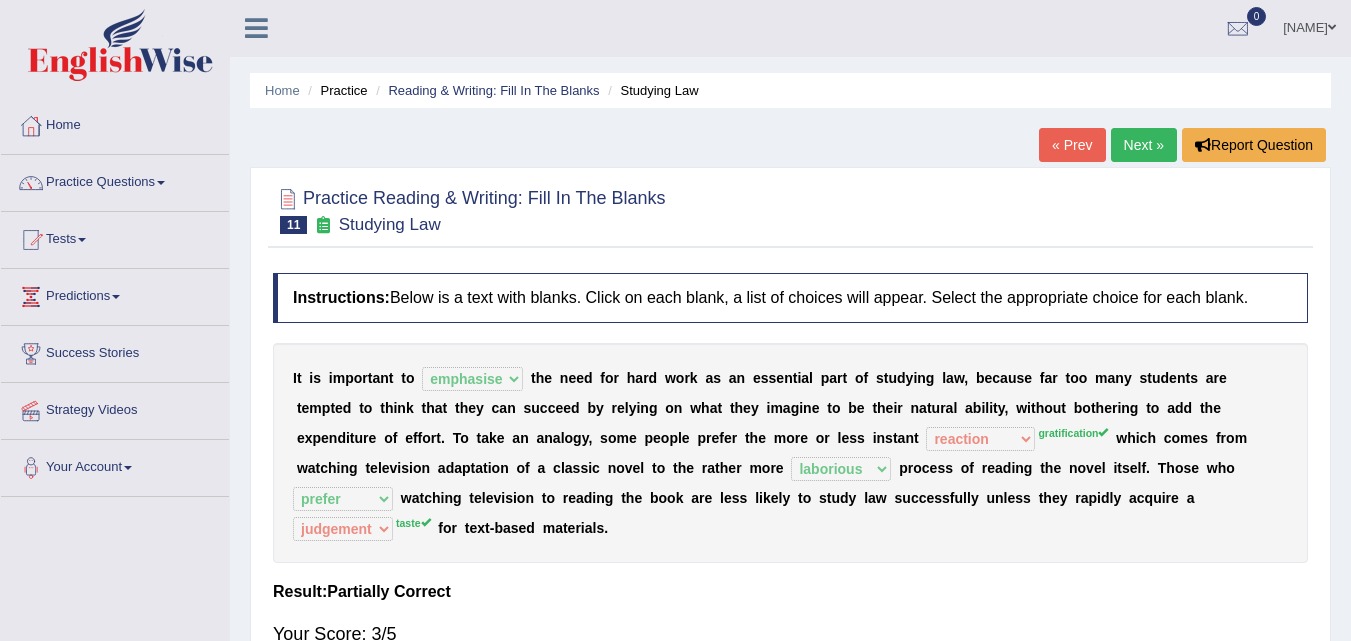 scroll, scrollTop: 0, scrollLeft: 0, axis: both 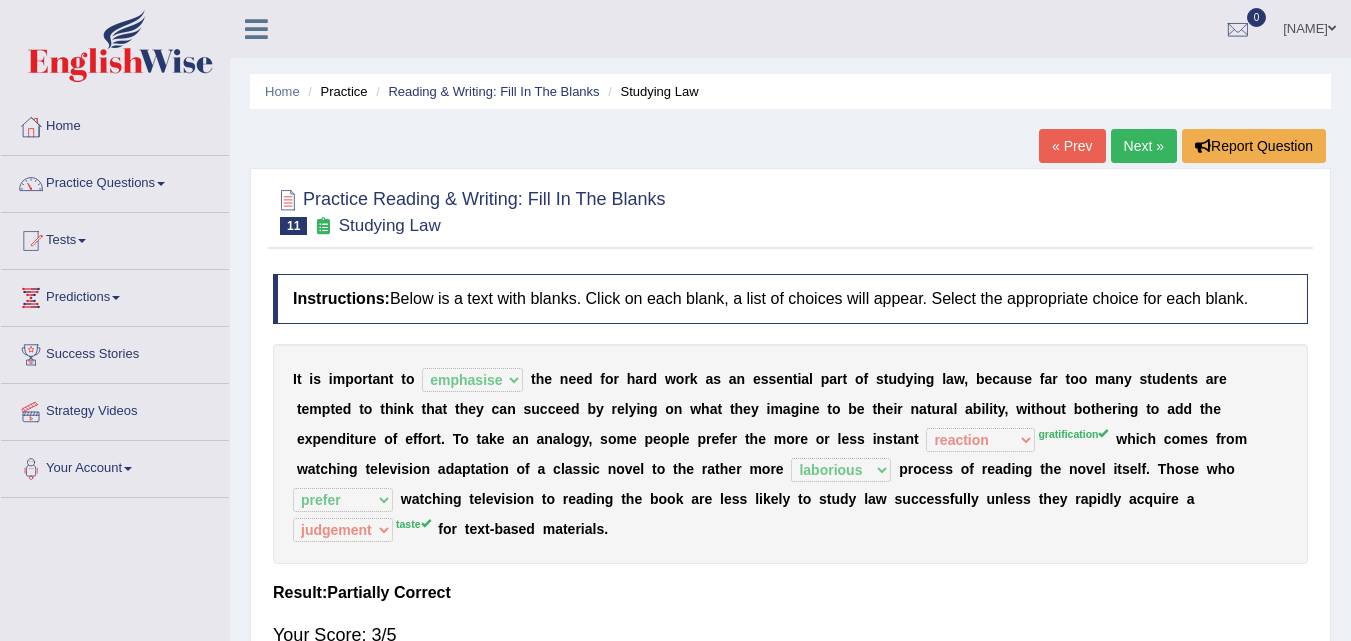 click on "Next »" at bounding box center (1144, 146) 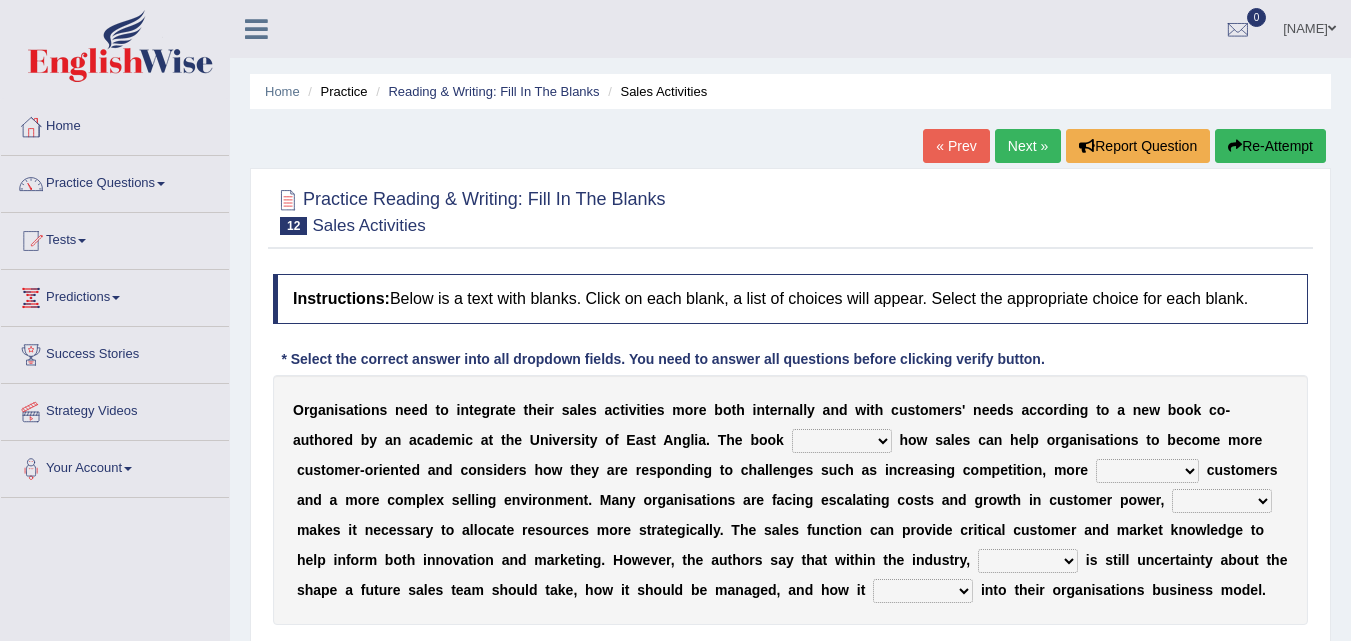 scroll, scrollTop: 0, scrollLeft: 0, axis: both 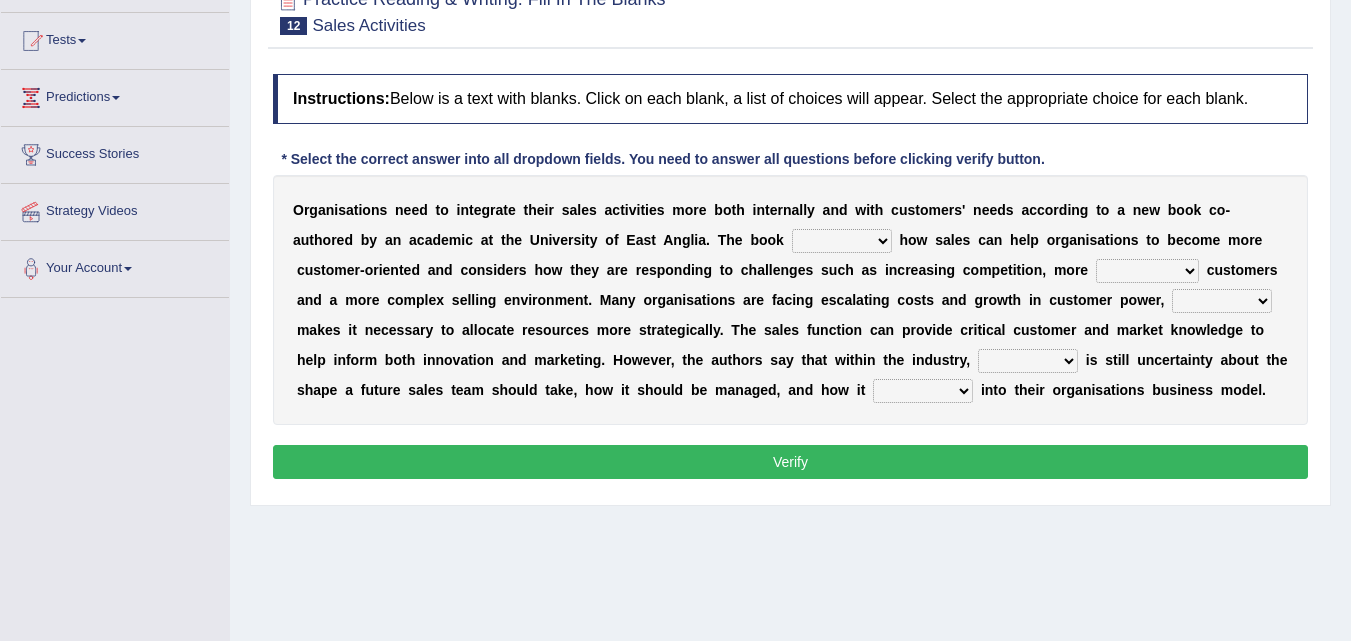 click on "expresses addresses injects inspires" at bounding box center (842, 241) 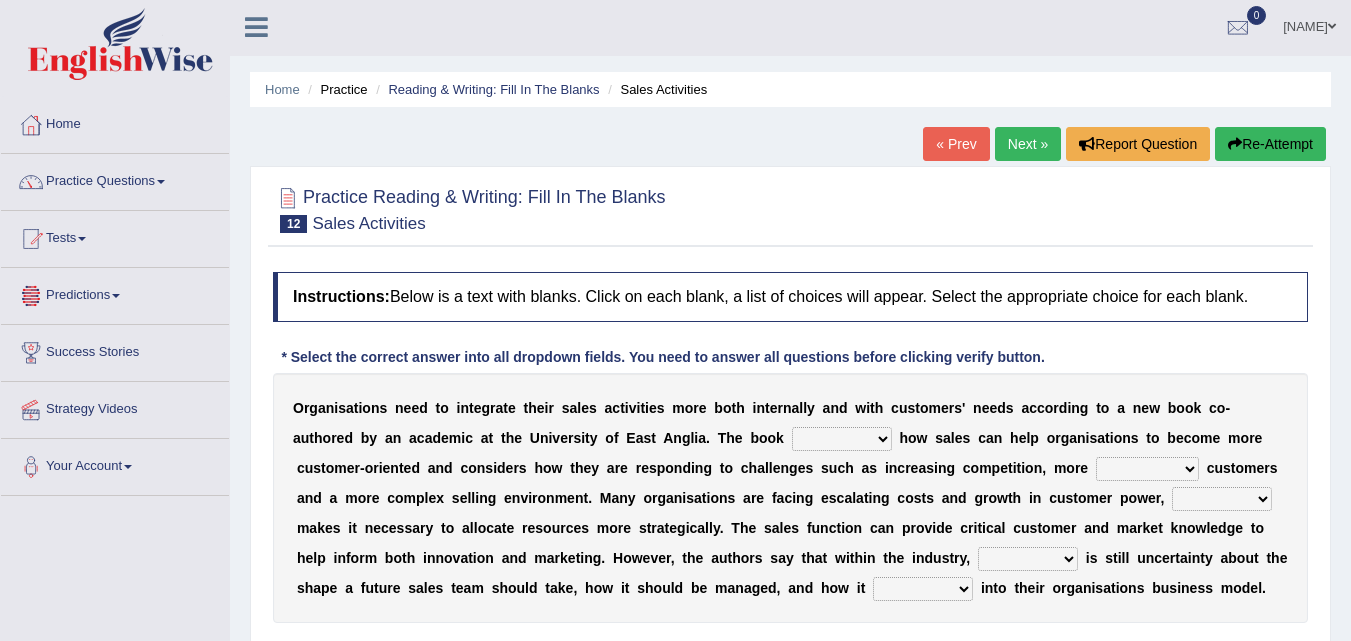 scroll, scrollTop: 0, scrollLeft: 0, axis: both 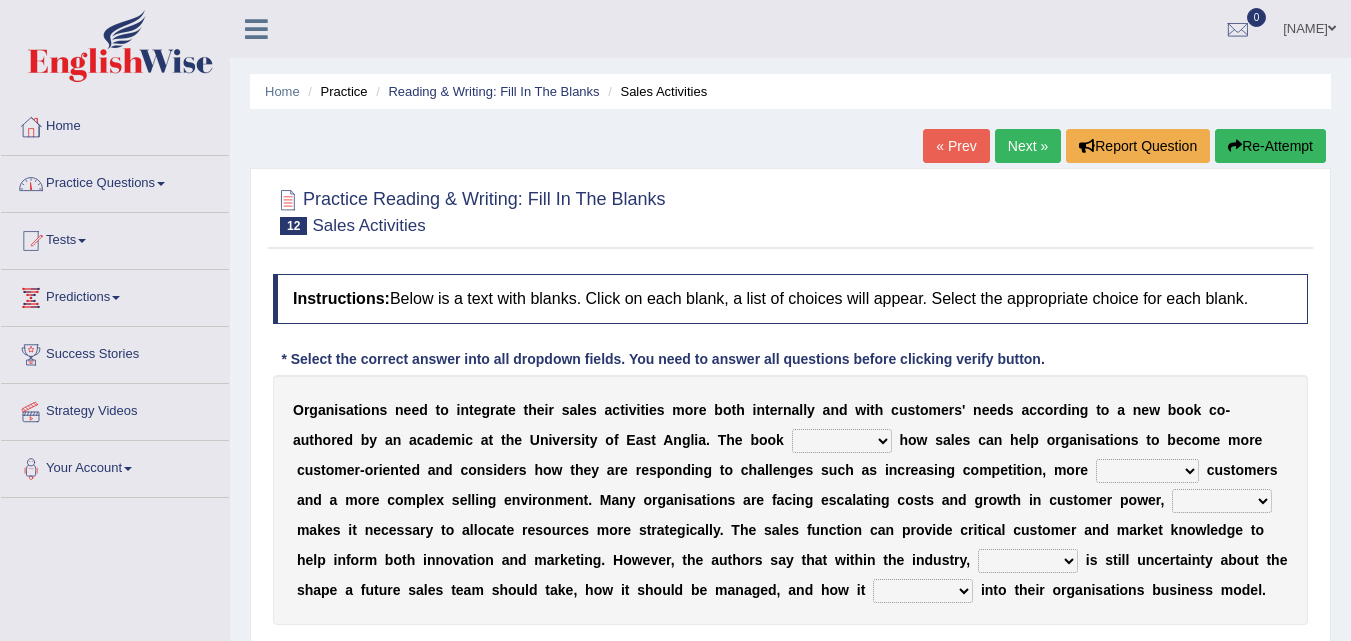 click on "Practice Questions" at bounding box center (115, 181) 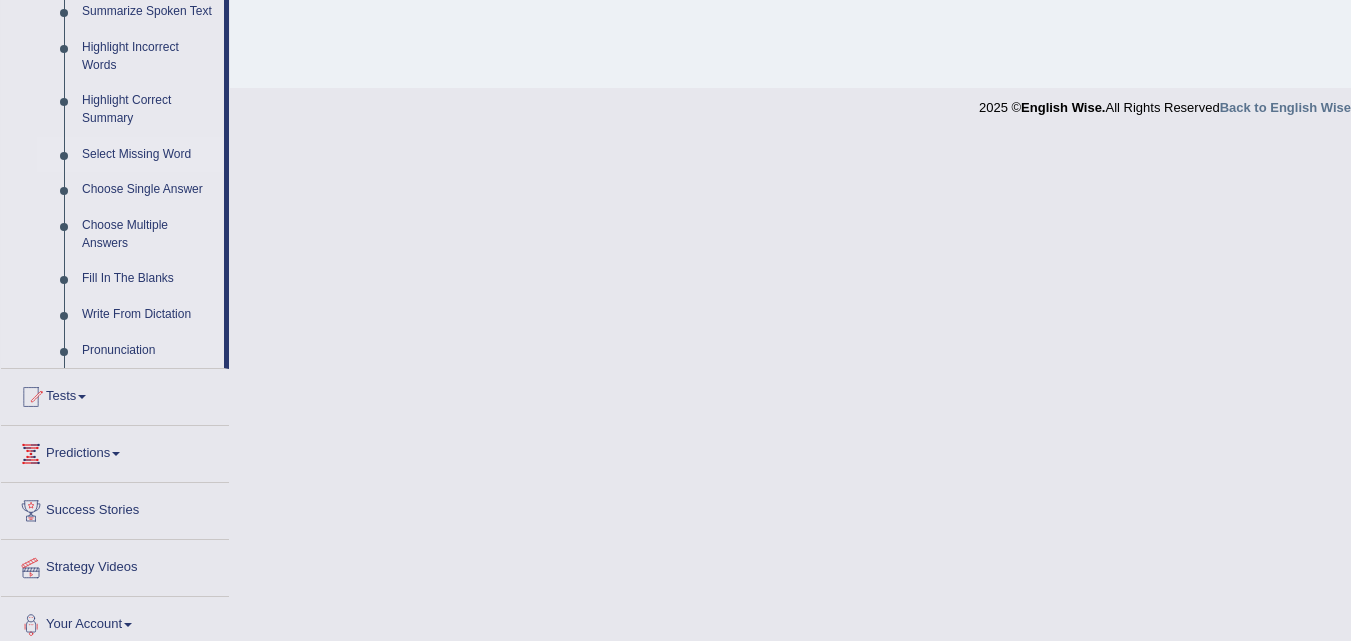 scroll, scrollTop: 926, scrollLeft: 0, axis: vertical 